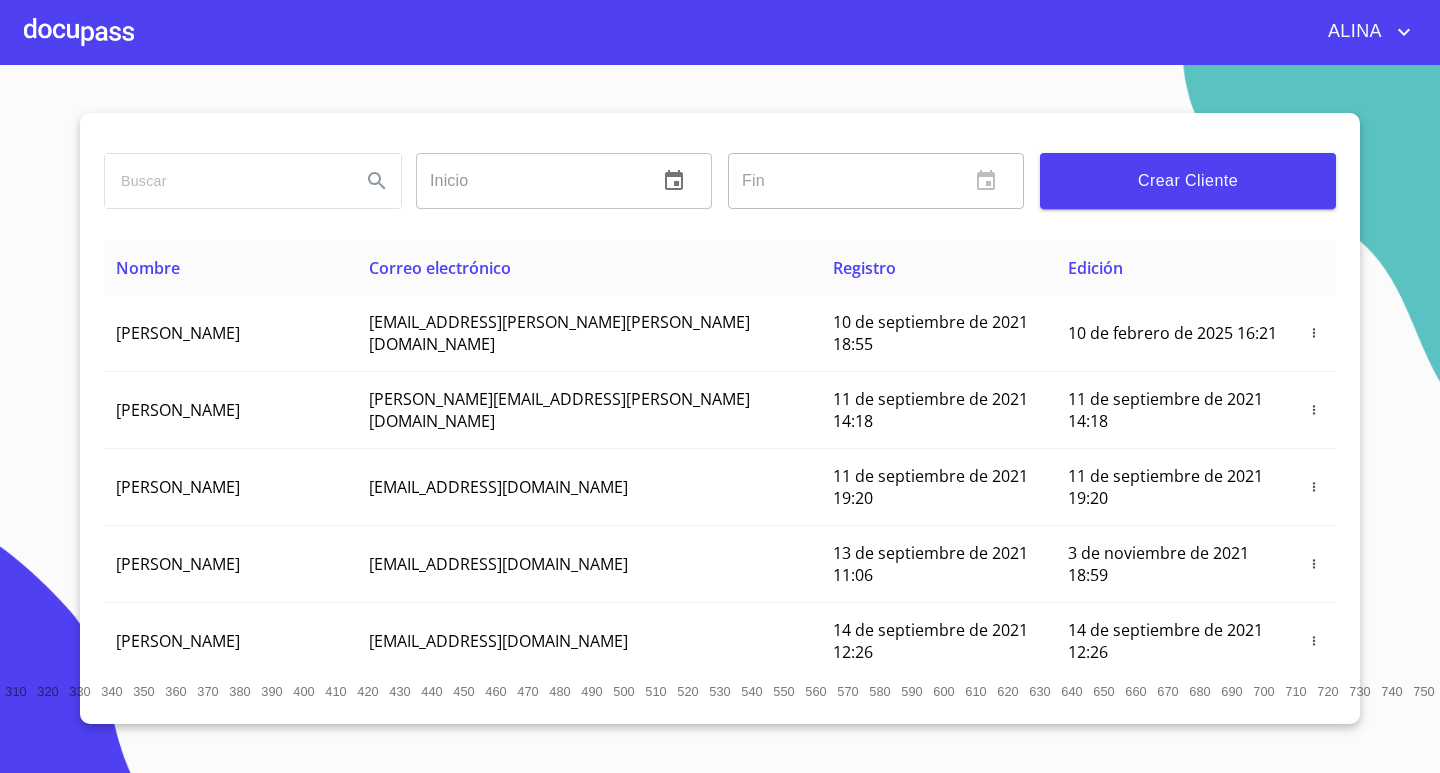scroll, scrollTop: 0, scrollLeft: 0, axis: both 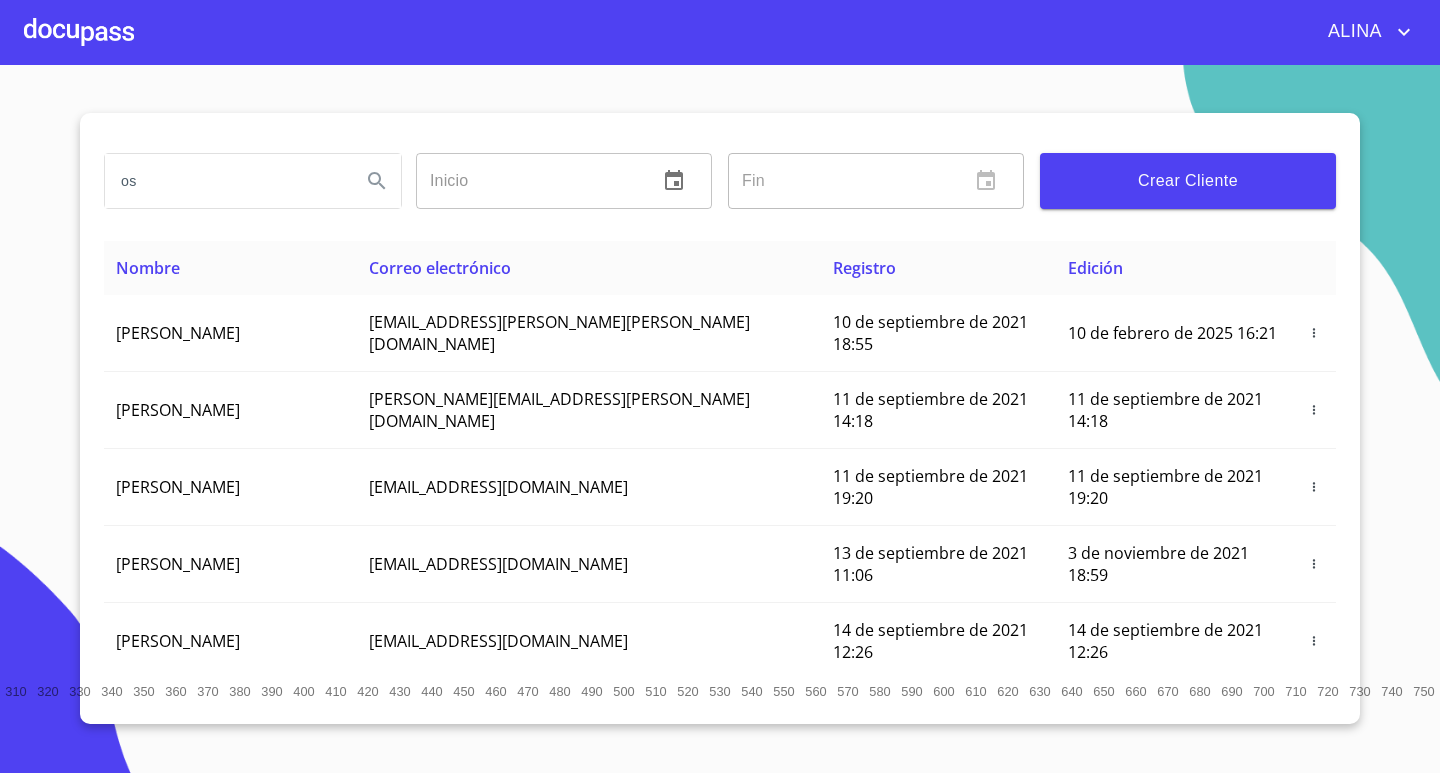 type on "o" 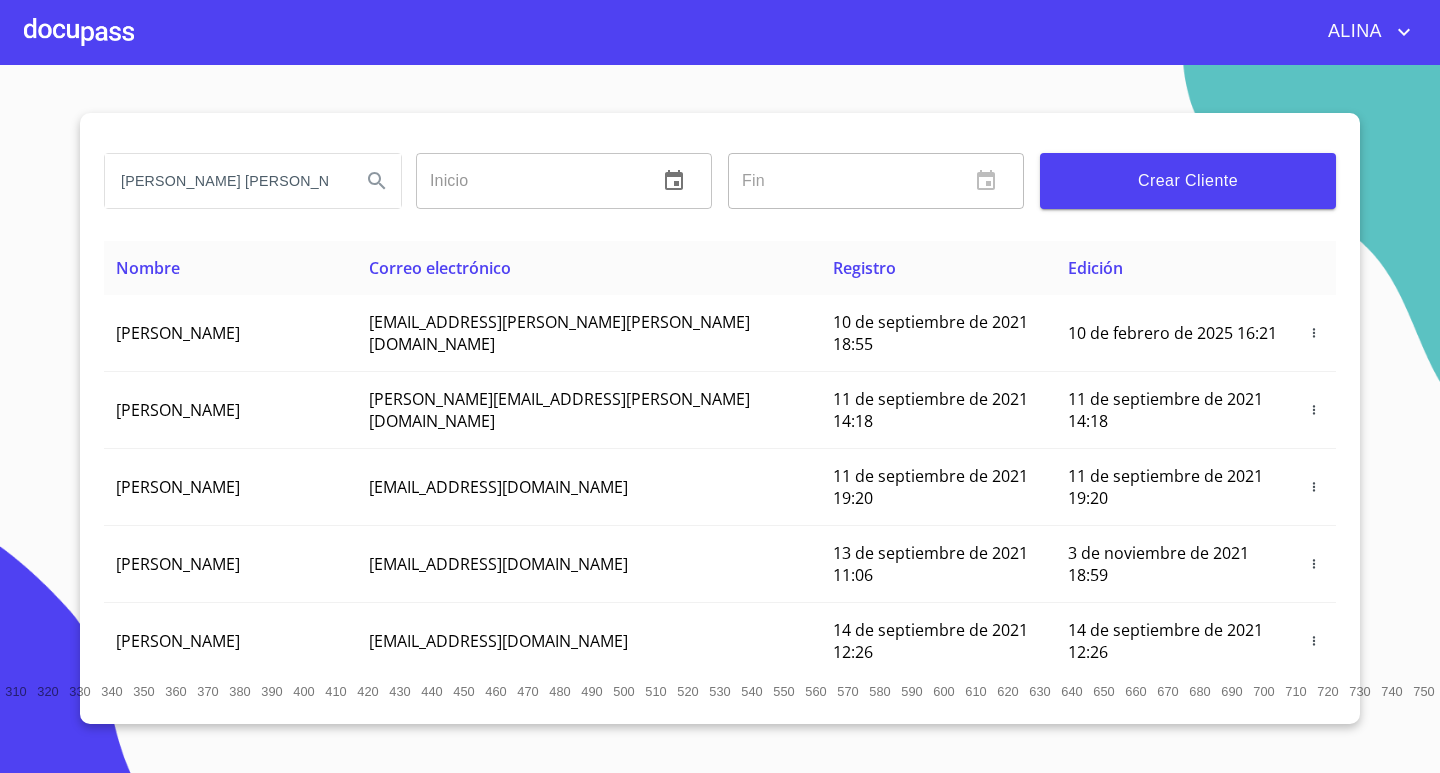 type on "[PERSON_NAME] [PERSON_NAME]" 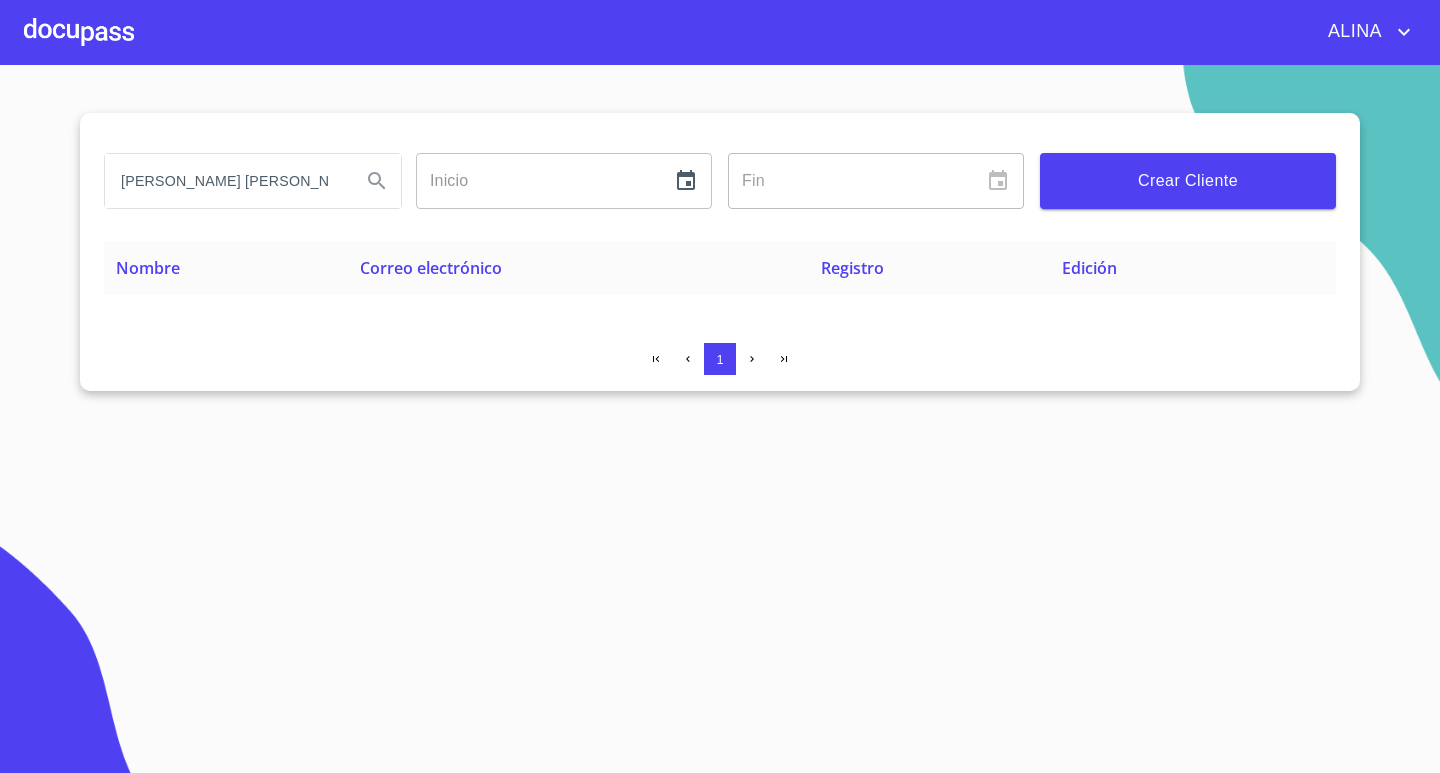 drag, startPoint x: 292, startPoint y: 178, endPoint x: 0, endPoint y: 244, distance: 299.366 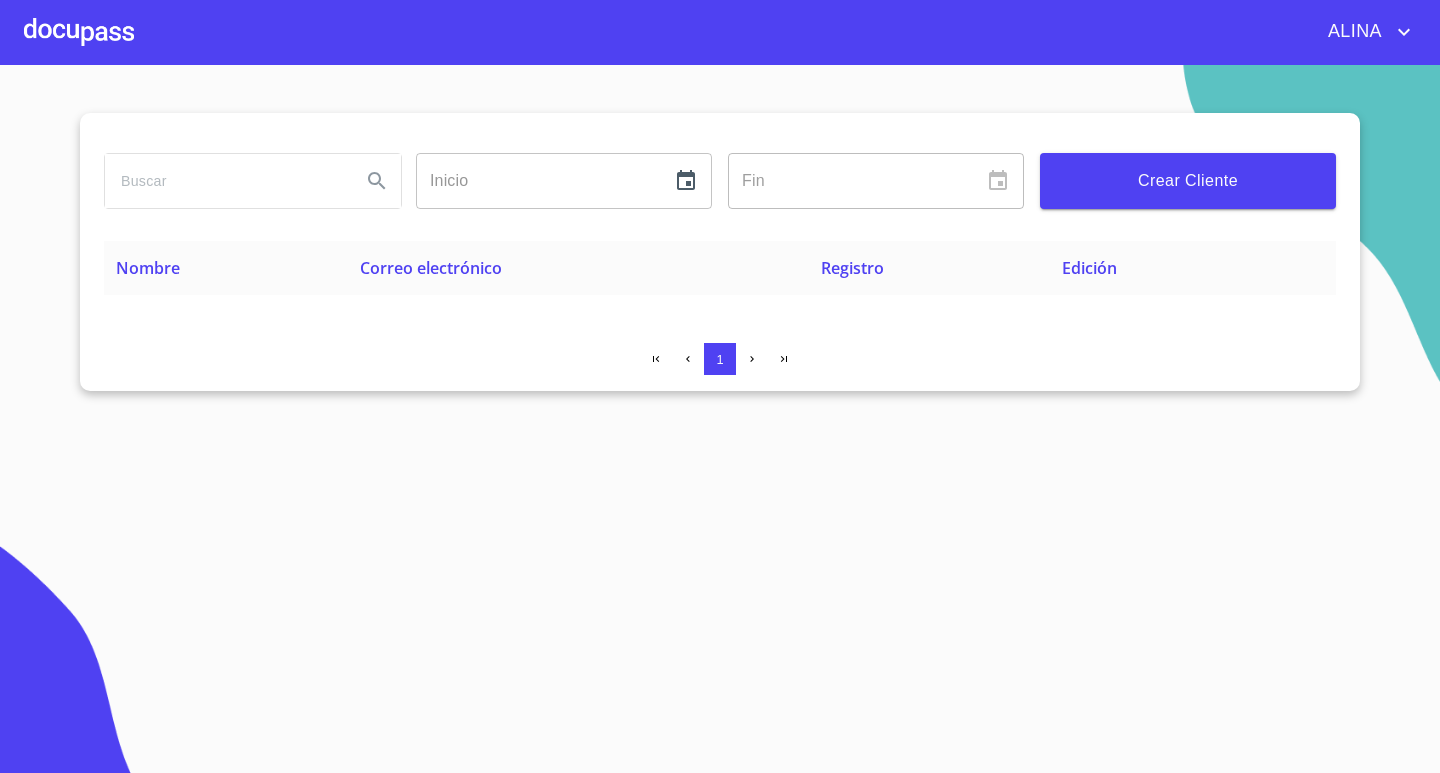 type 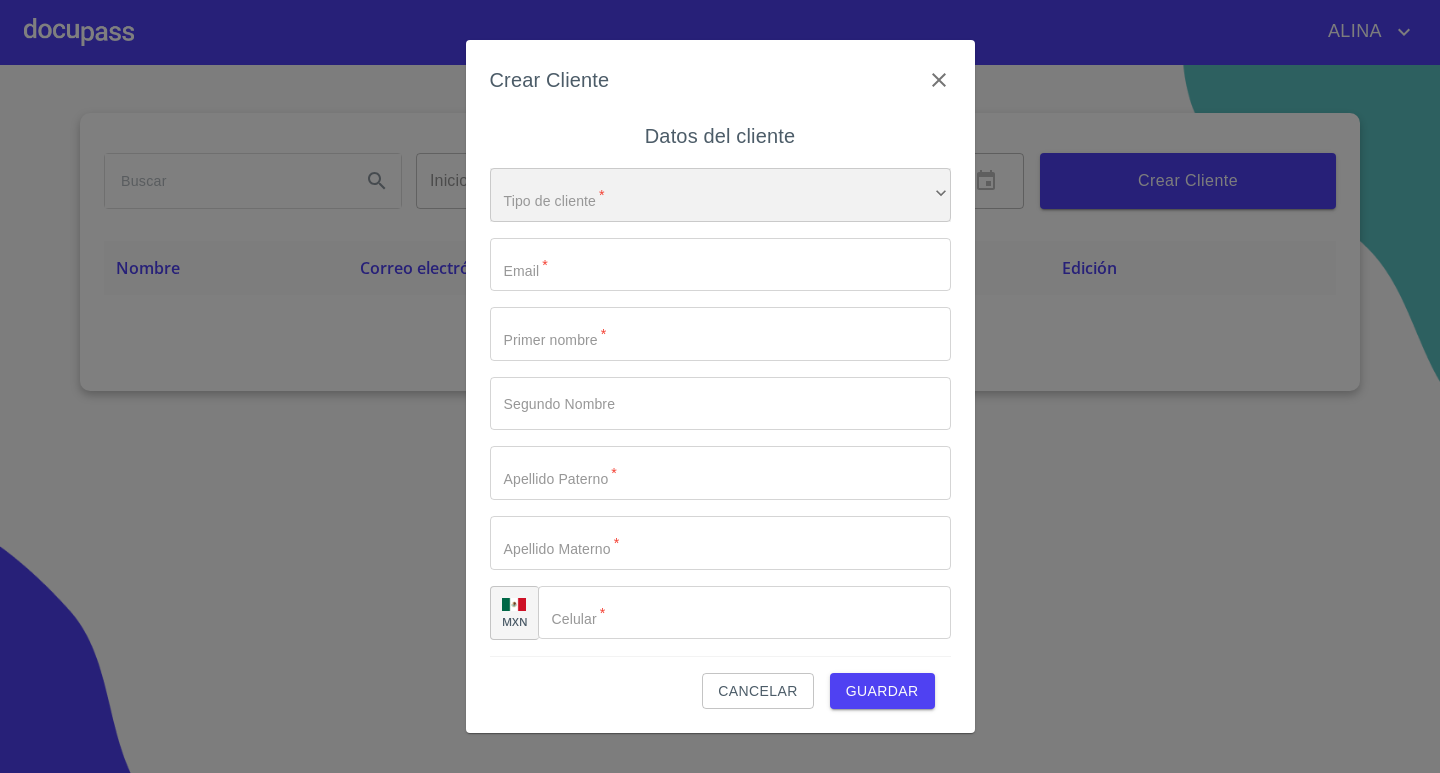 click on "​" at bounding box center [720, 195] 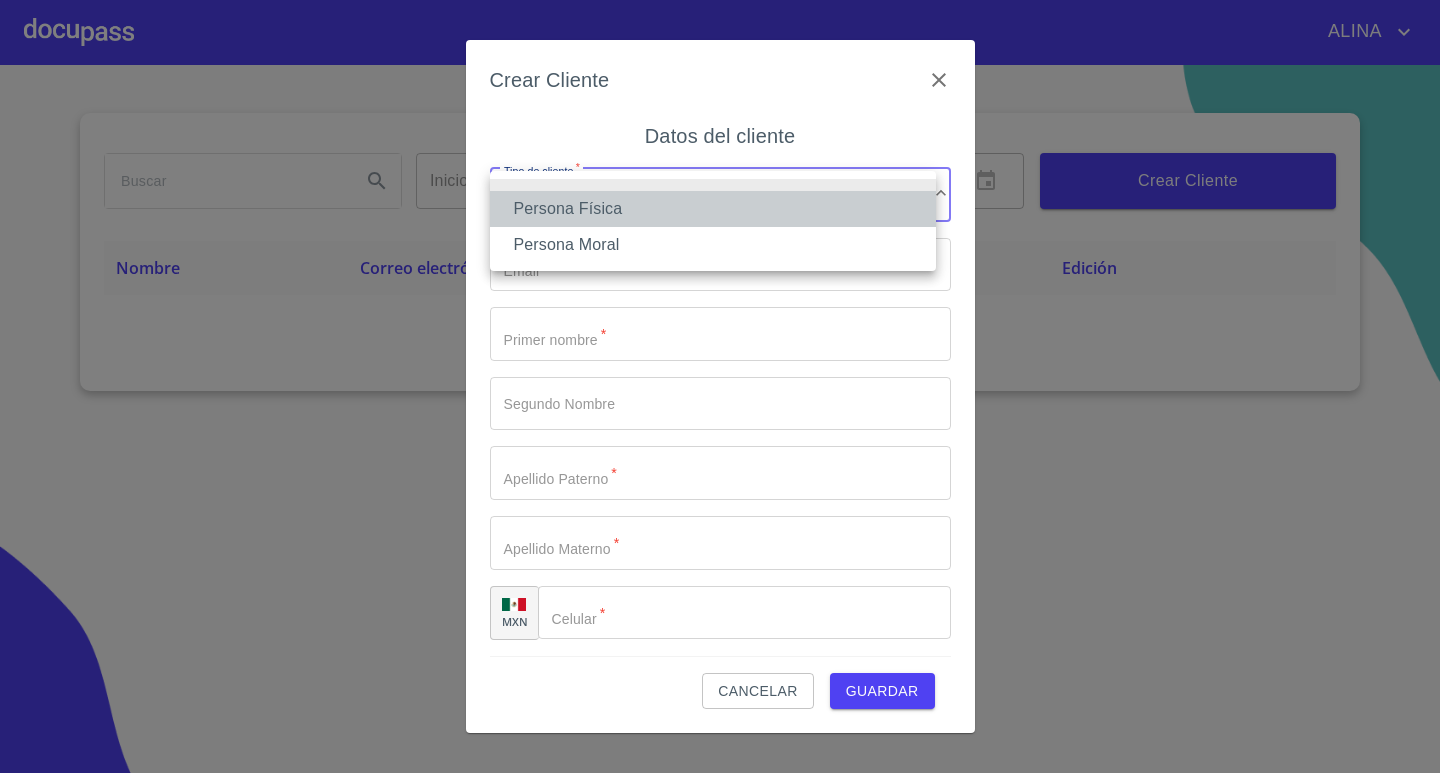 click on "Persona Física" at bounding box center (713, 209) 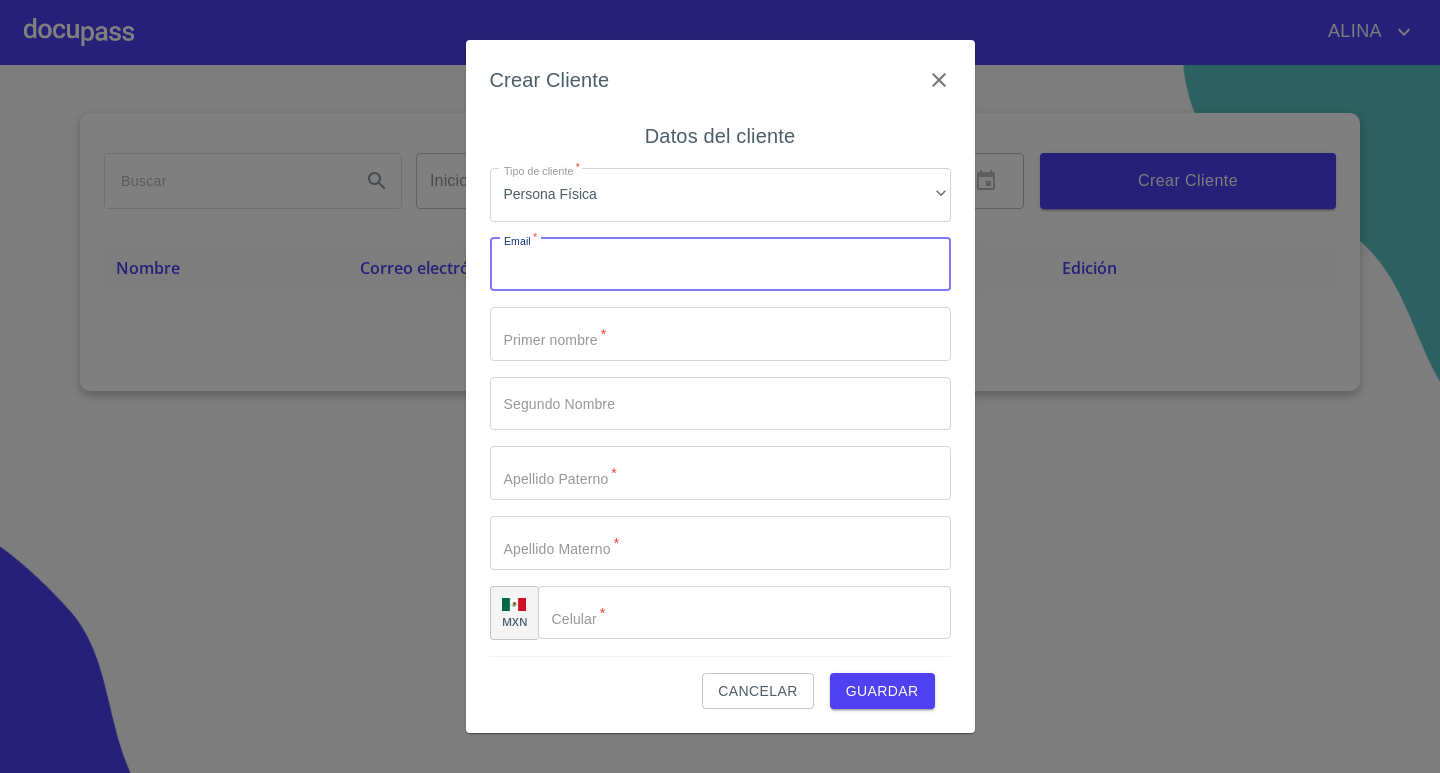 click on "Tipo de cliente   *" at bounding box center (720, 265) 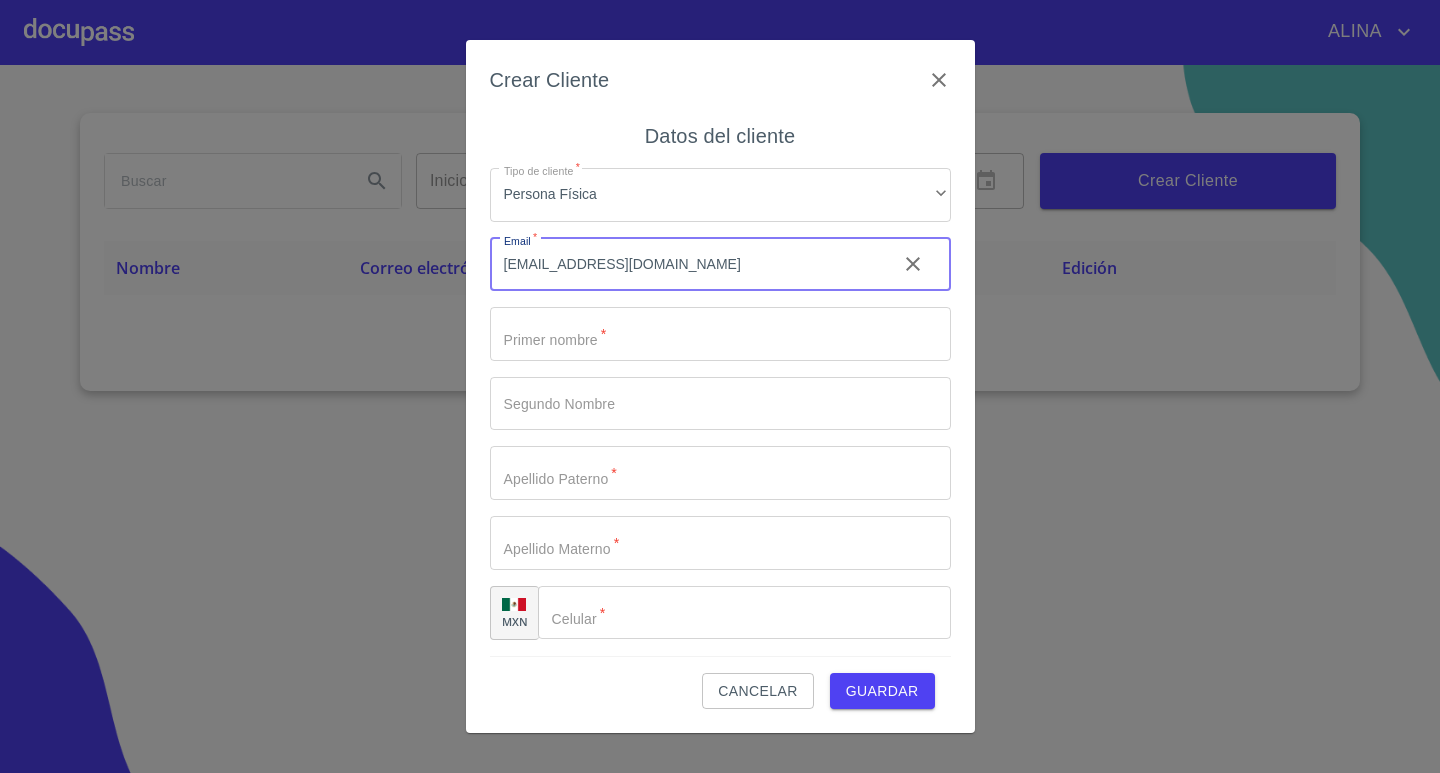 type on "[EMAIL_ADDRESS][DOMAIN_NAME]" 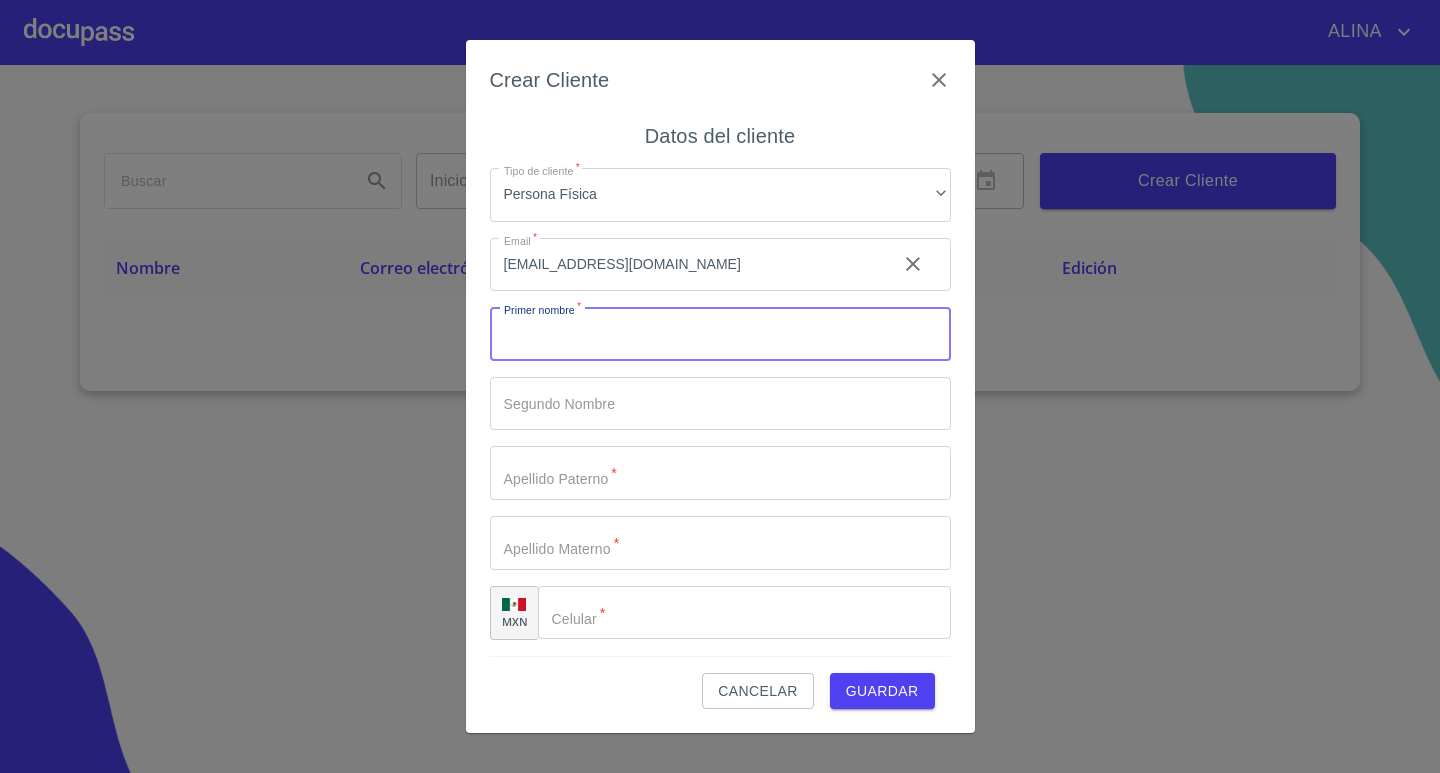 click on "Tipo de cliente   *" at bounding box center [720, 334] 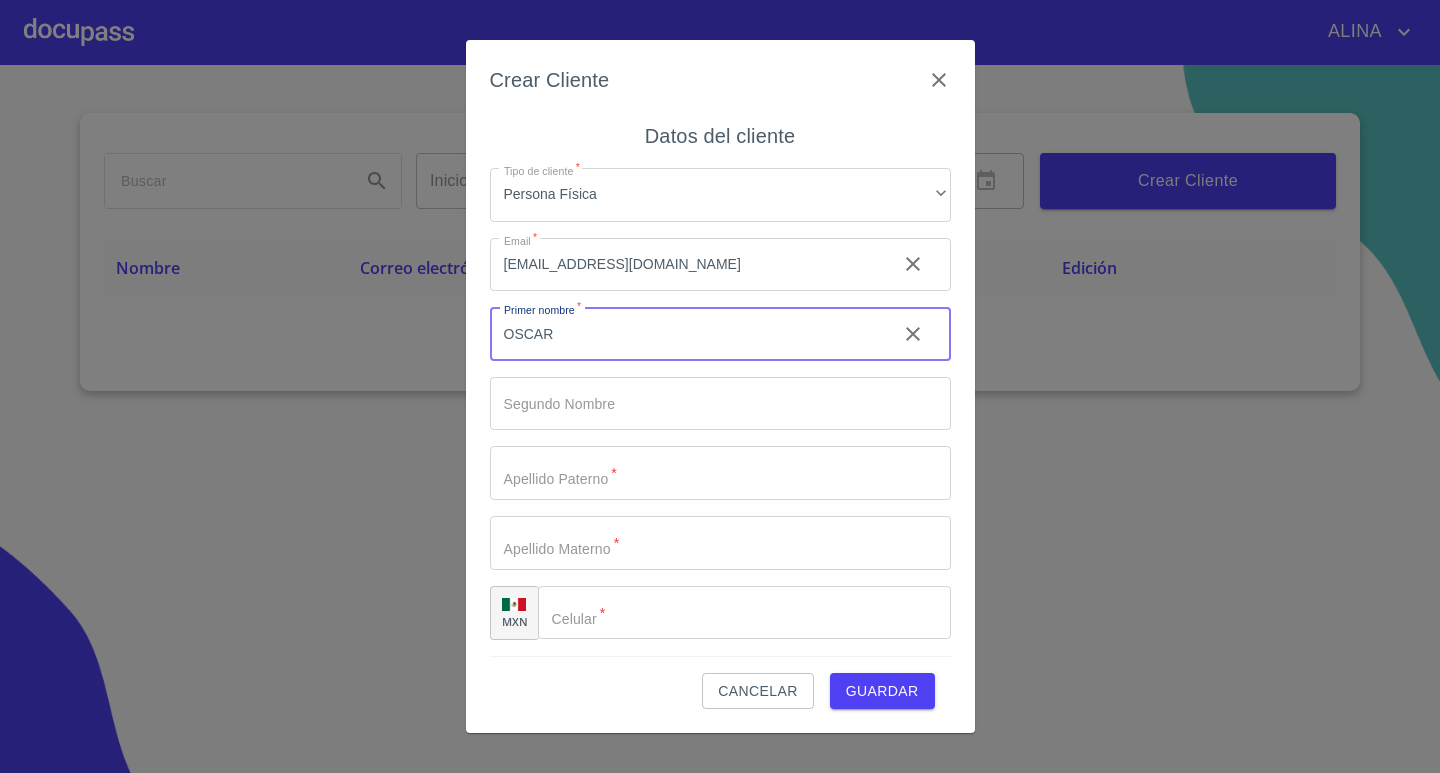 type on "OSCAR" 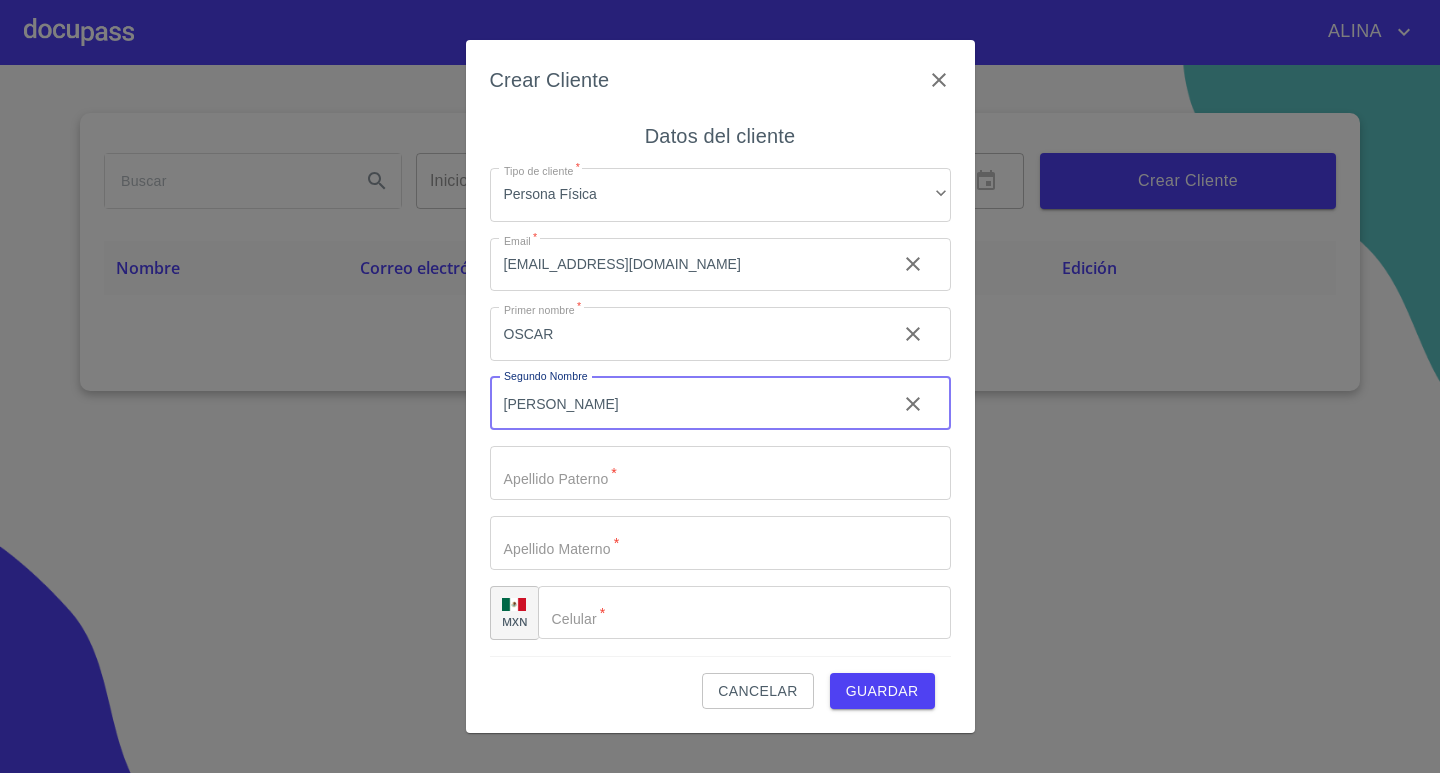 type on "[PERSON_NAME]" 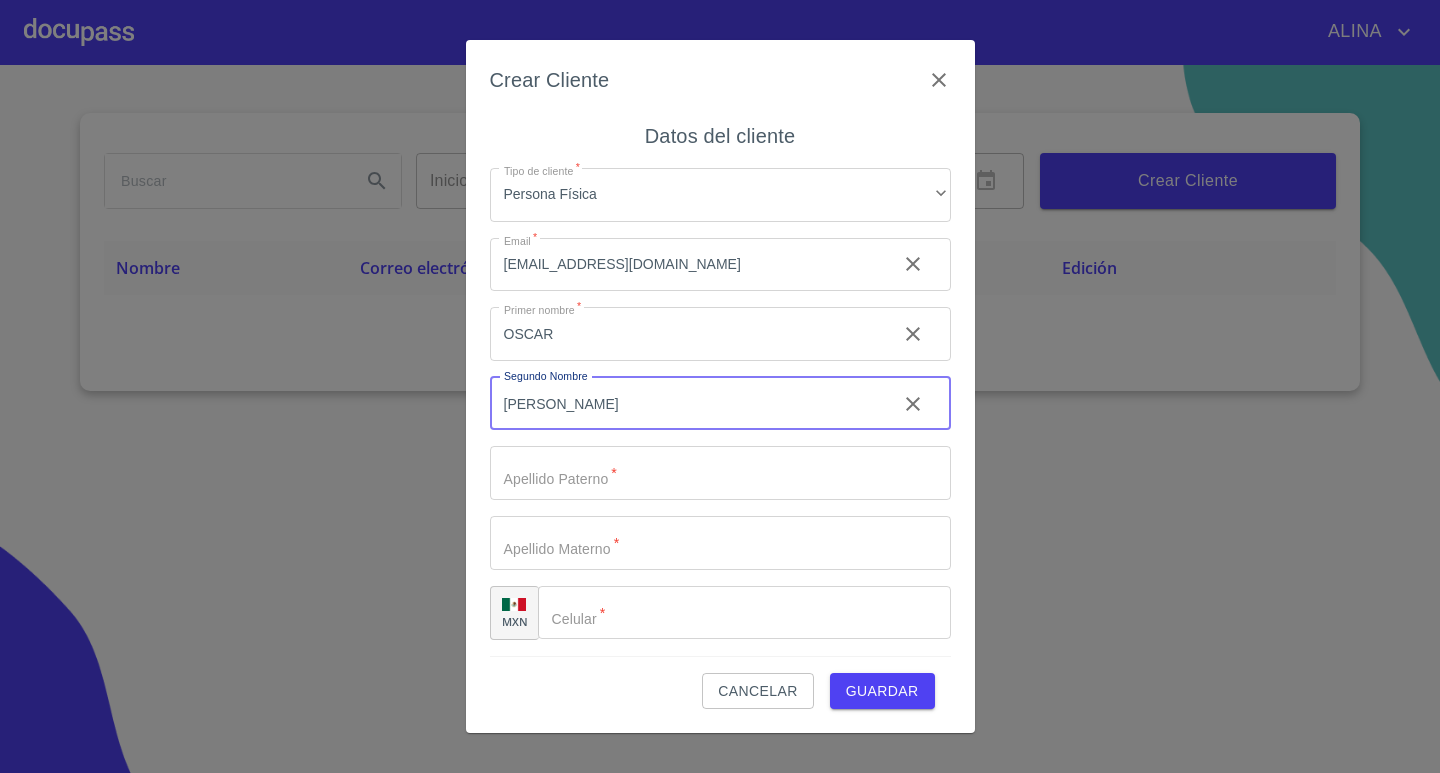 click on "Tipo de cliente   *" at bounding box center [685, 334] 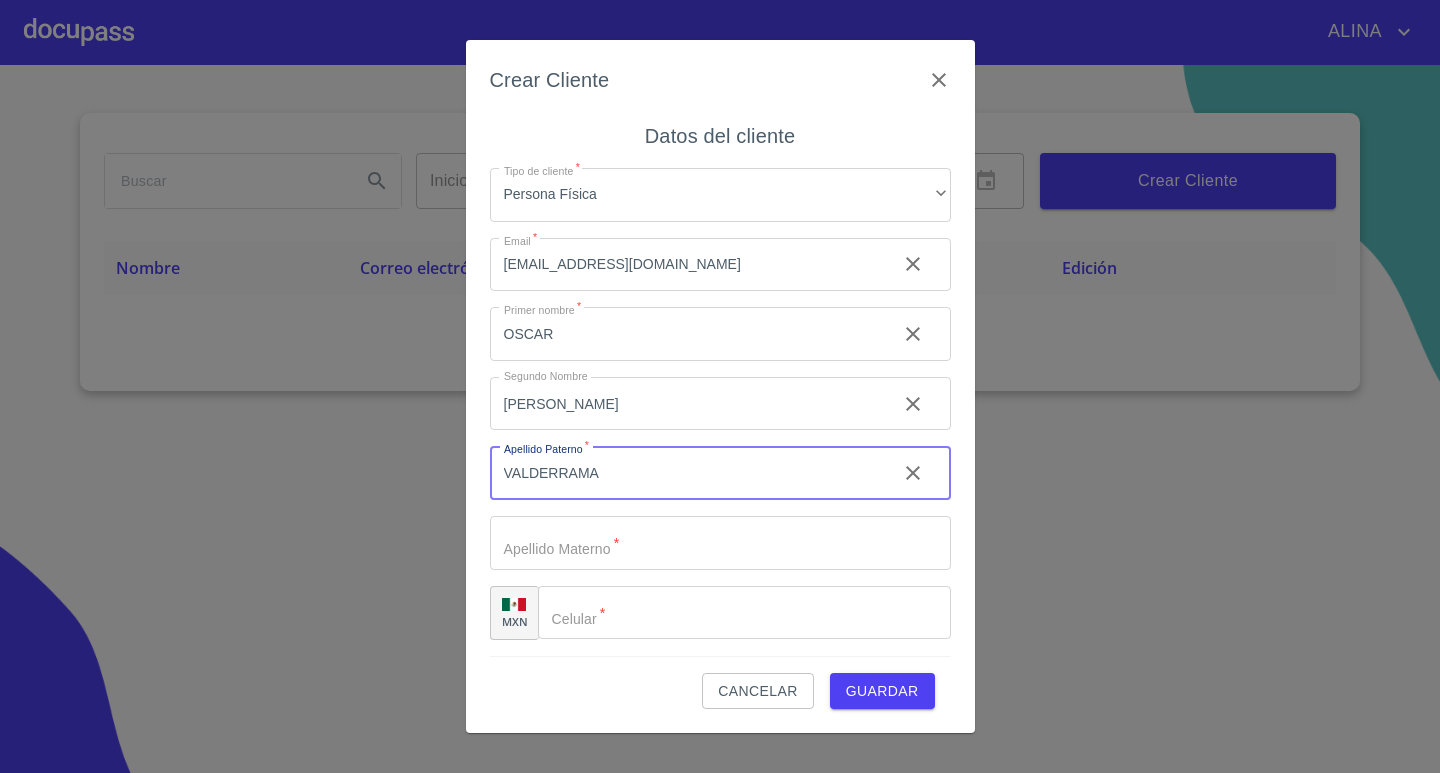 type on "VALDERRAMA" 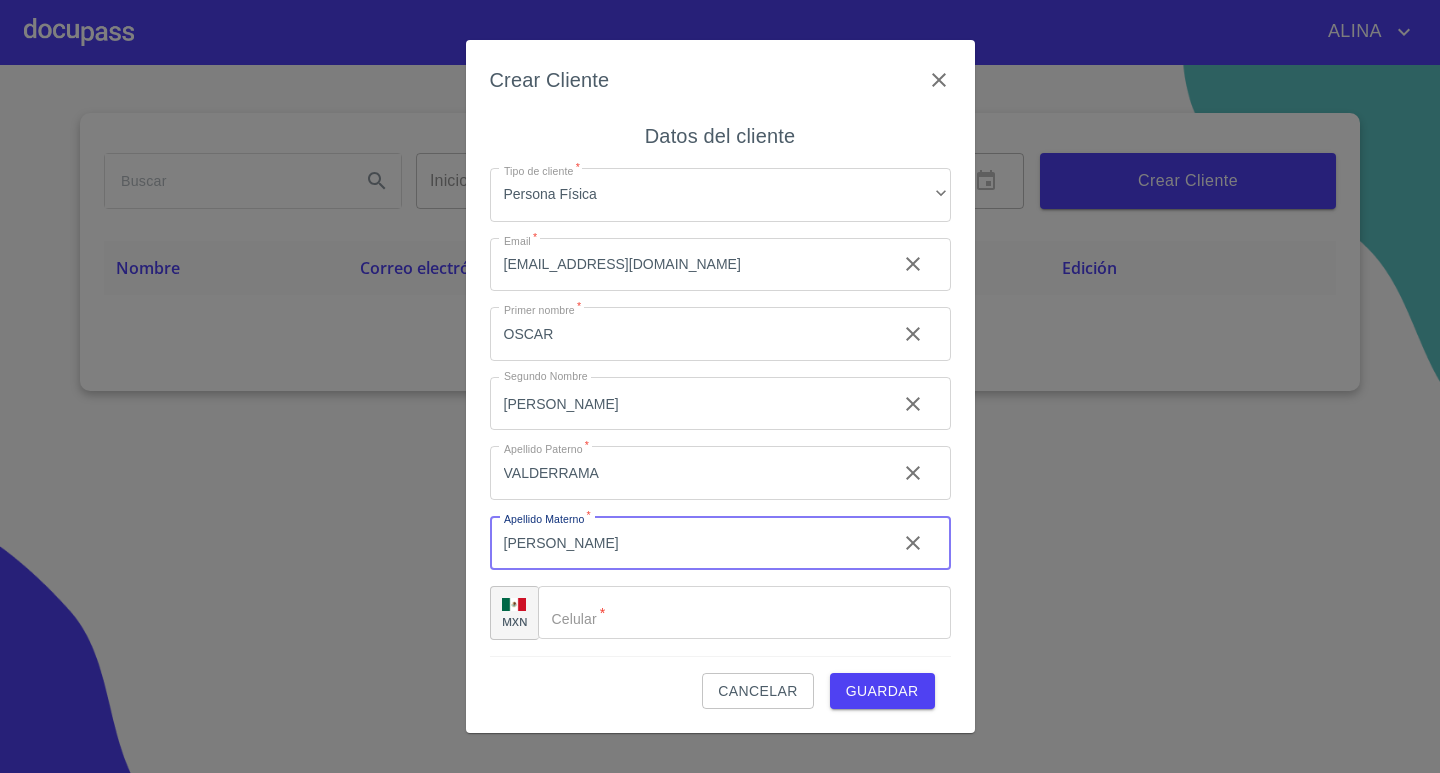 type on "[PERSON_NAME]" 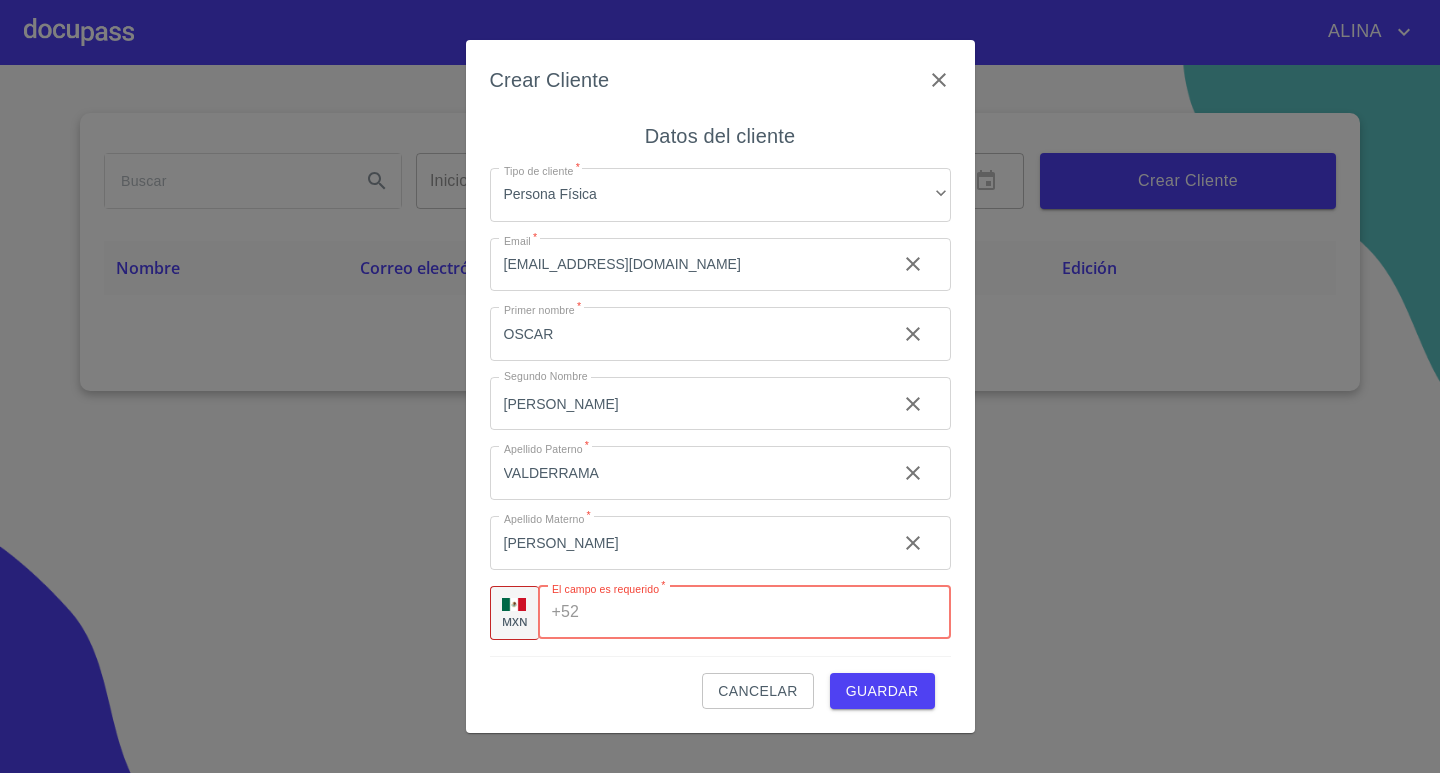 click on "Tipo de cliente   *" at bounding box center [768, 613] 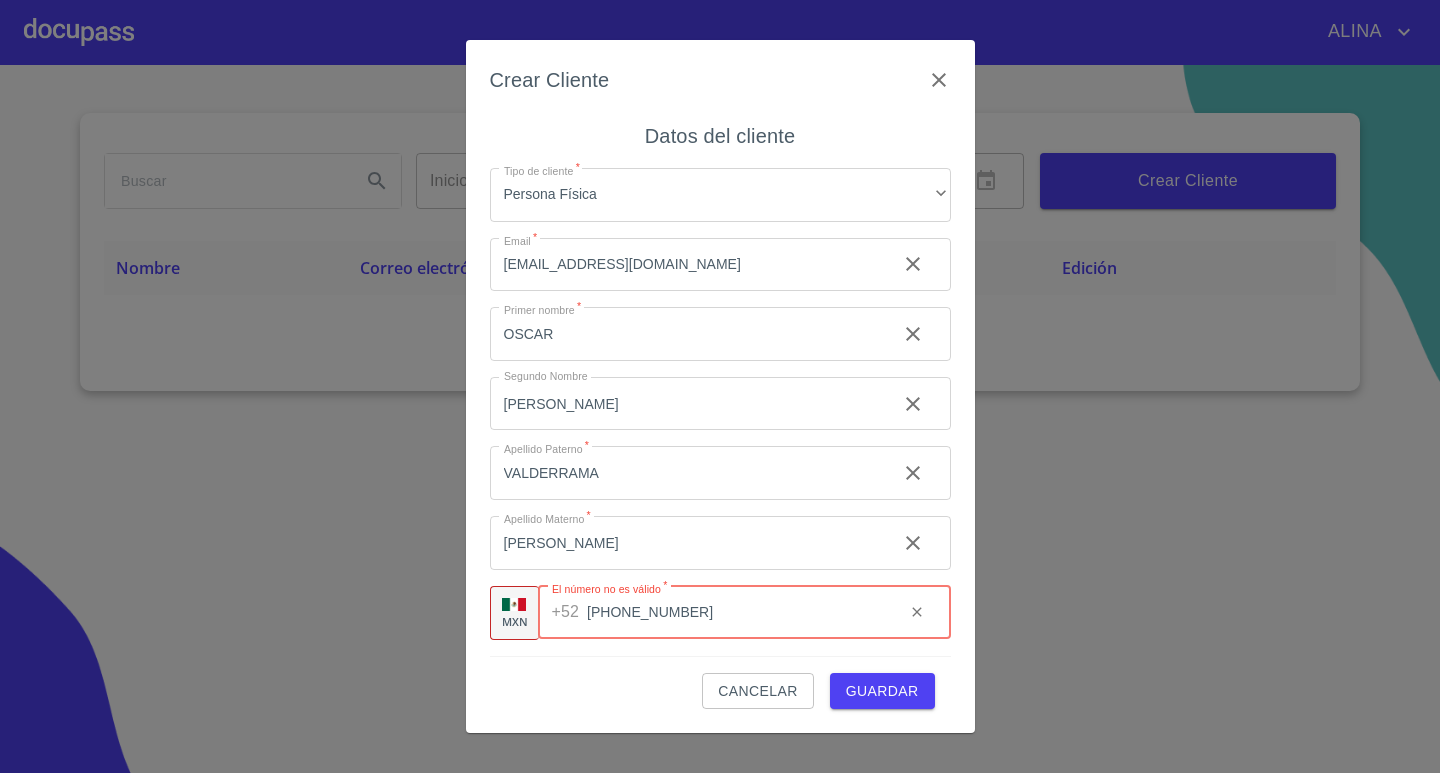 type on "[PHONE_NUMBER]" 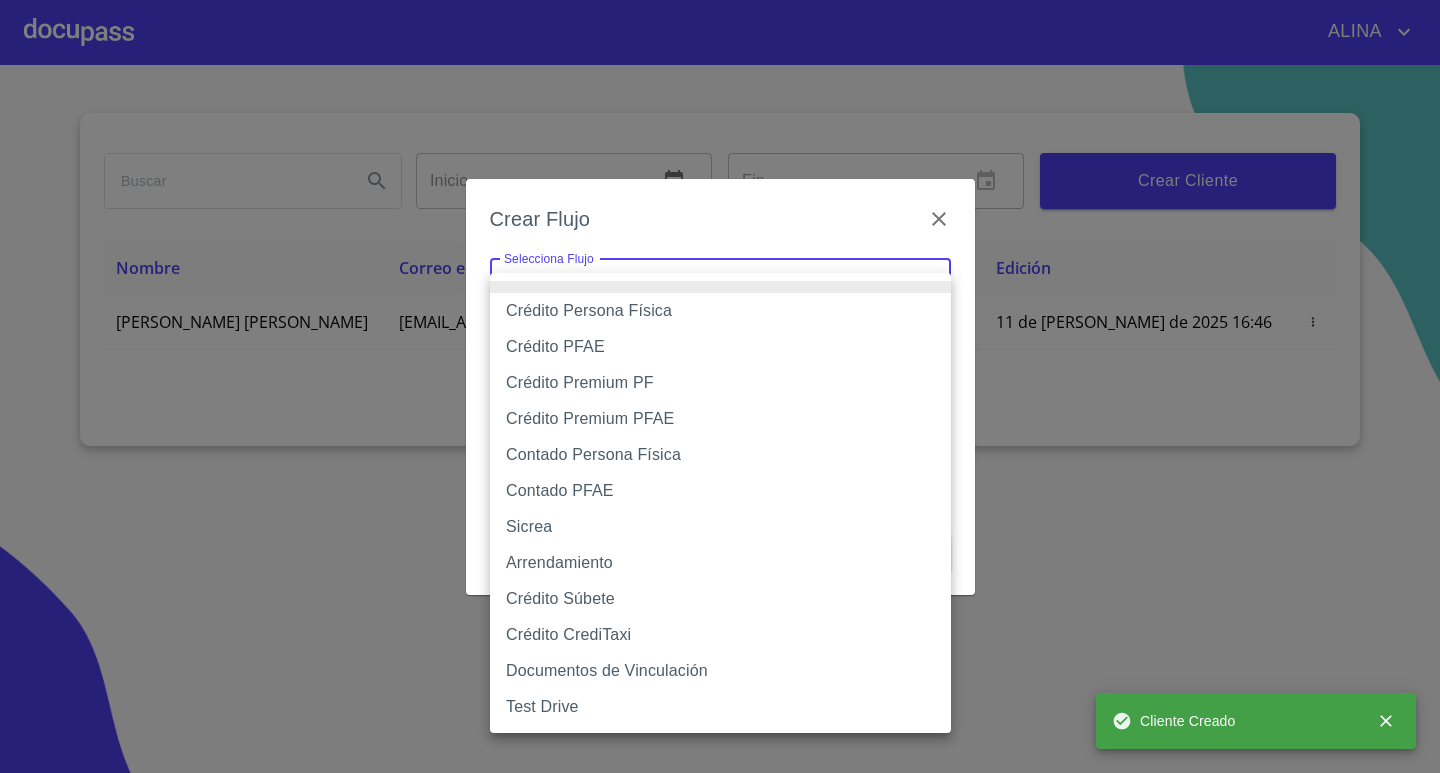 click on "[PERSON_NAME] ​ Fin ​ Crear Cliente Nombre   Correo electrónico   Registro   Edición     OSCAR [PERSON_NAME] [EMAIL_ADDRESS][DOMAIN_NAME] 11 de [PERSON_NAME] de 2025 16:46 11 de [PERSON_NAME] de 2025 16:46 1 Cliente Creado
Salir Crear Flujo Selecciona Flujo ​ Selecciona Flujo Cancelar Guardar Crédito Persona Física Crédito PFAE Crédito Premium PF Crédito Premium PFAE Contado Persona Física Contado PFAE Sicrea Arrendamiento Crédito Súbete Crédito CrediTaxi Documentos de Vinculación Test Drive" at bounding box center [720, 386] 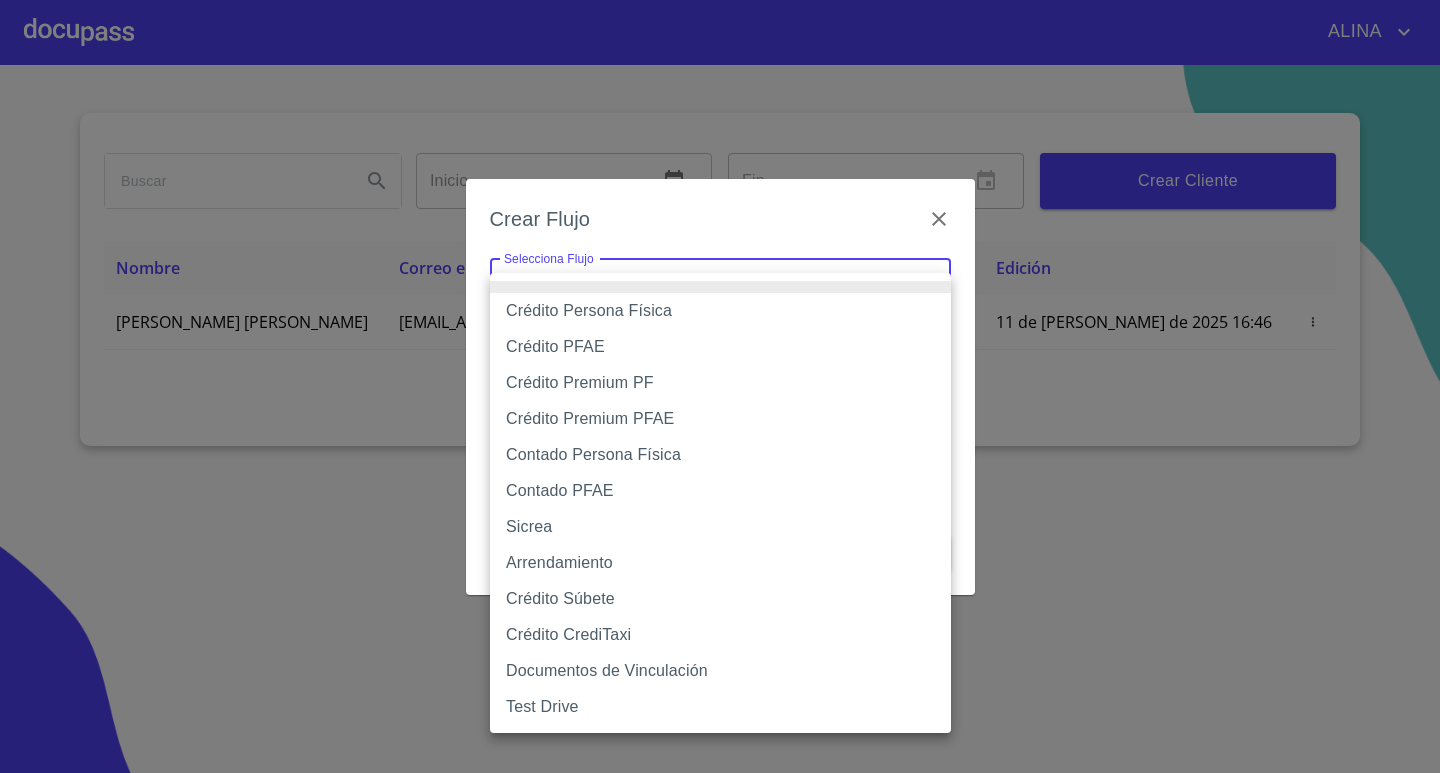 click on "Crédito Persona Física" at bounding box center (720, 311) 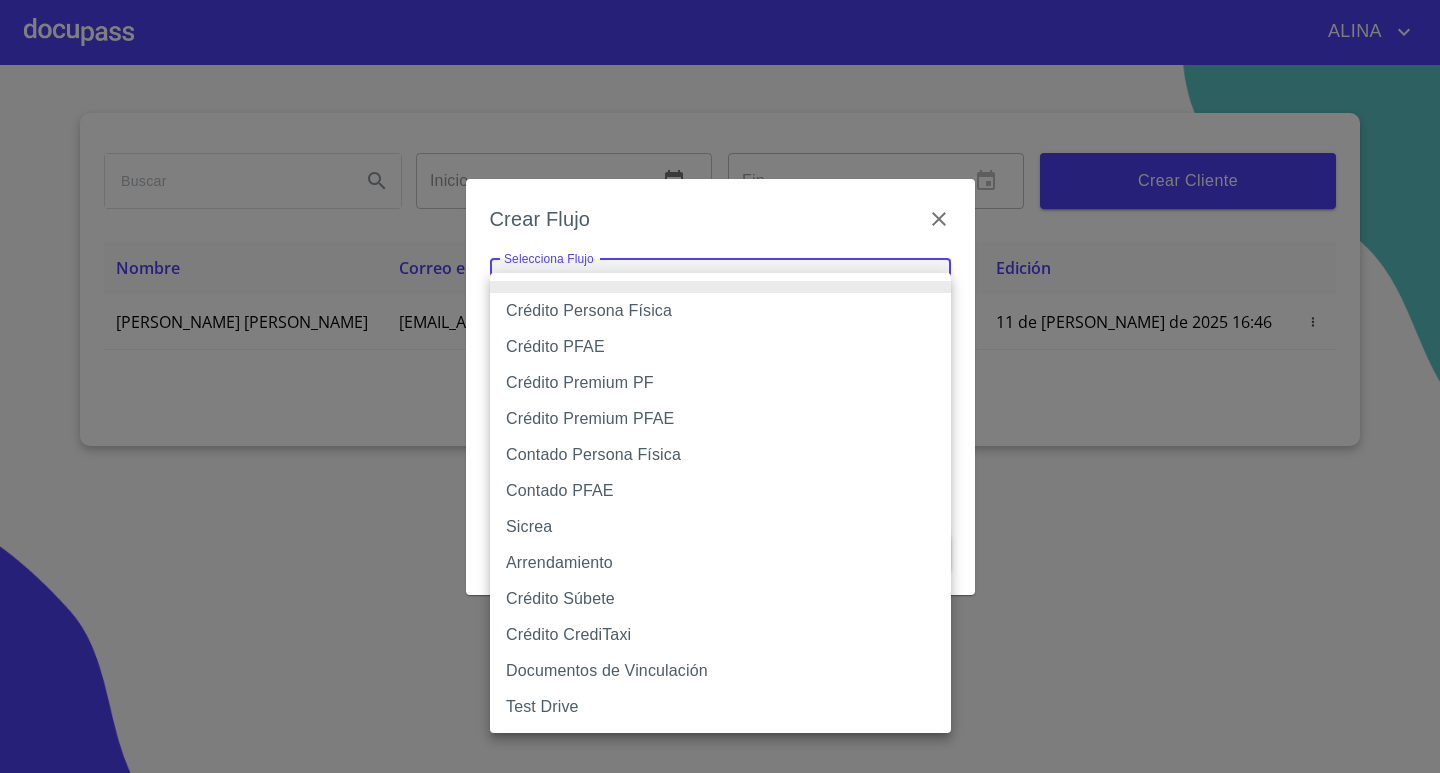 type on "6009fb3c7d1714eb8809aa97" 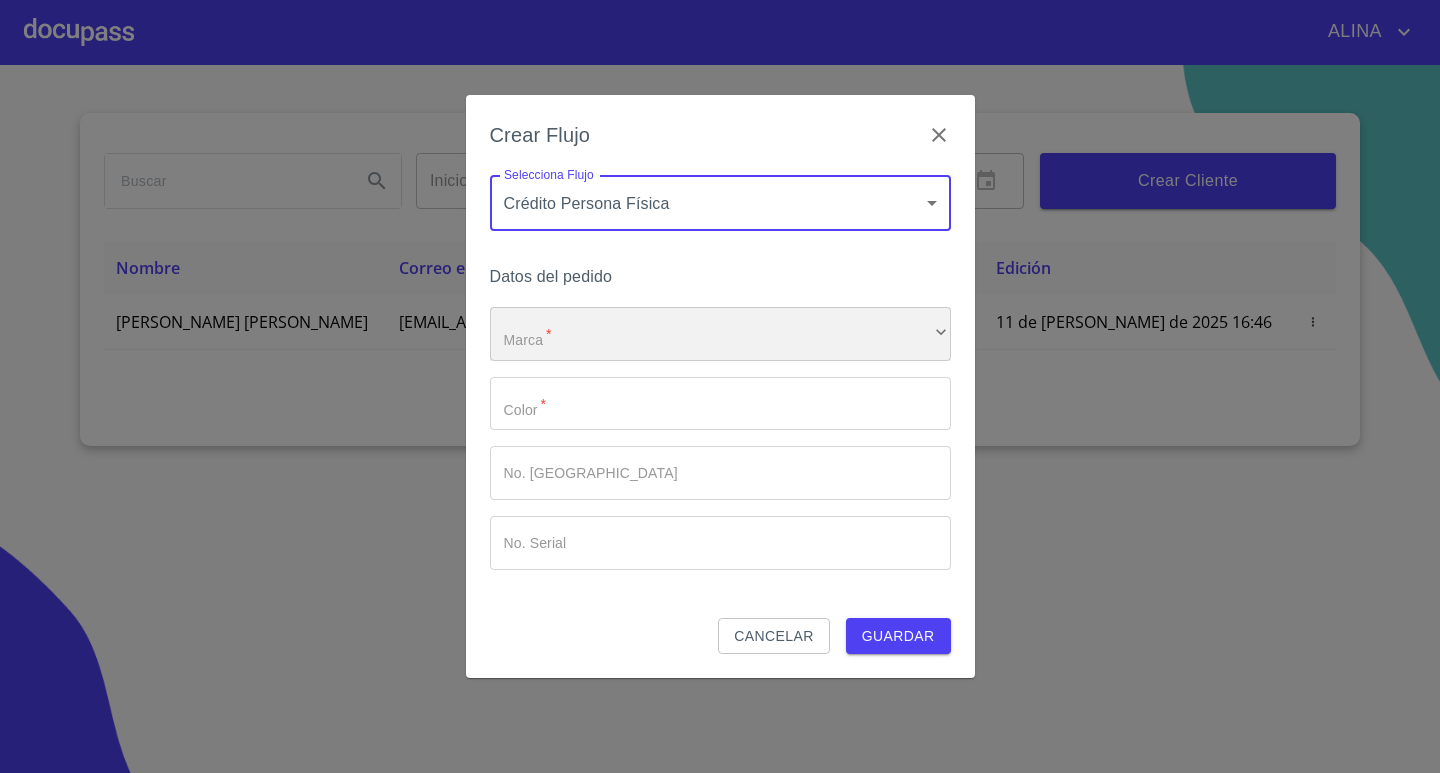 click on "​" at bounding box center [720, 334] 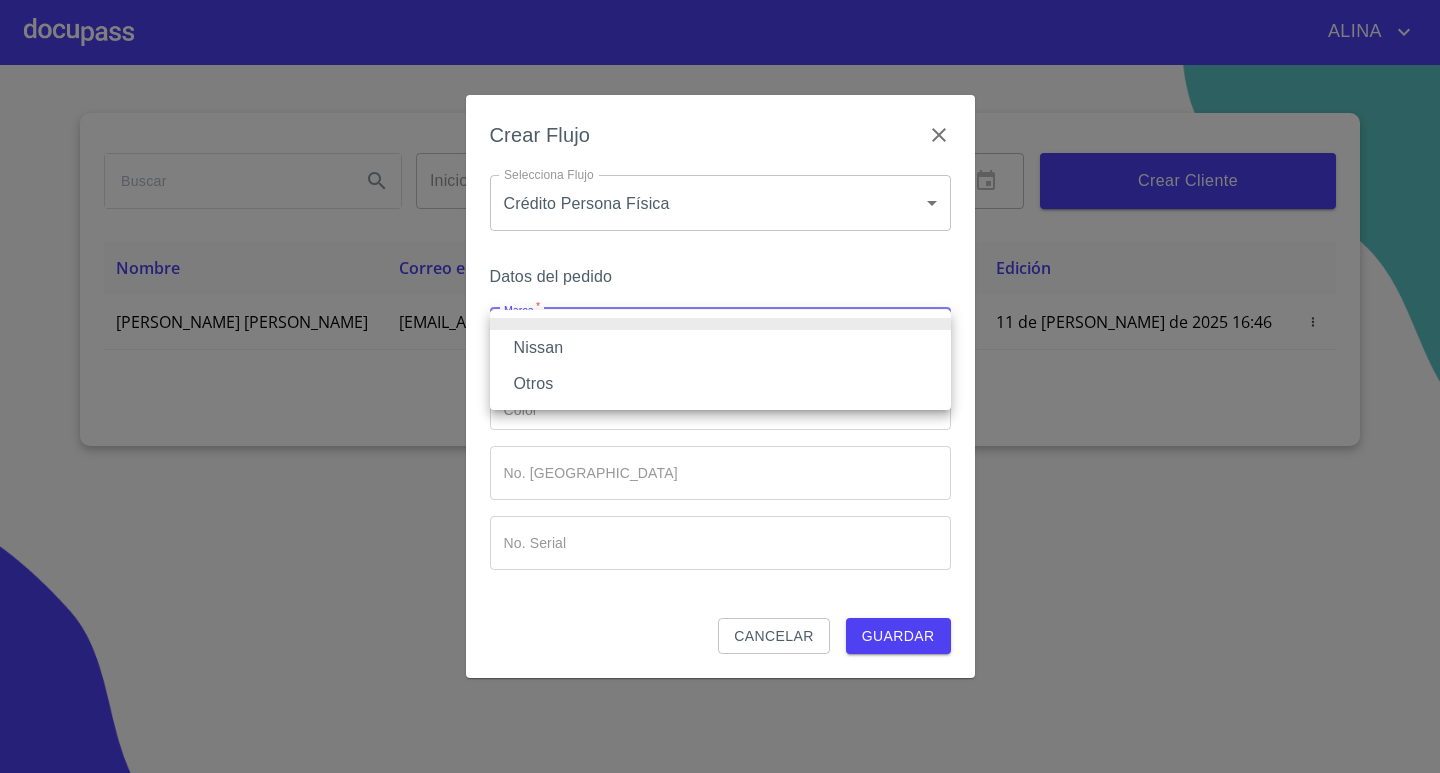 click on "Nissan" at bounding box center (720, 348) 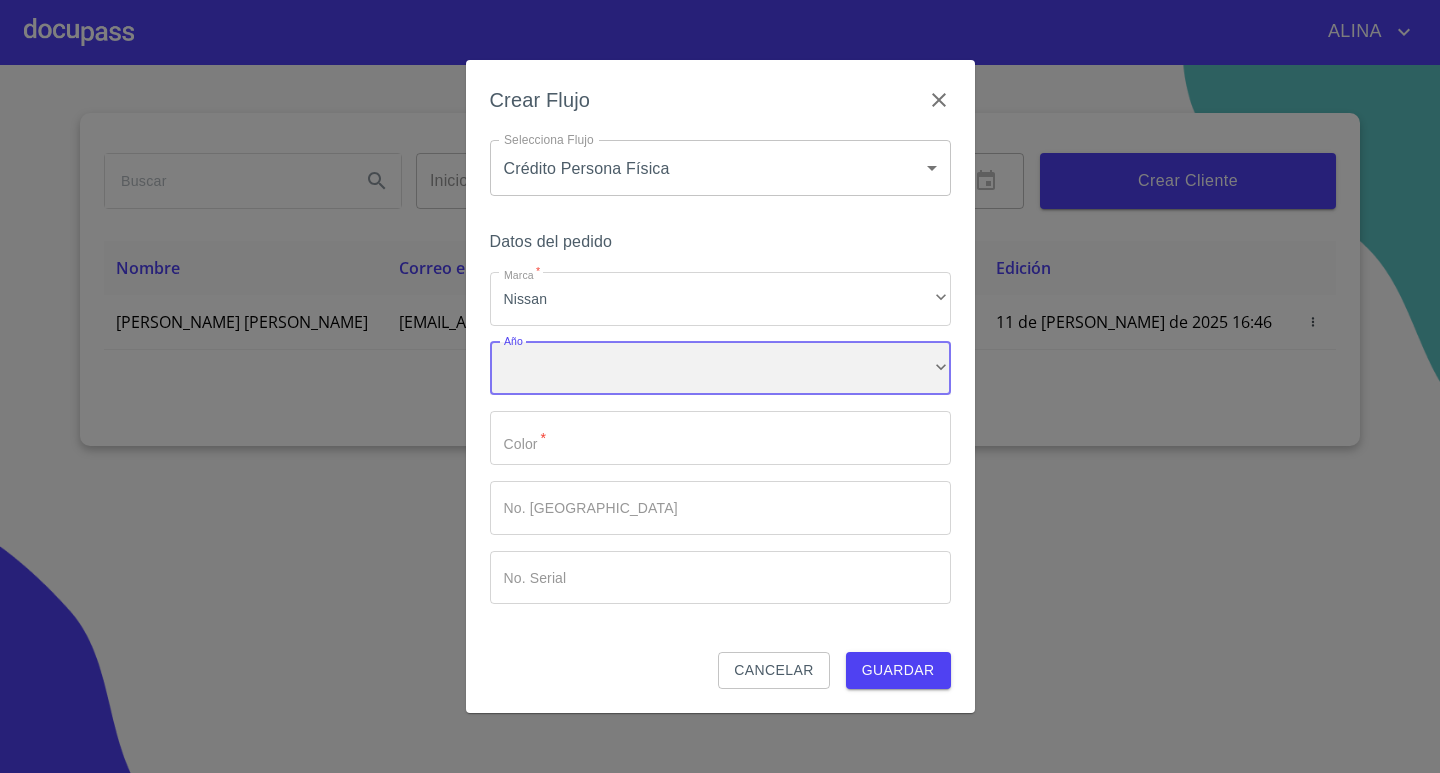 click on "​" at bounding box center (720, 369) 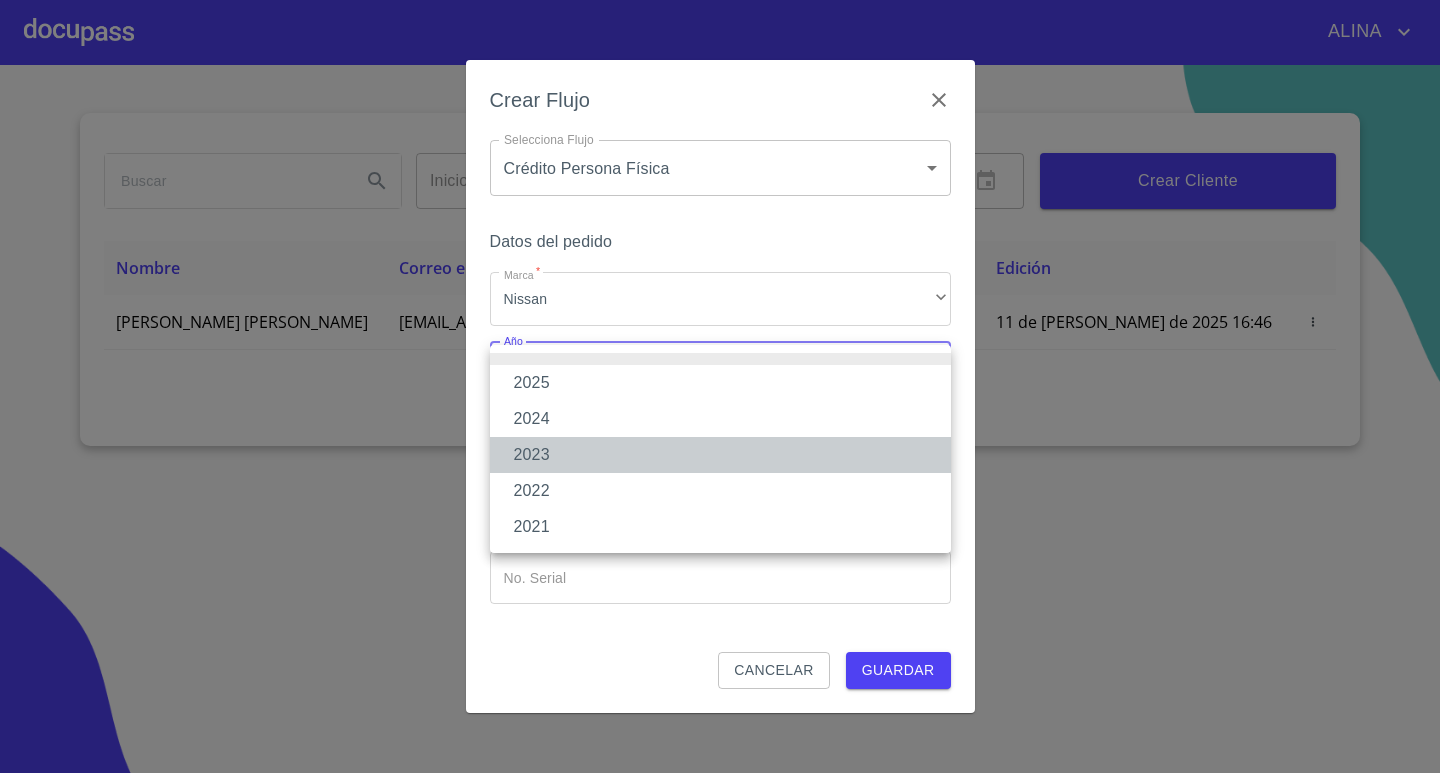 click on "2023" at bounding box center (720, 455) 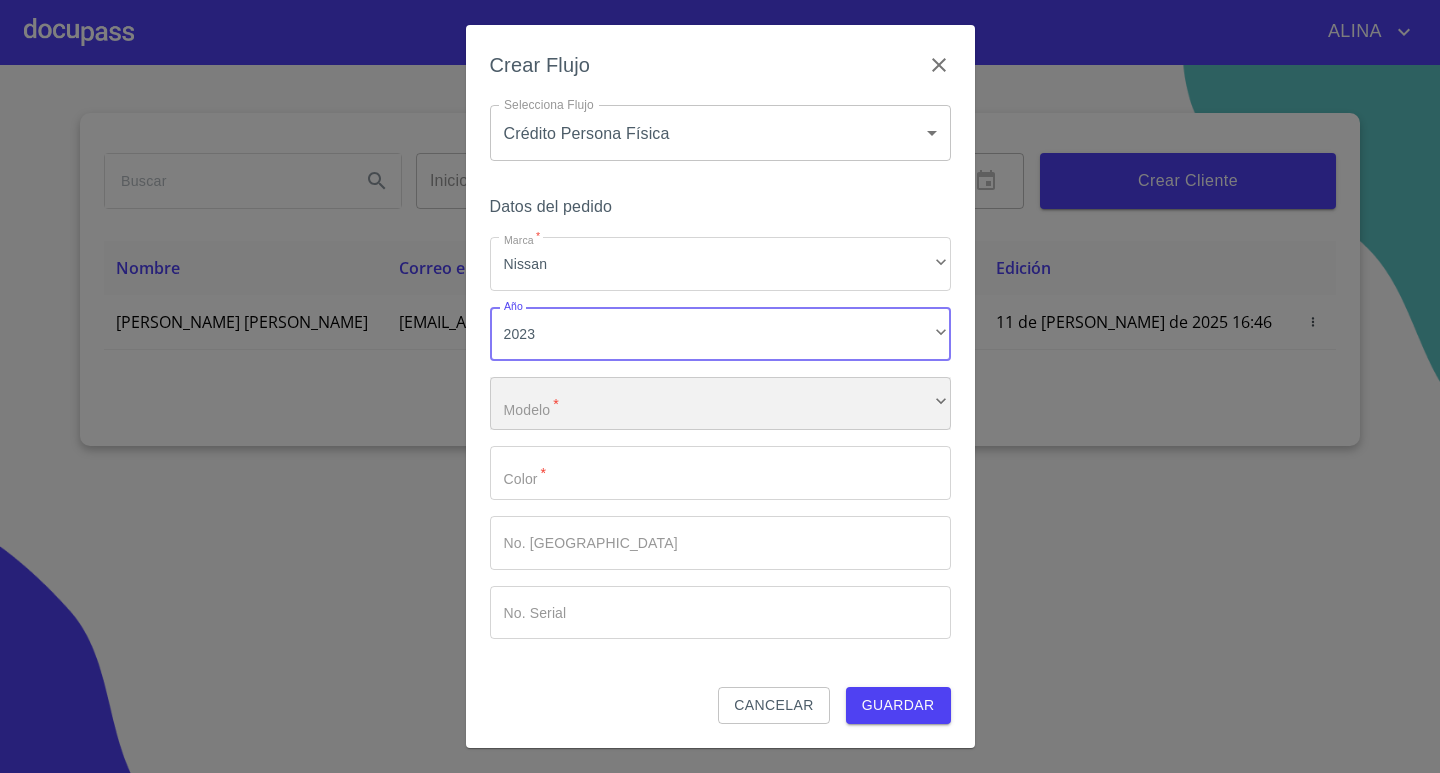 click on "​" at bounding box center (720, 404) 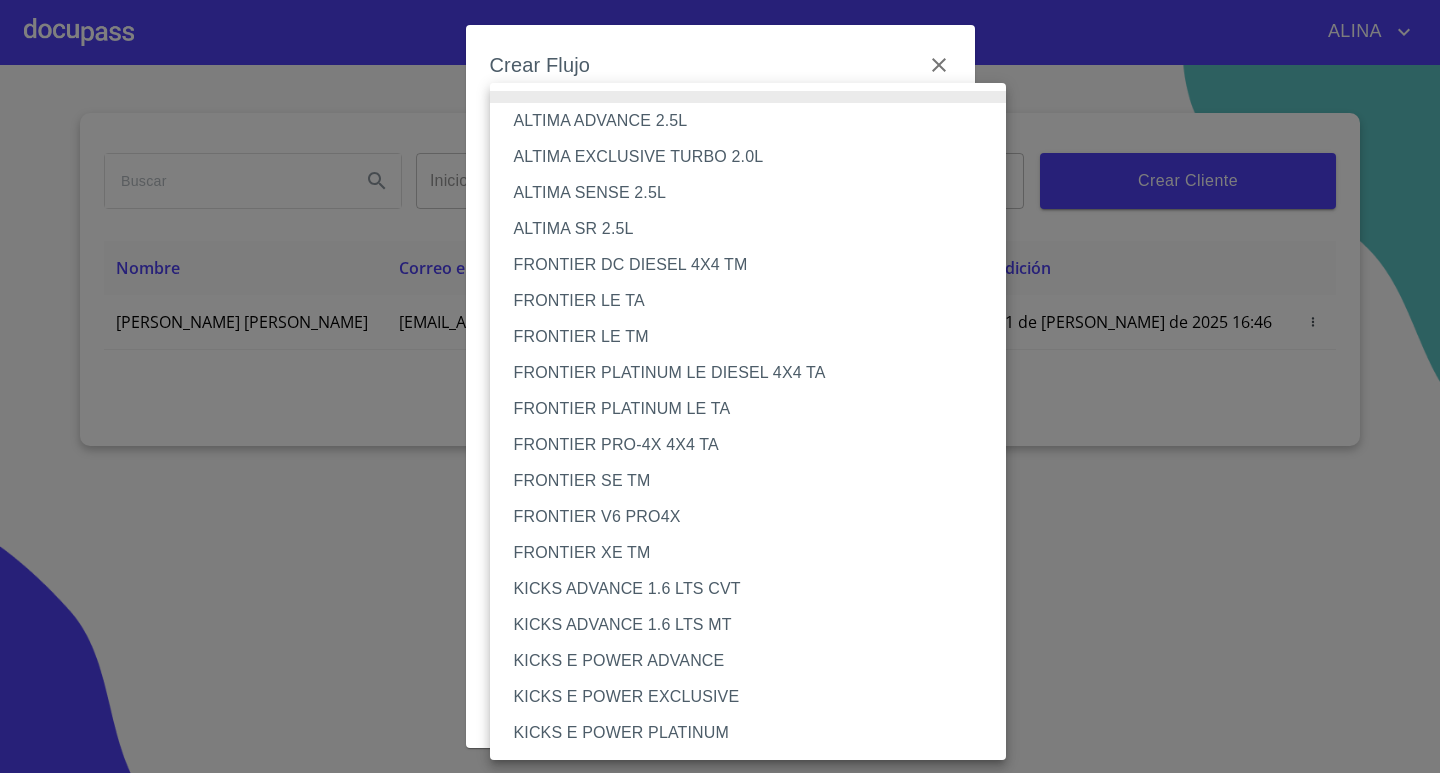 type 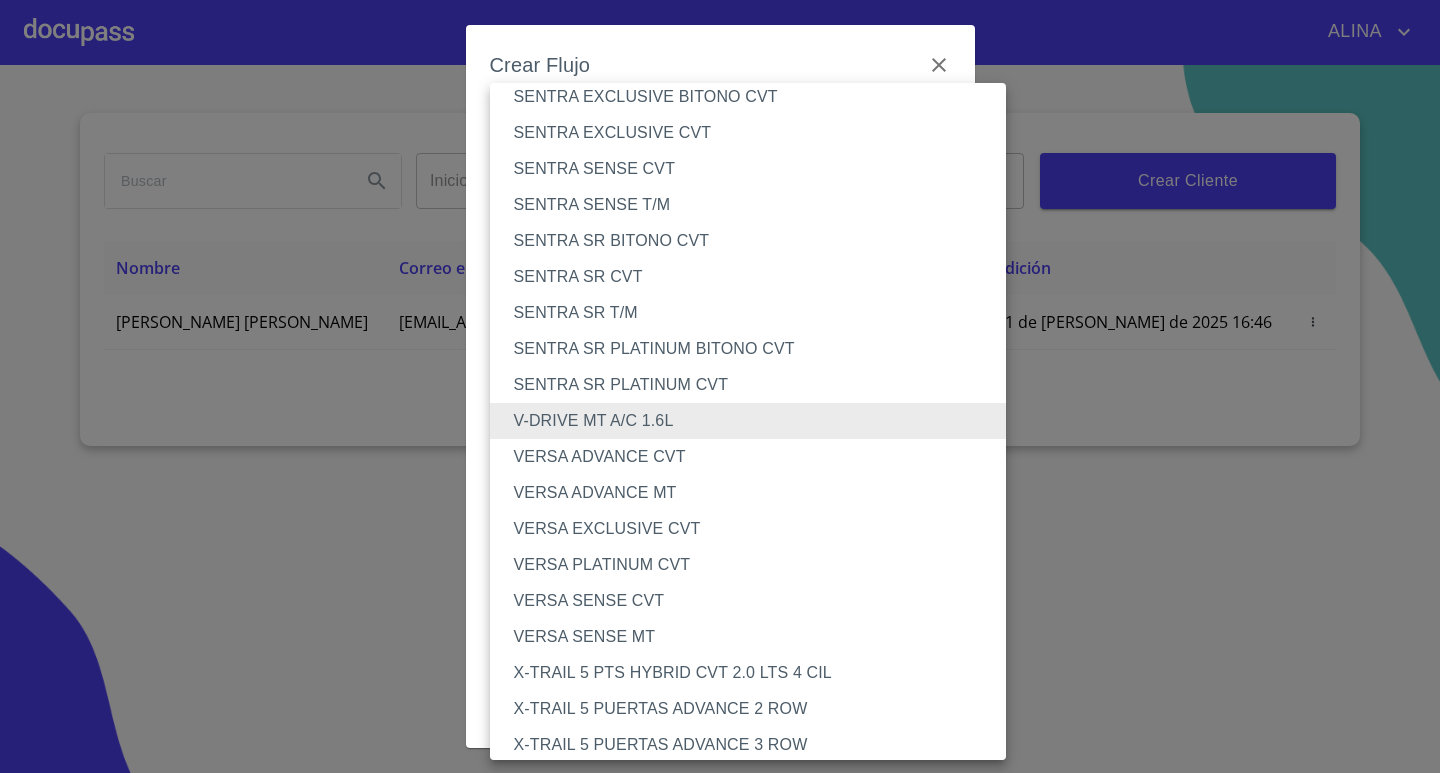 type 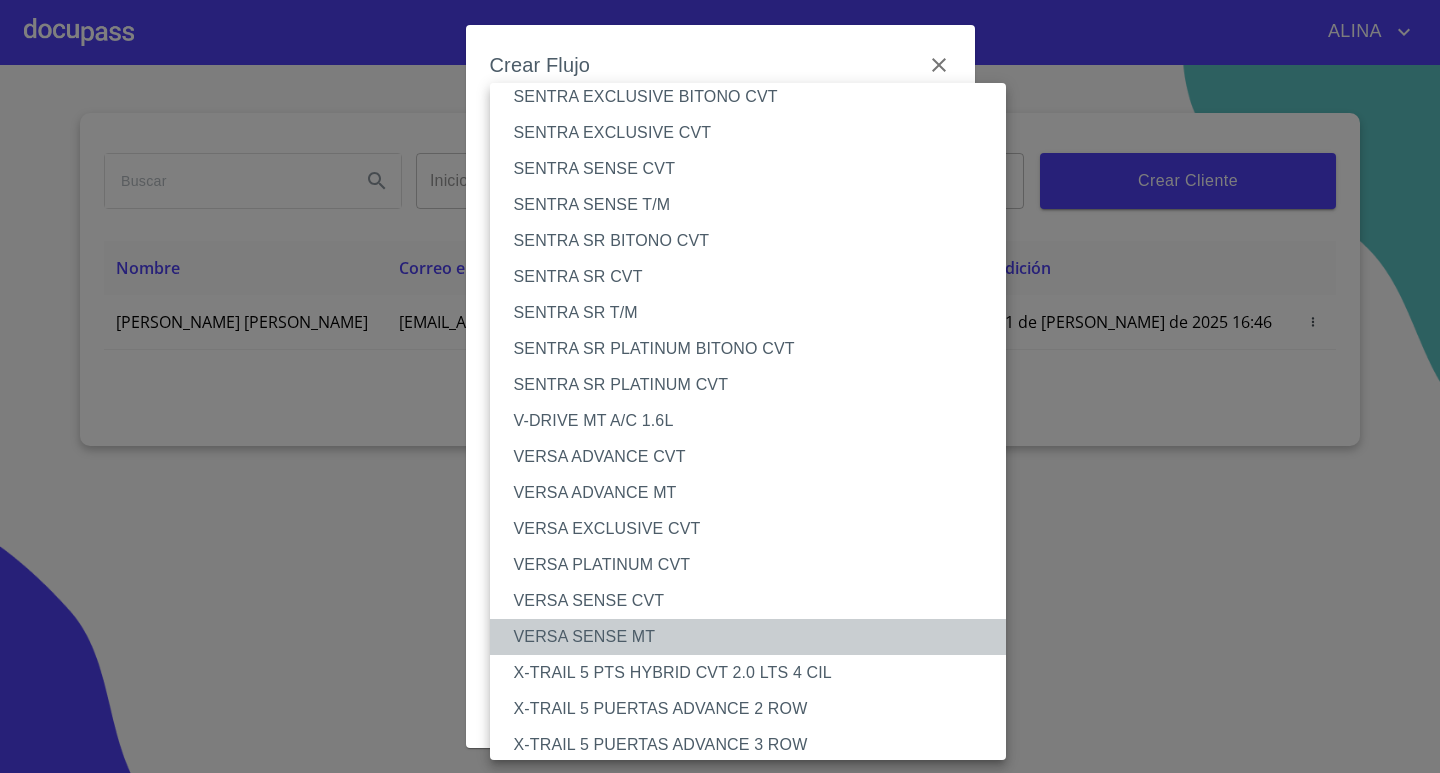 click on "VERSA SENSE MT" at bounding box center (756, 637) 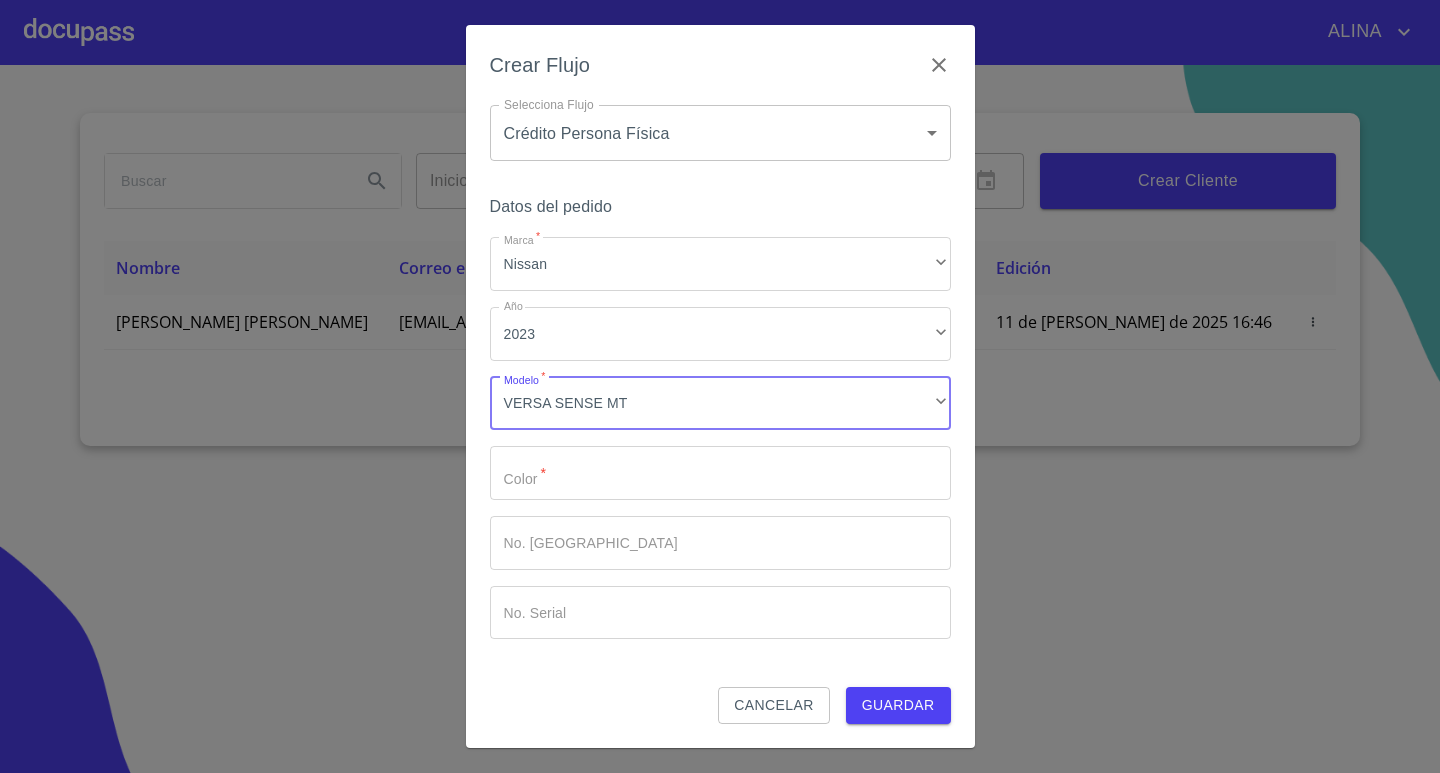 click on "Marca   *" at bounding box center (720, 473) 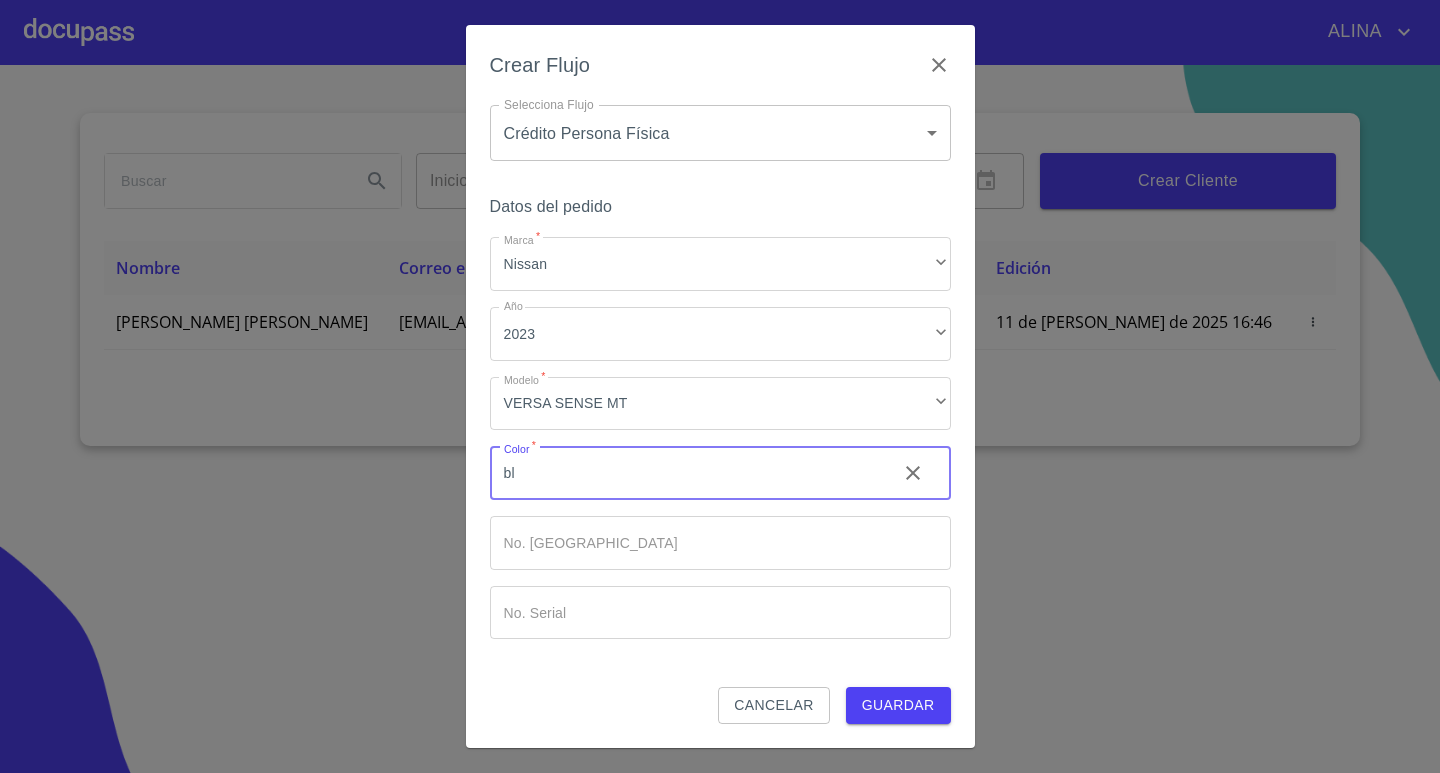 type on "b" 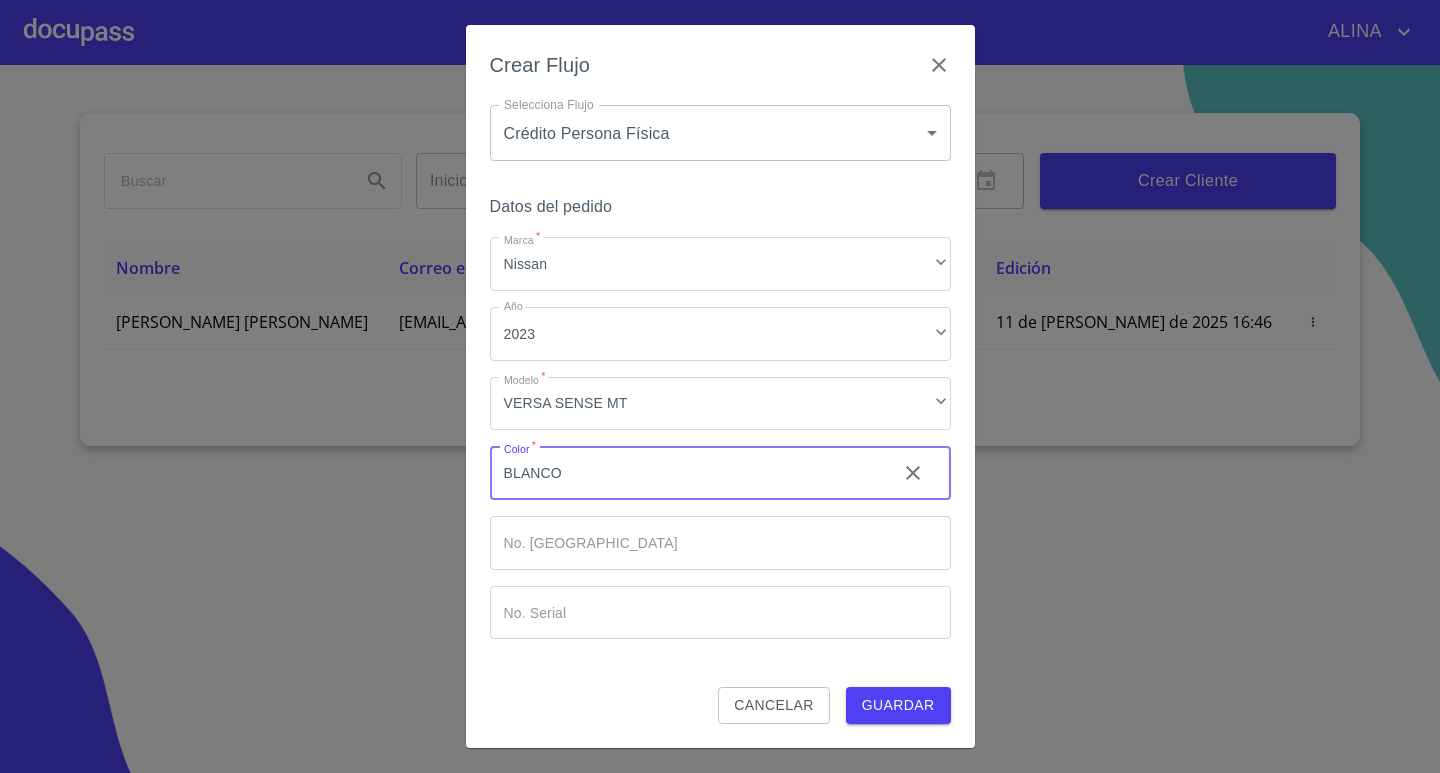type on "BLANCO" 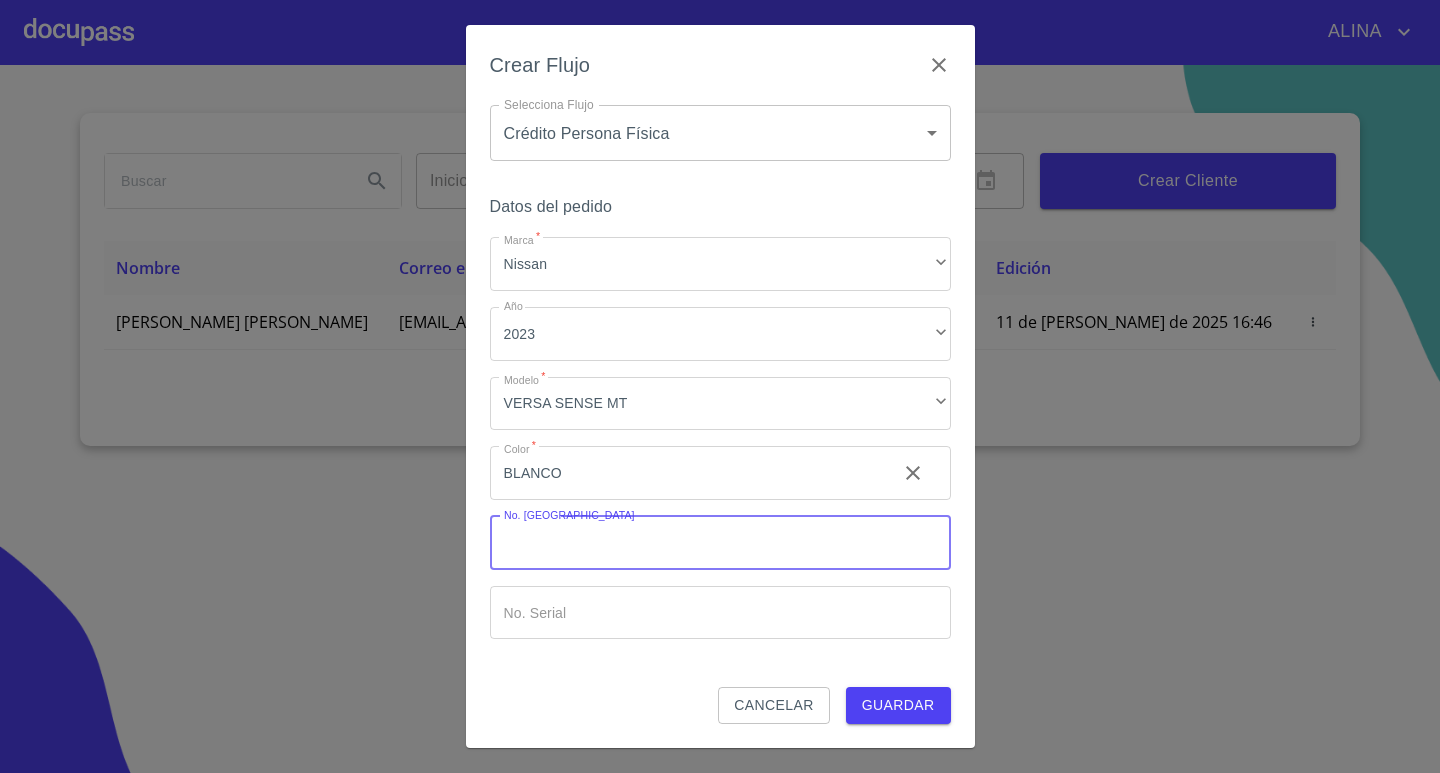 click on "Marca   *" at bounding box center (720, 543) 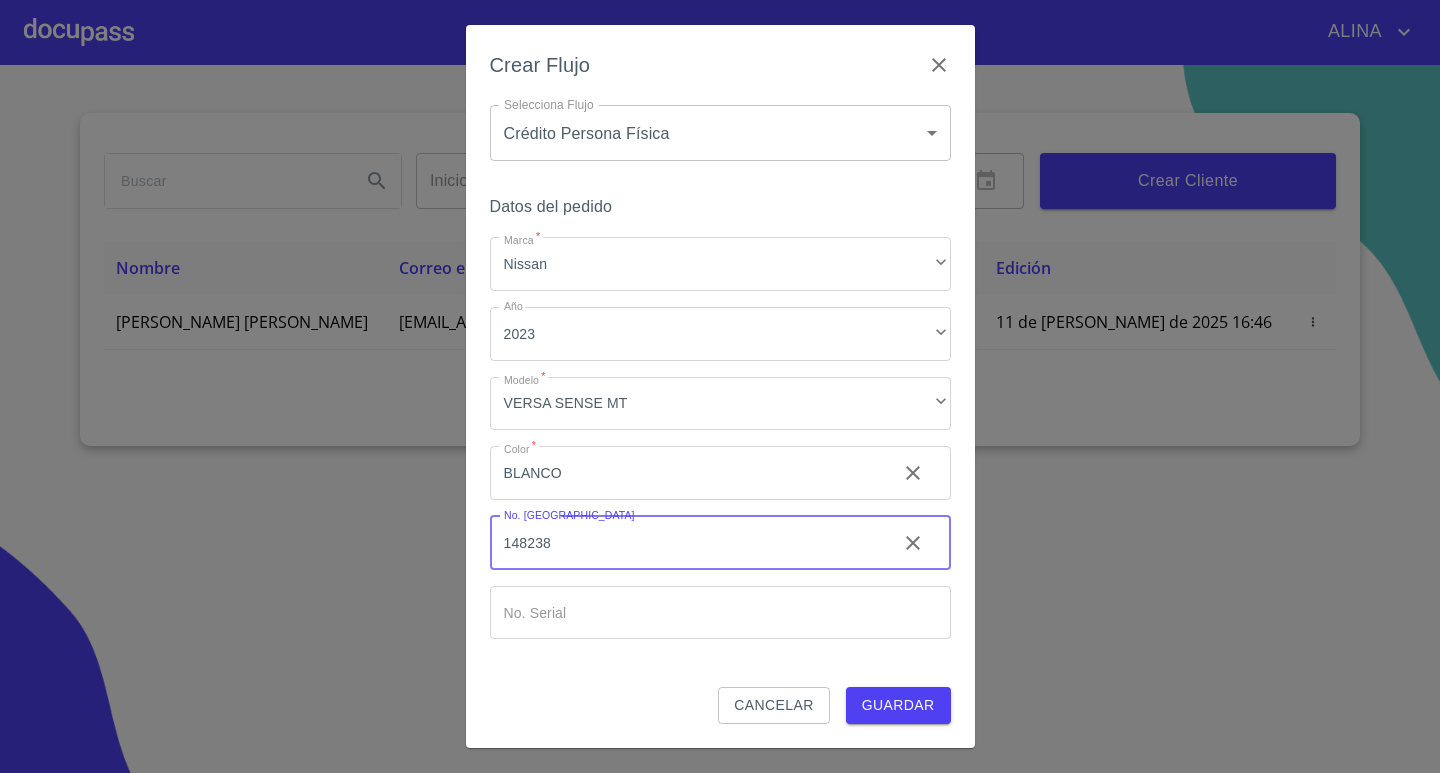 type on "148238" 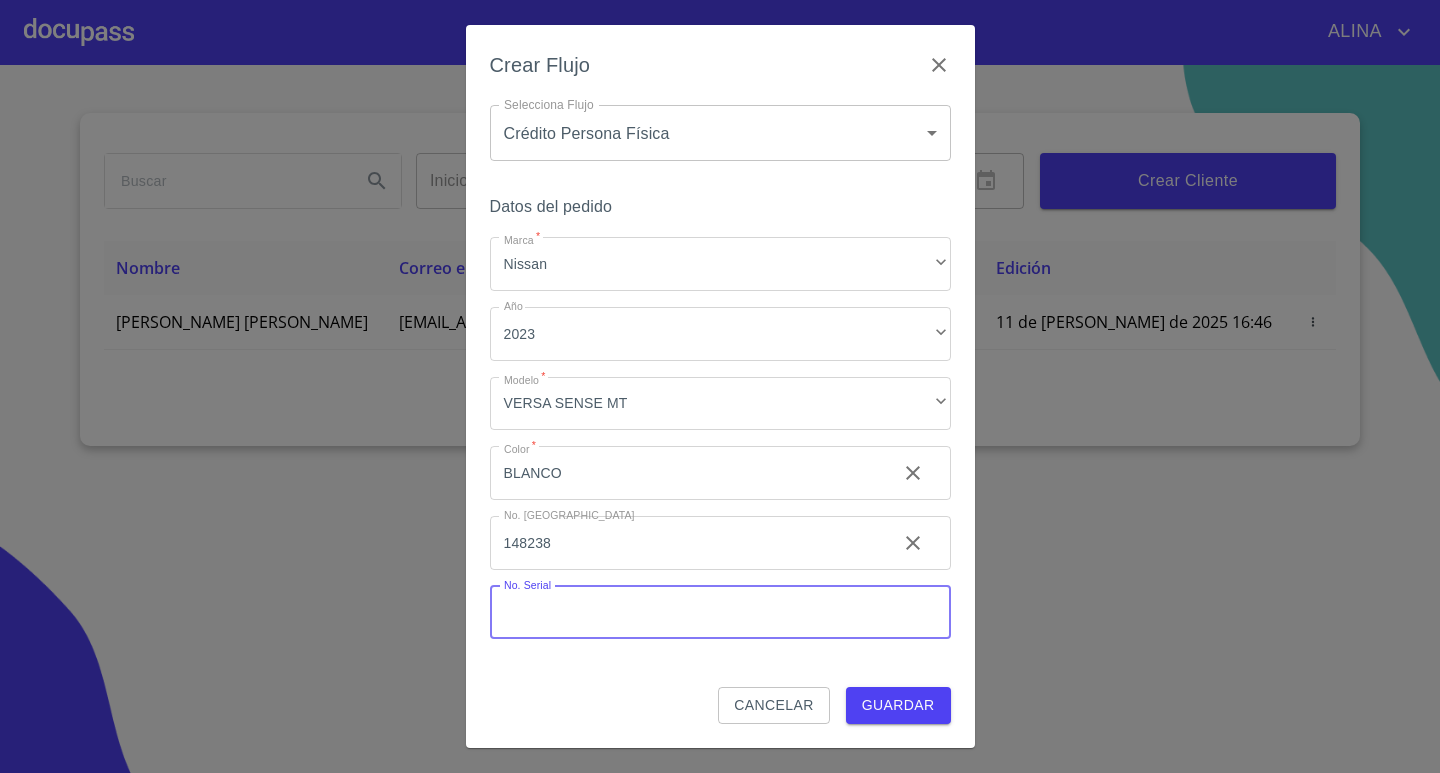 click on "Marca   *" at bounding box center [720, 613] 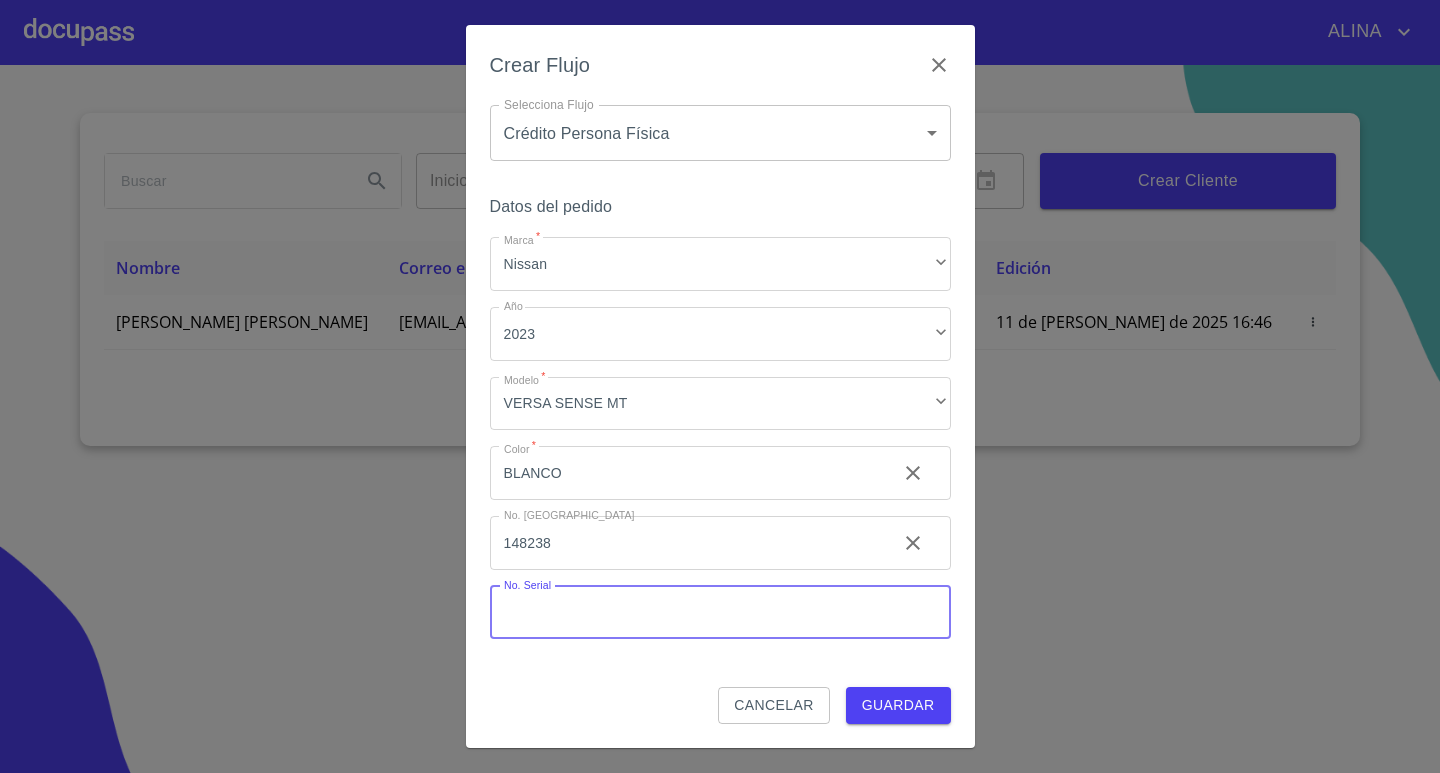 click on "Marca   *" at bounding box center [720, 613] 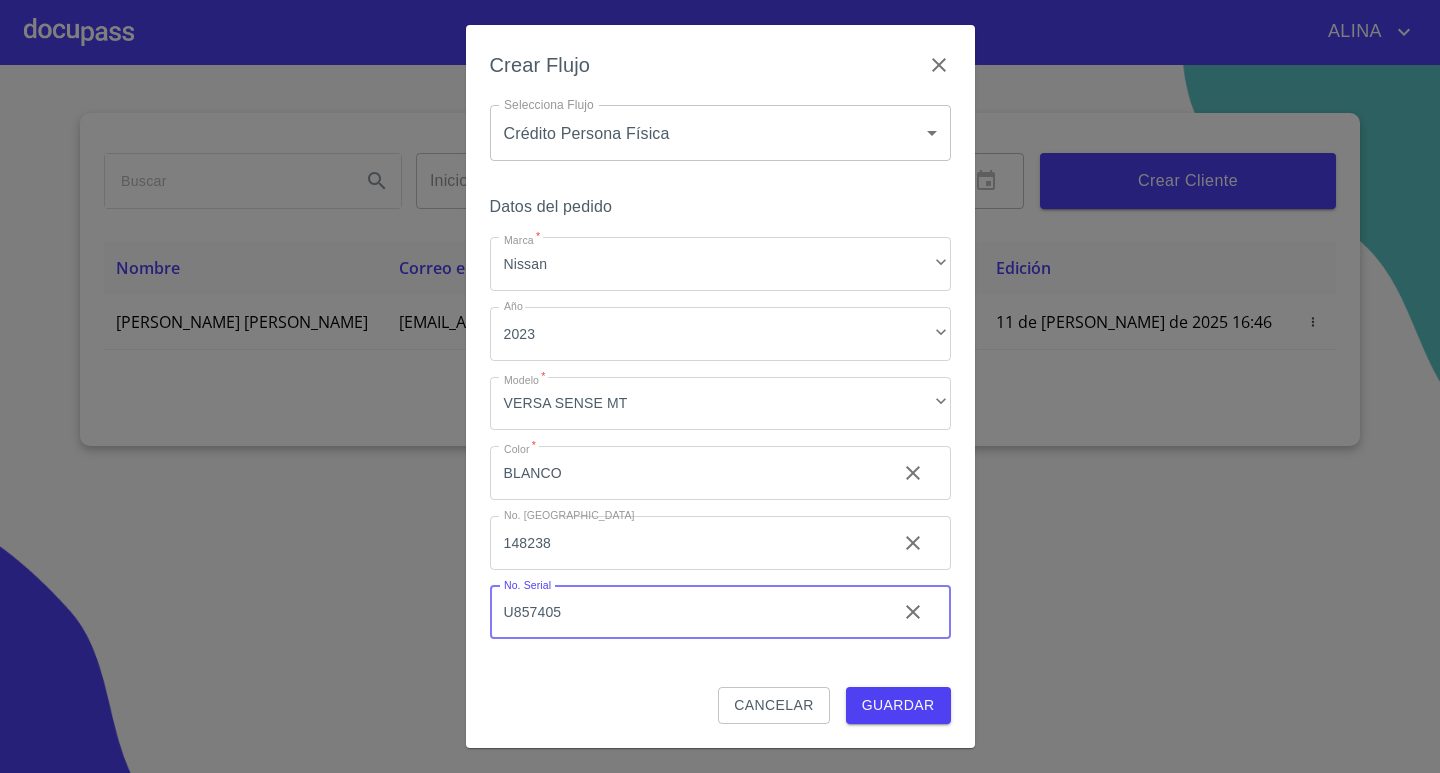 type on "U857405" 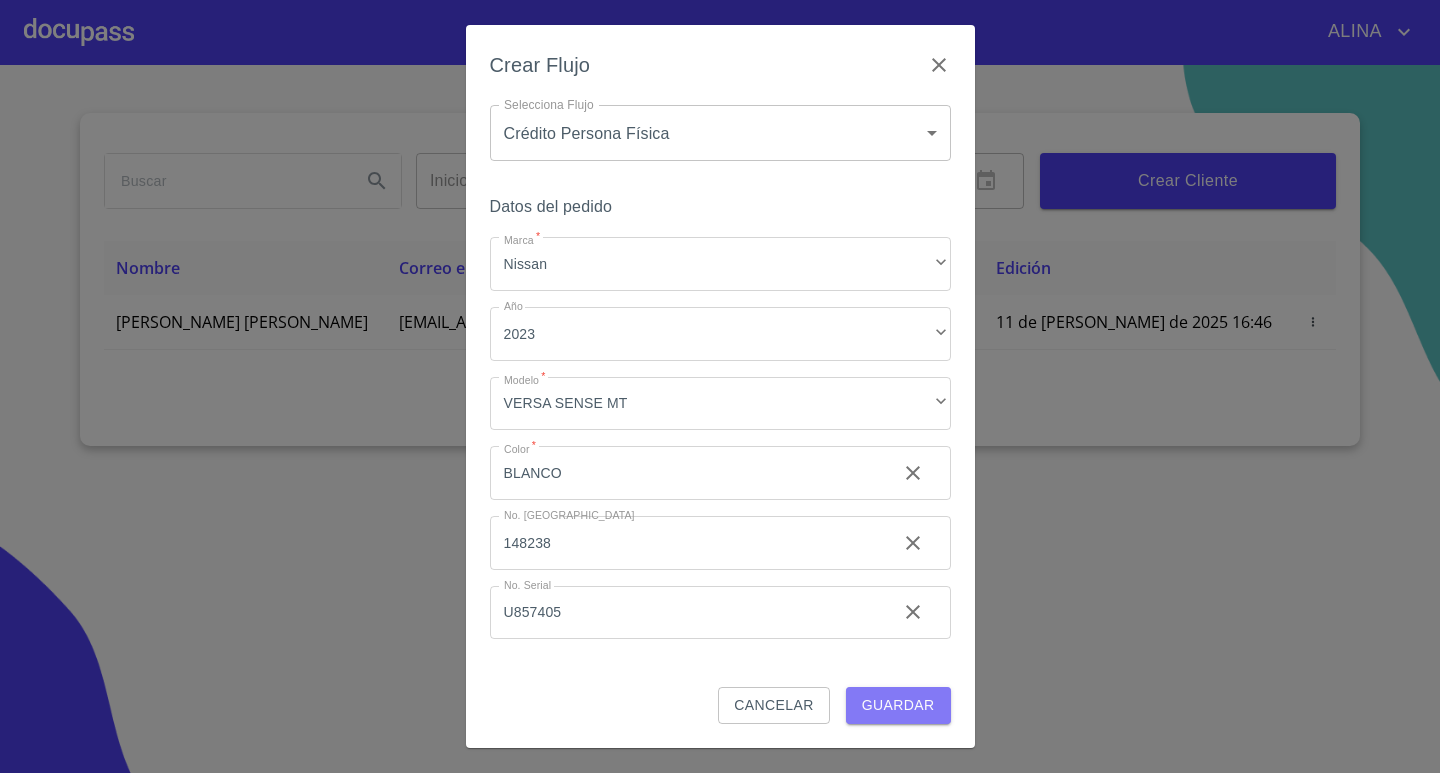 click on "Guardar" at bounding box center [898, 705] 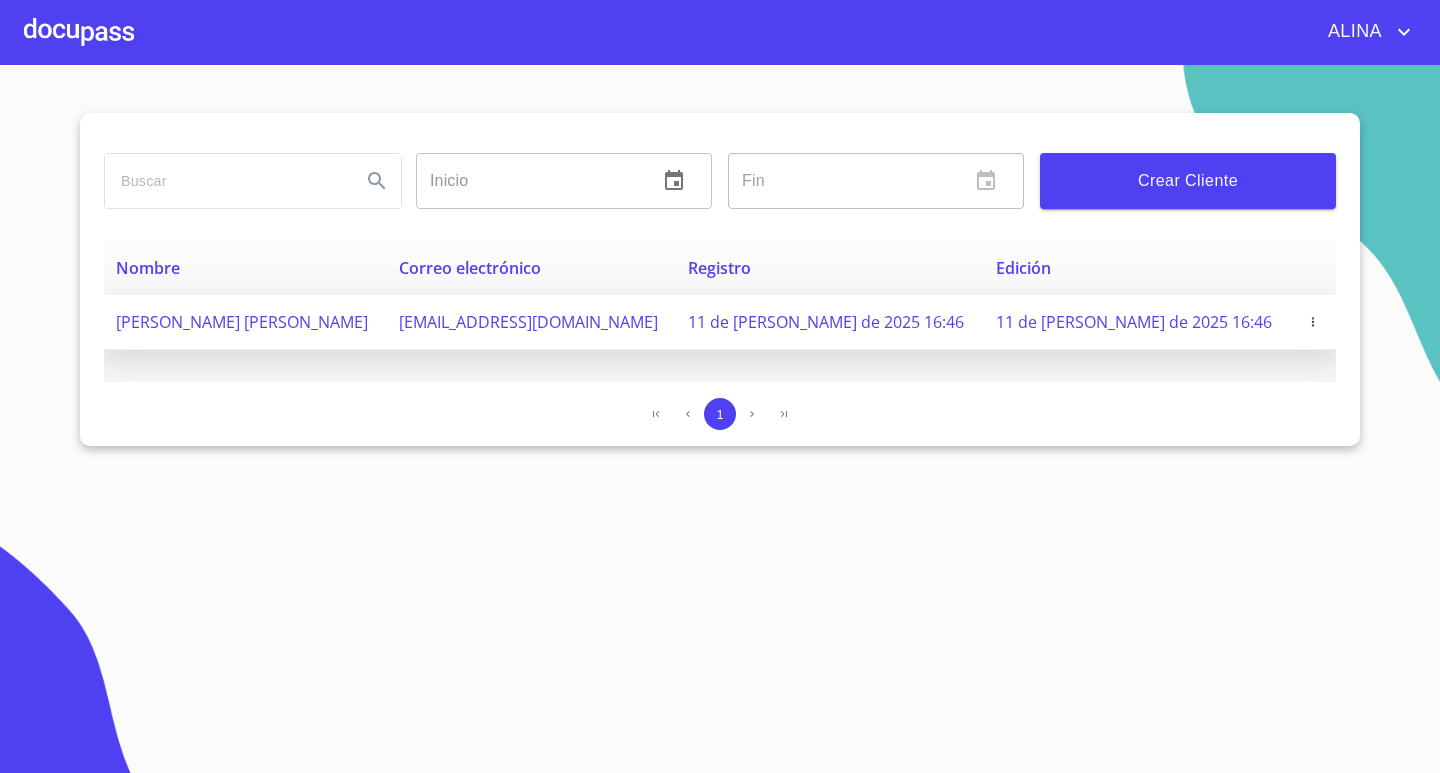 copy on "[PERSON_NAME] [PERSON_NAME]" 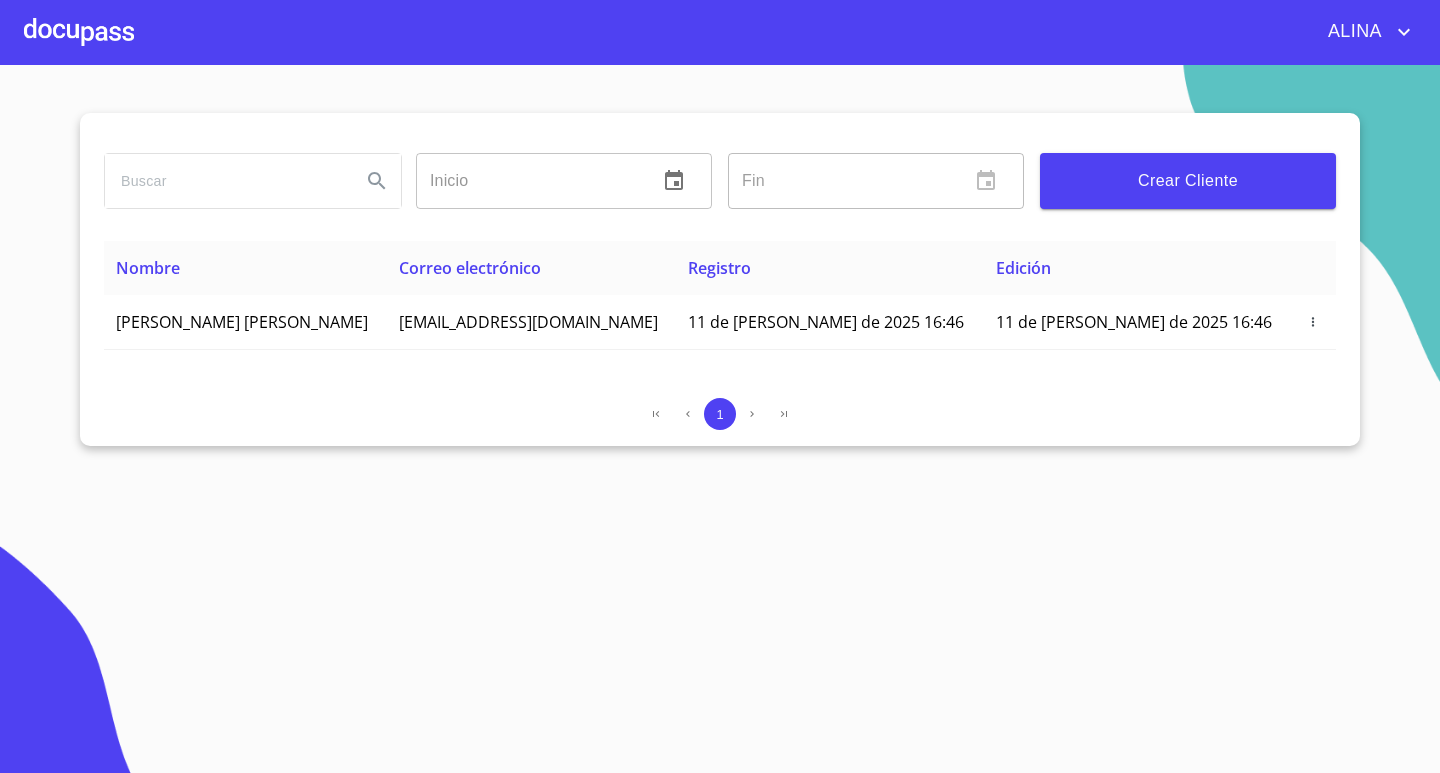 click at bounding box center [79, 32] 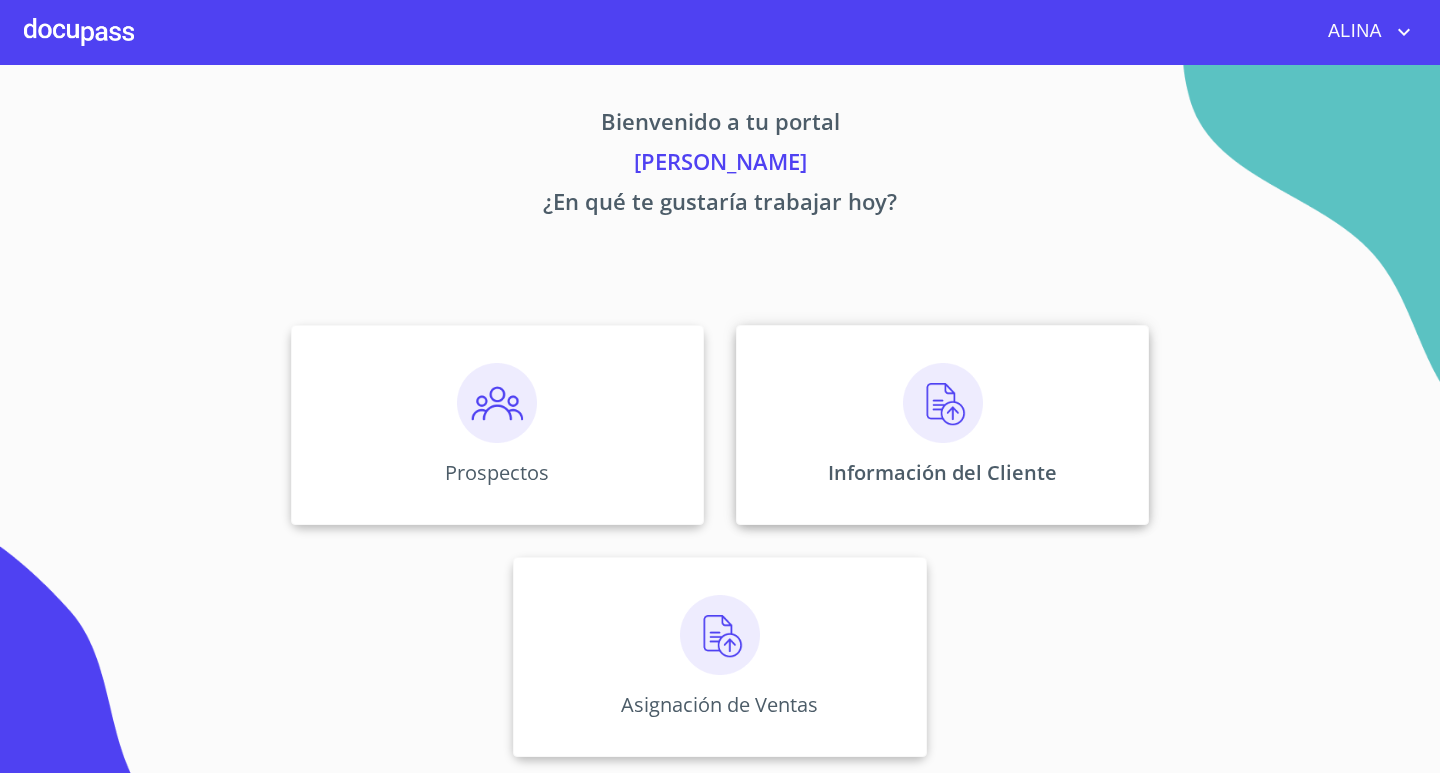 click on "Información del Cliente" at bounding box center [942, 425] 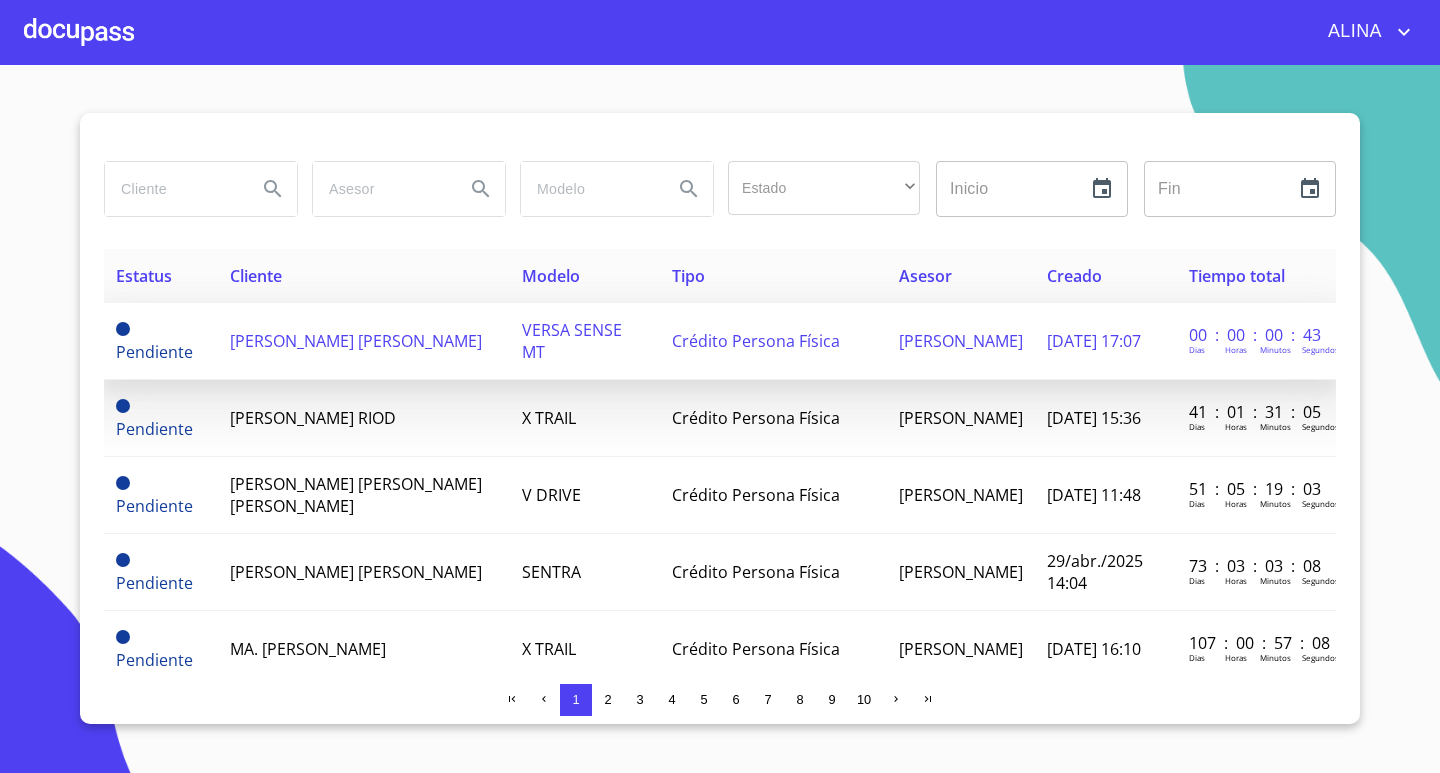 click on "[PERSON_NAME] [PERSON_NAME]" at bounding box center [356, 341] 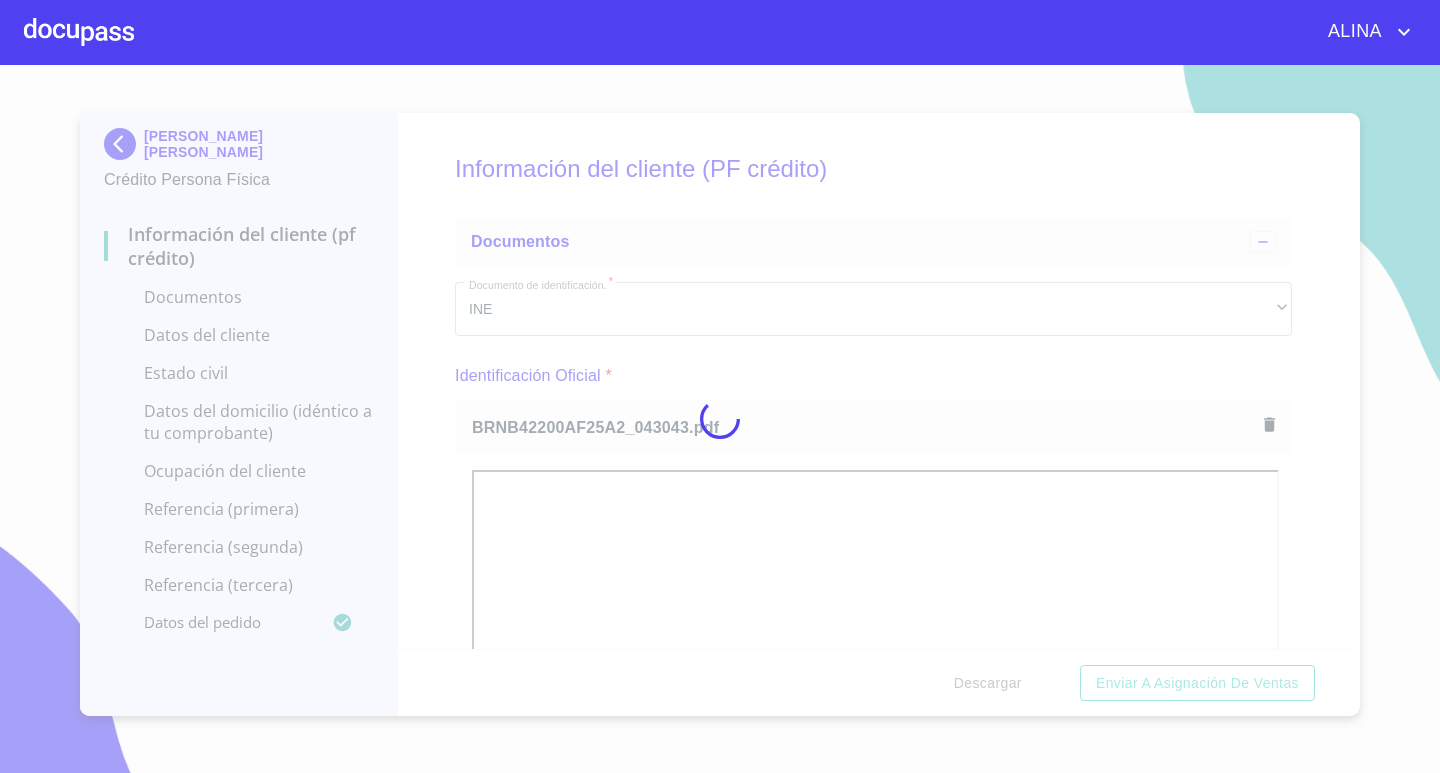 scroll, scrollTop: 68, scrollLeft: 0, axis: vertical 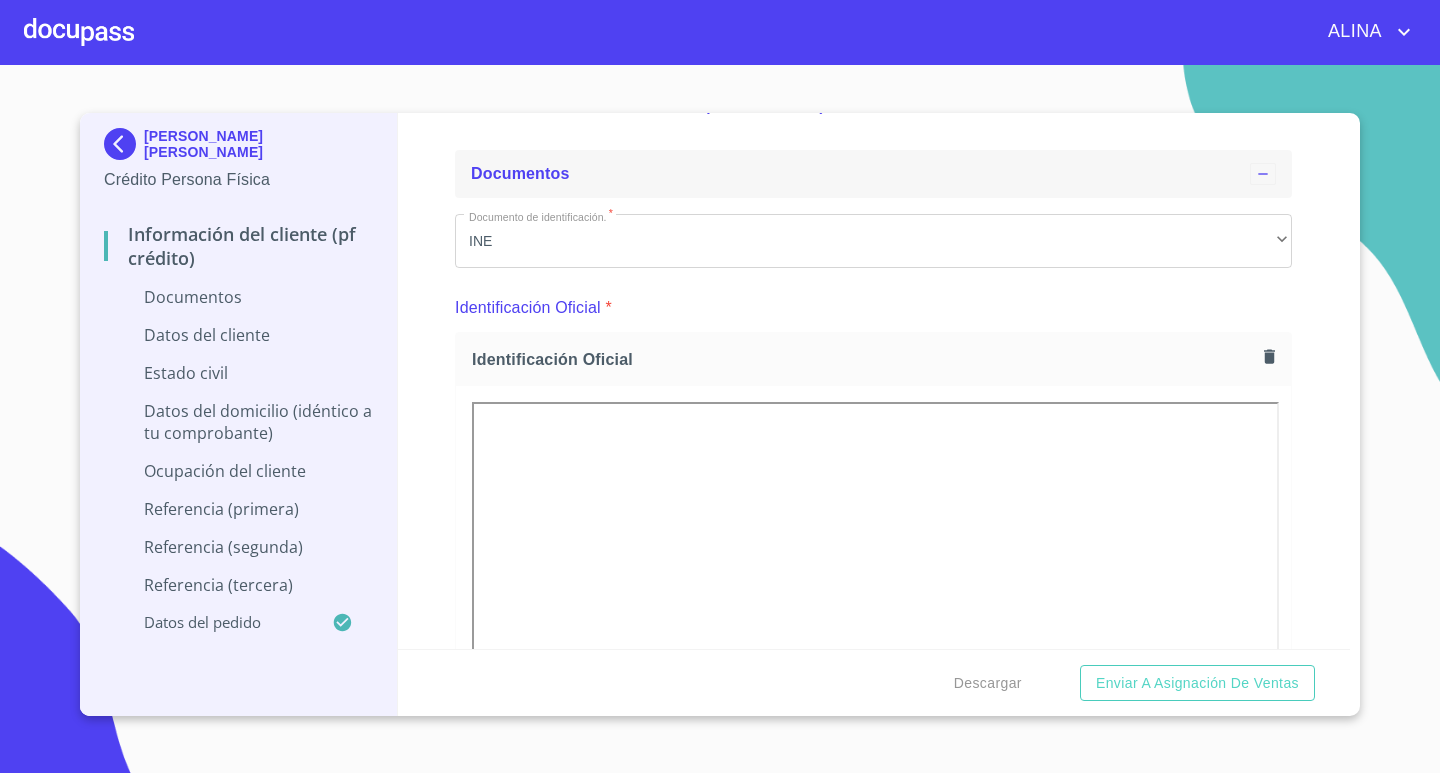 click on "Documentos" at bounding box center (860, 174) 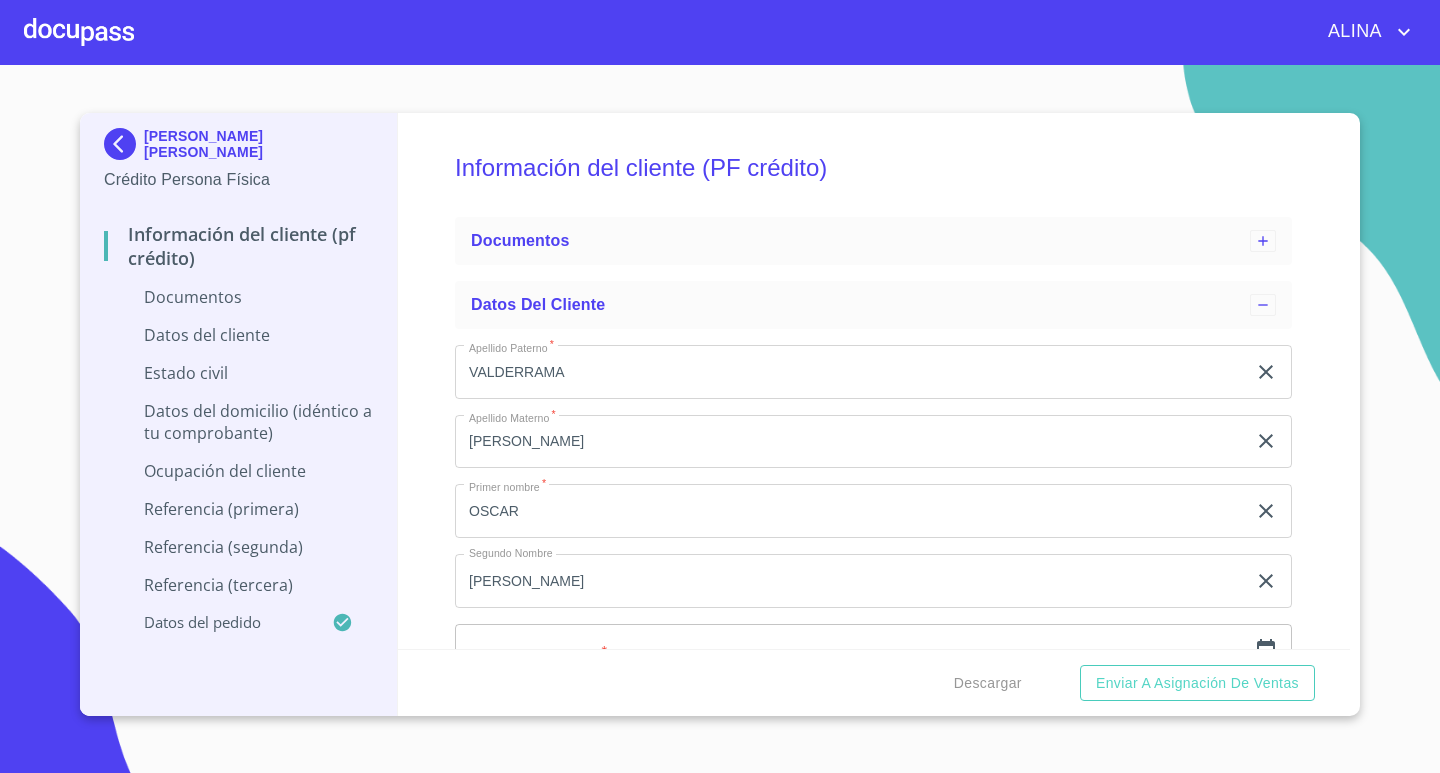 scroll, scrollTop: 0, scrollLeft: 0, axis: both 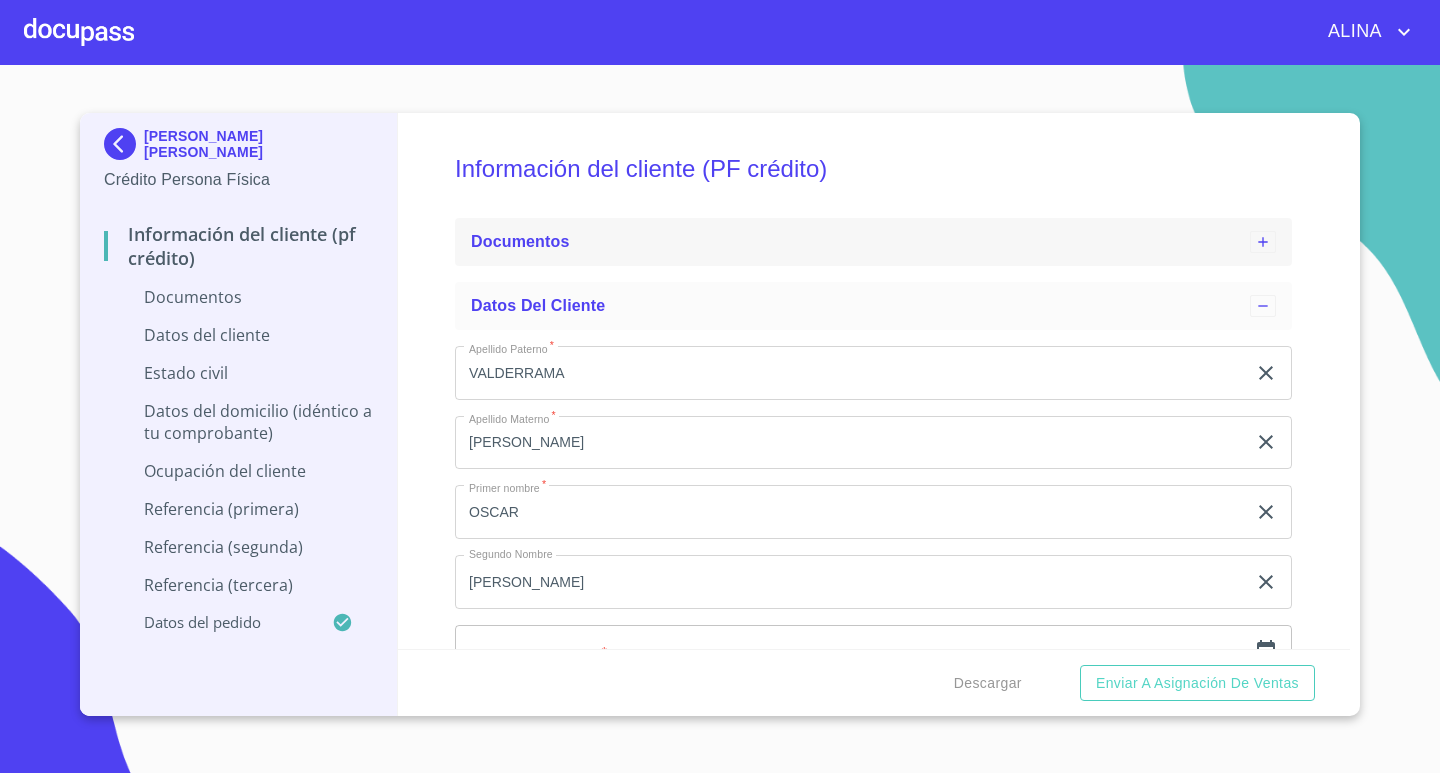 click on "Documentos" at bounding box center (520, 241) 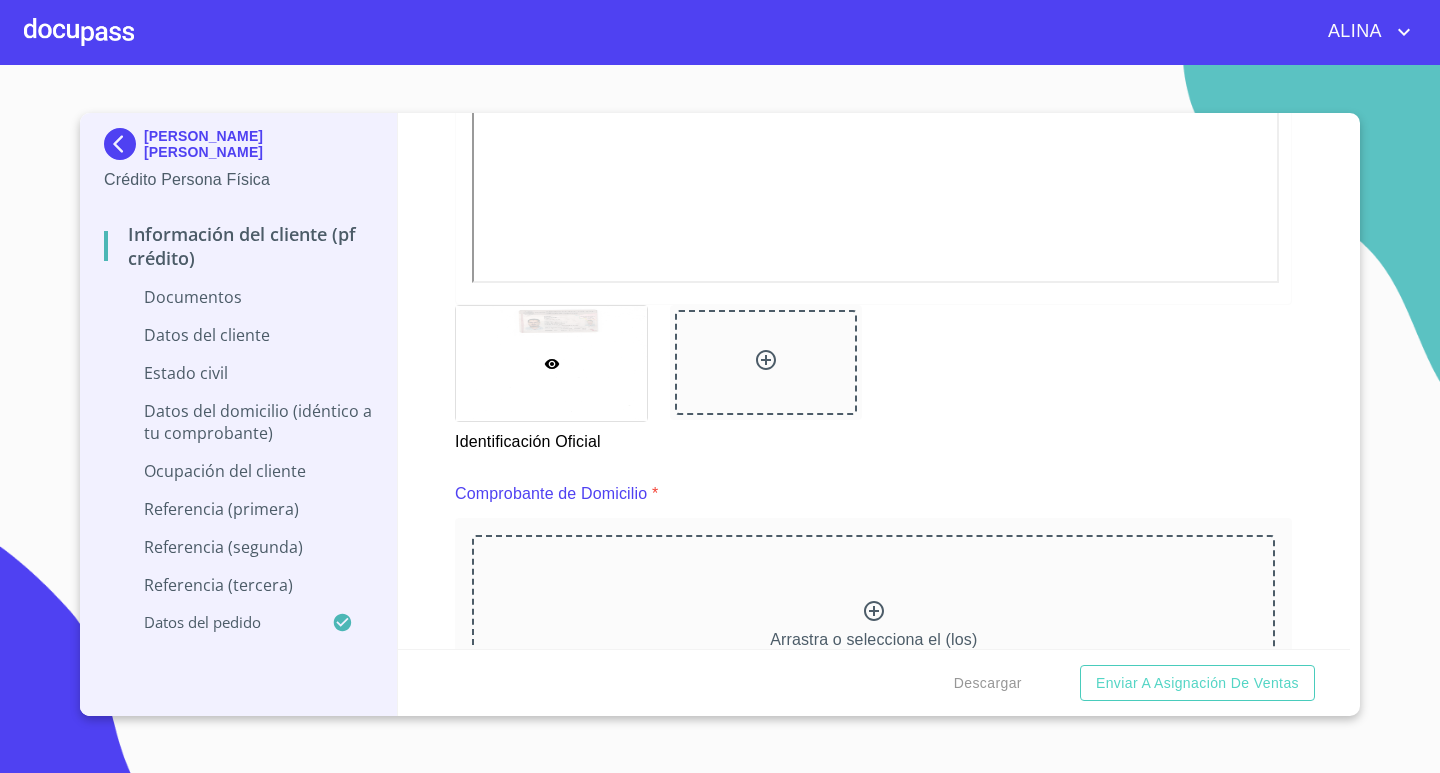 scroll, scrollTop: 768, scrollLeft: 0, axis: vertical 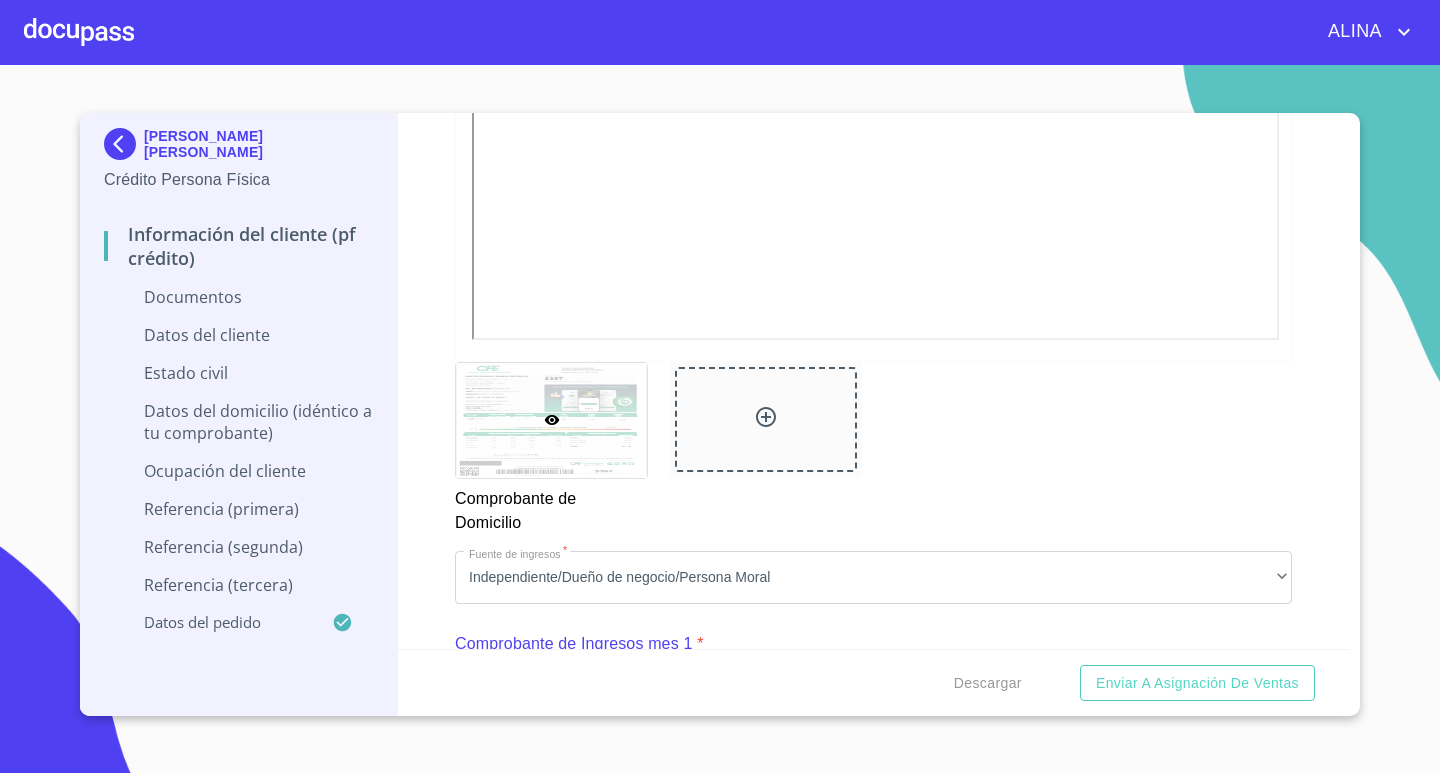 click at bounding box center (765, 419) 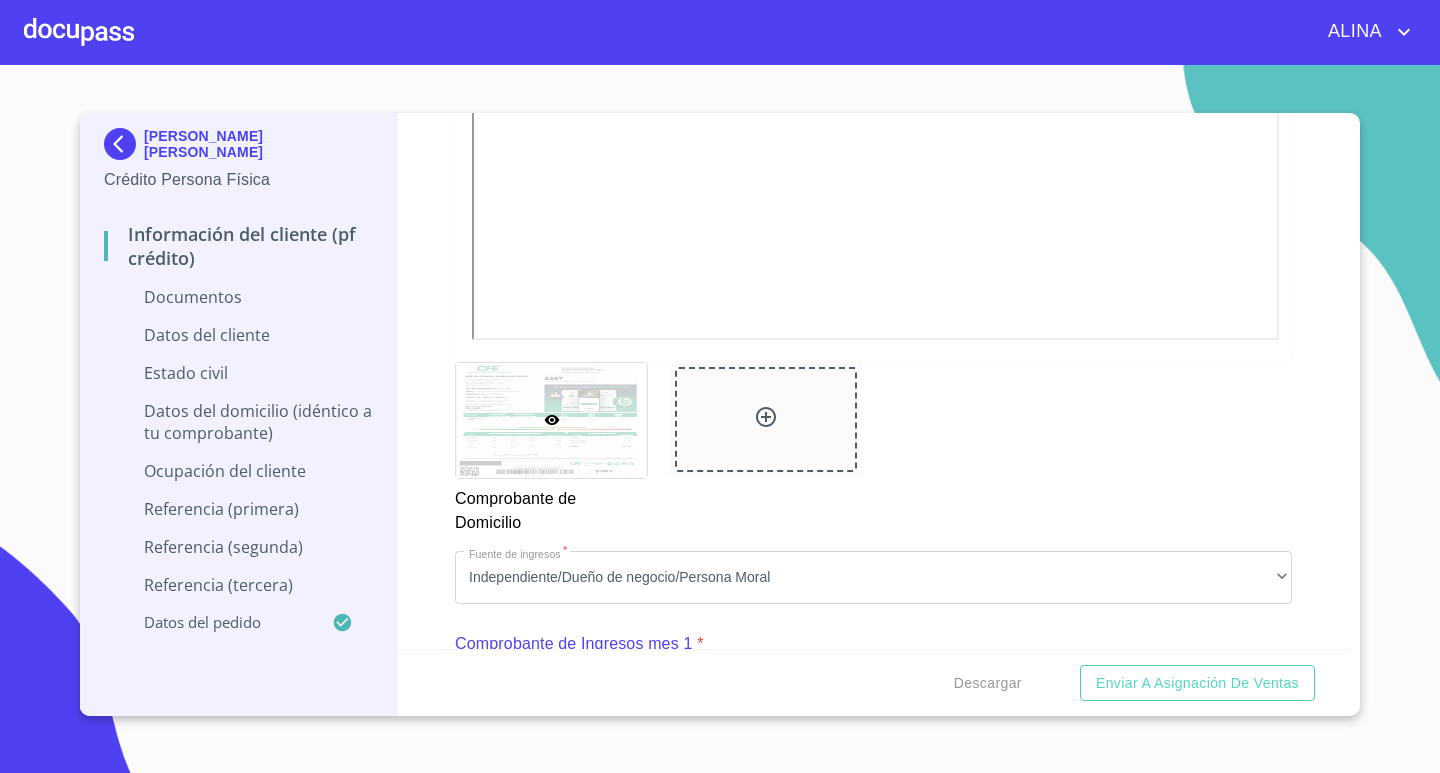 click at bounding box center [765, 419] 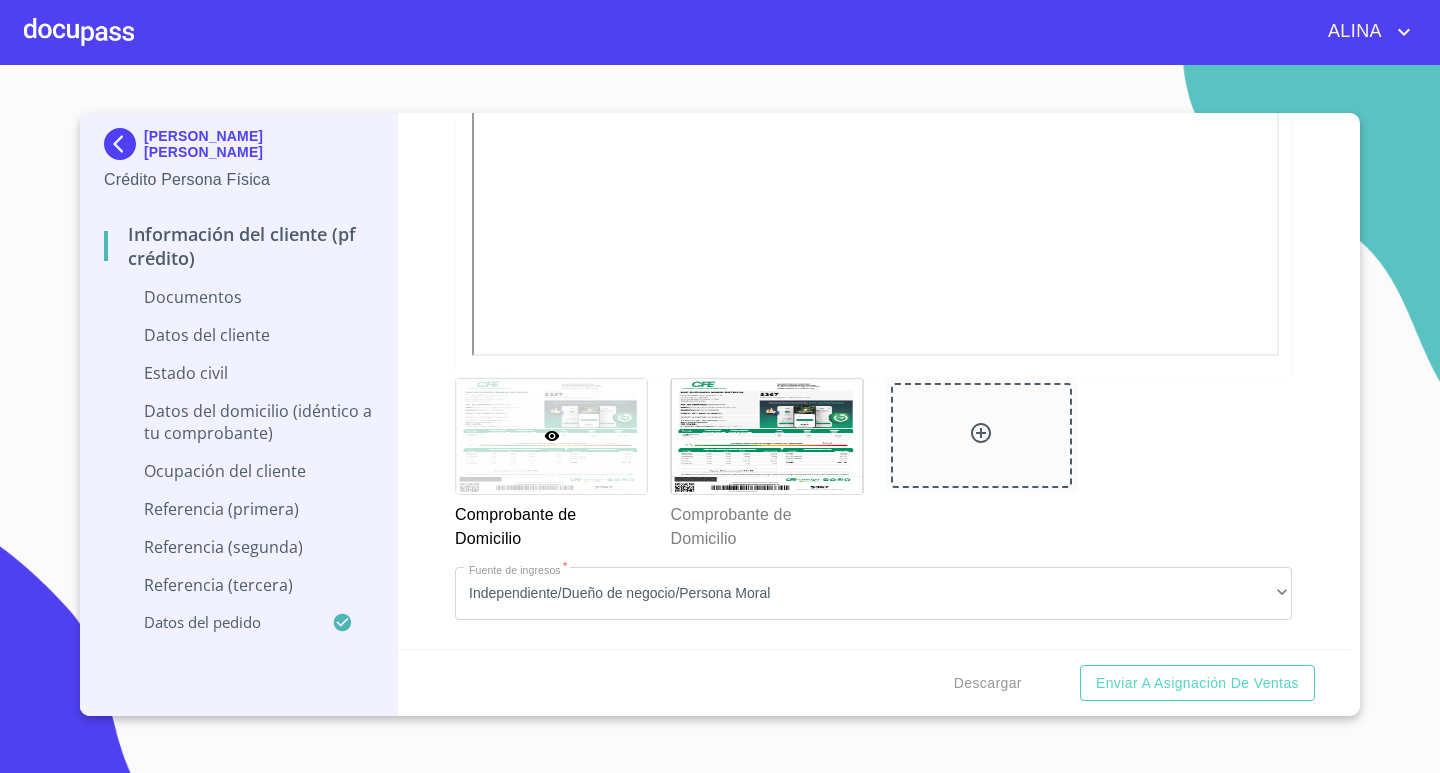 scroll, scrollTop: 1559, scrollLeft: 0, axis: vertical 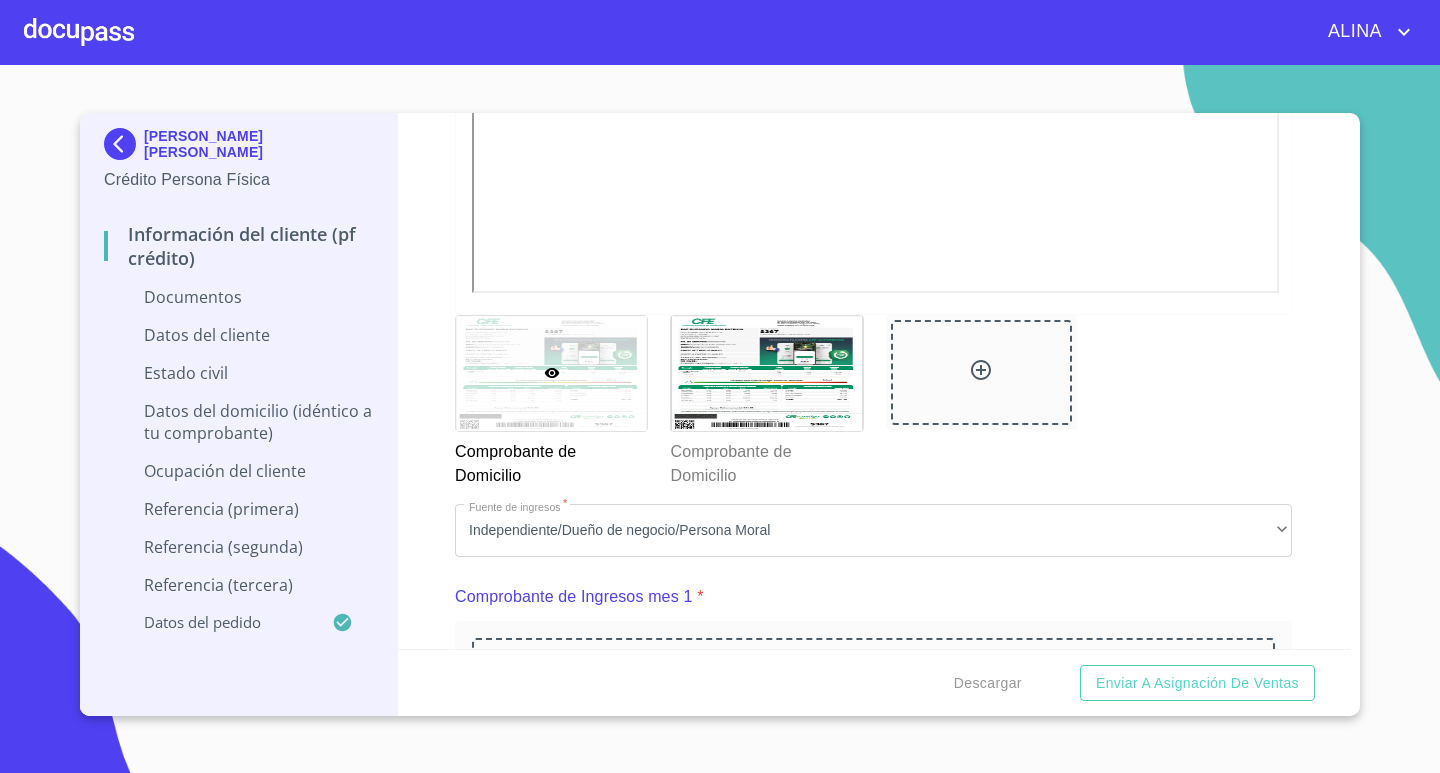 click 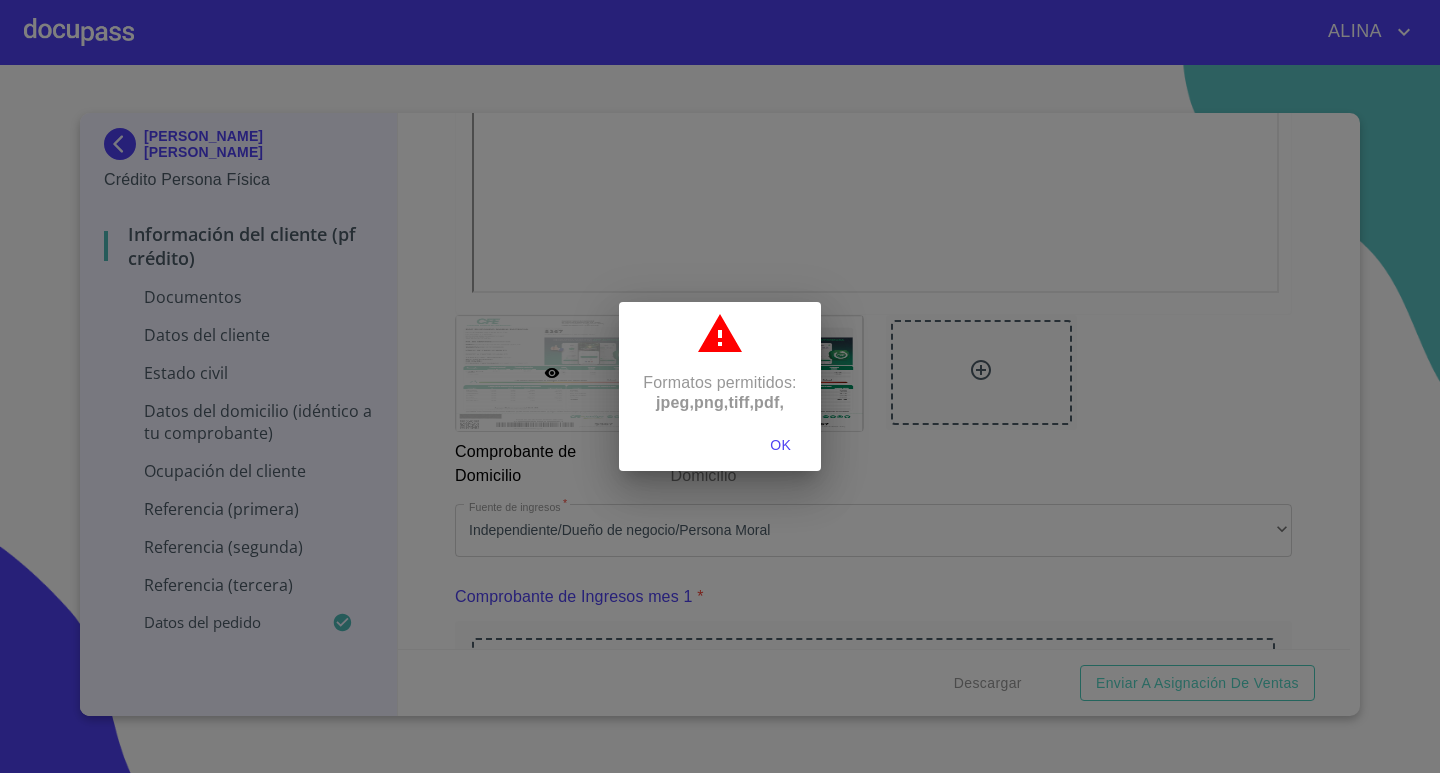 click on "OK" at bounding box center (781, 445) 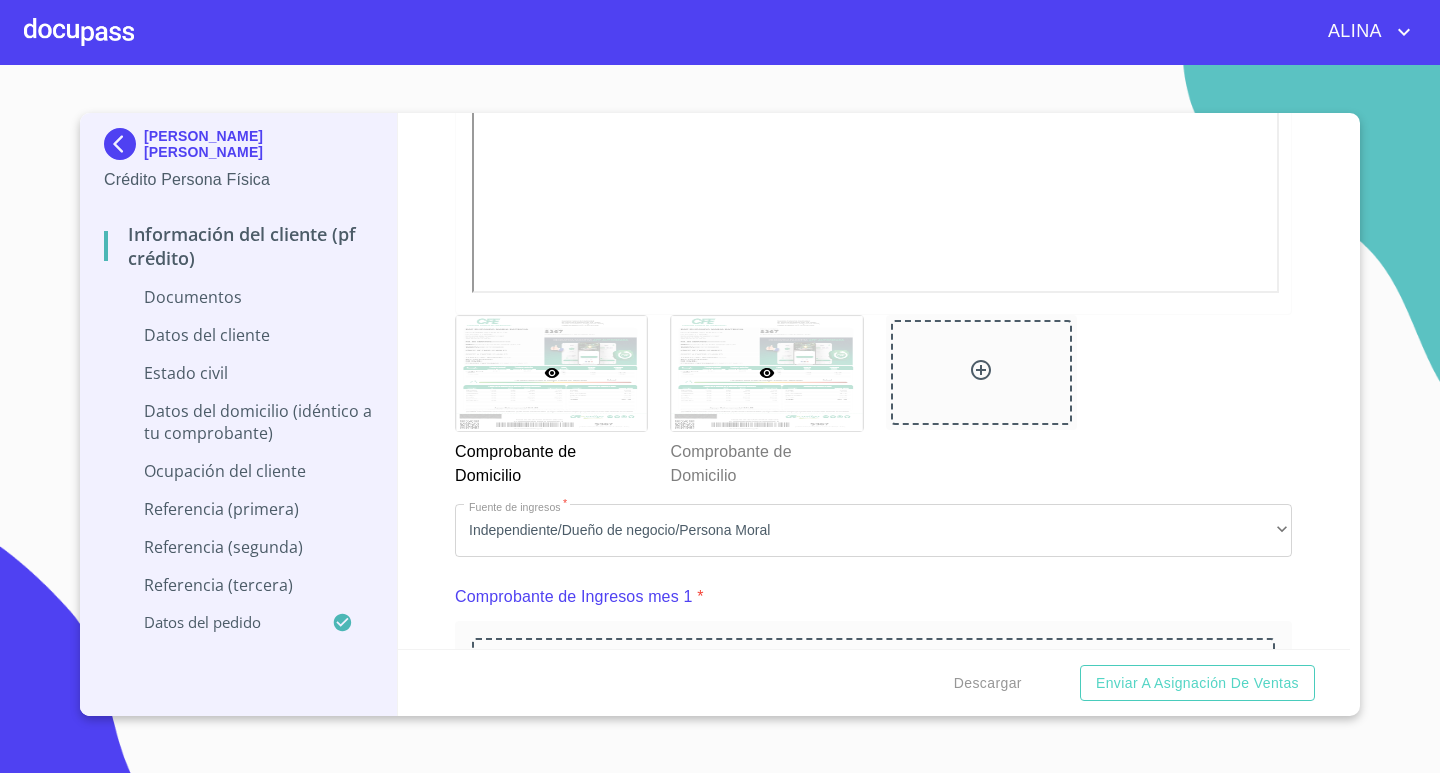 click at bounding box center (766, 373) 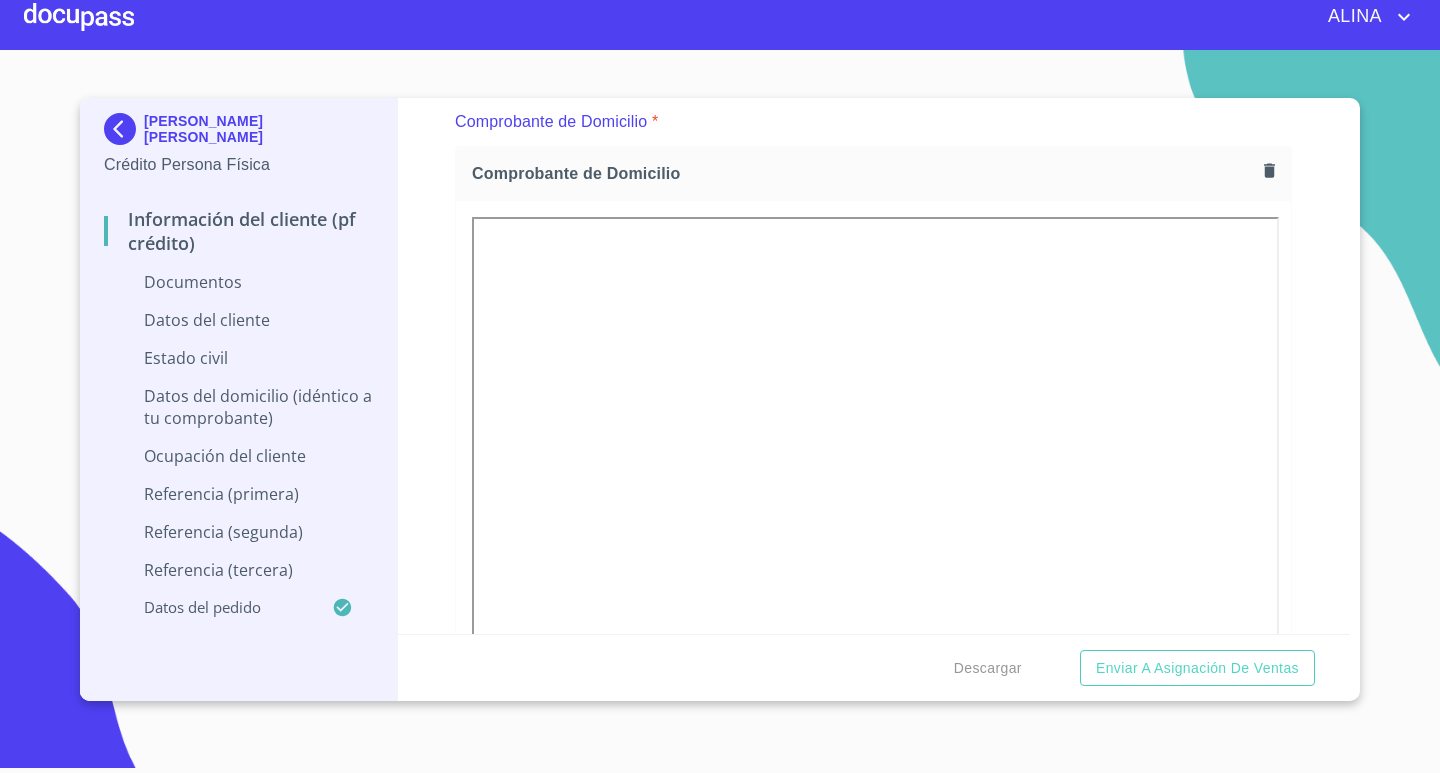 click 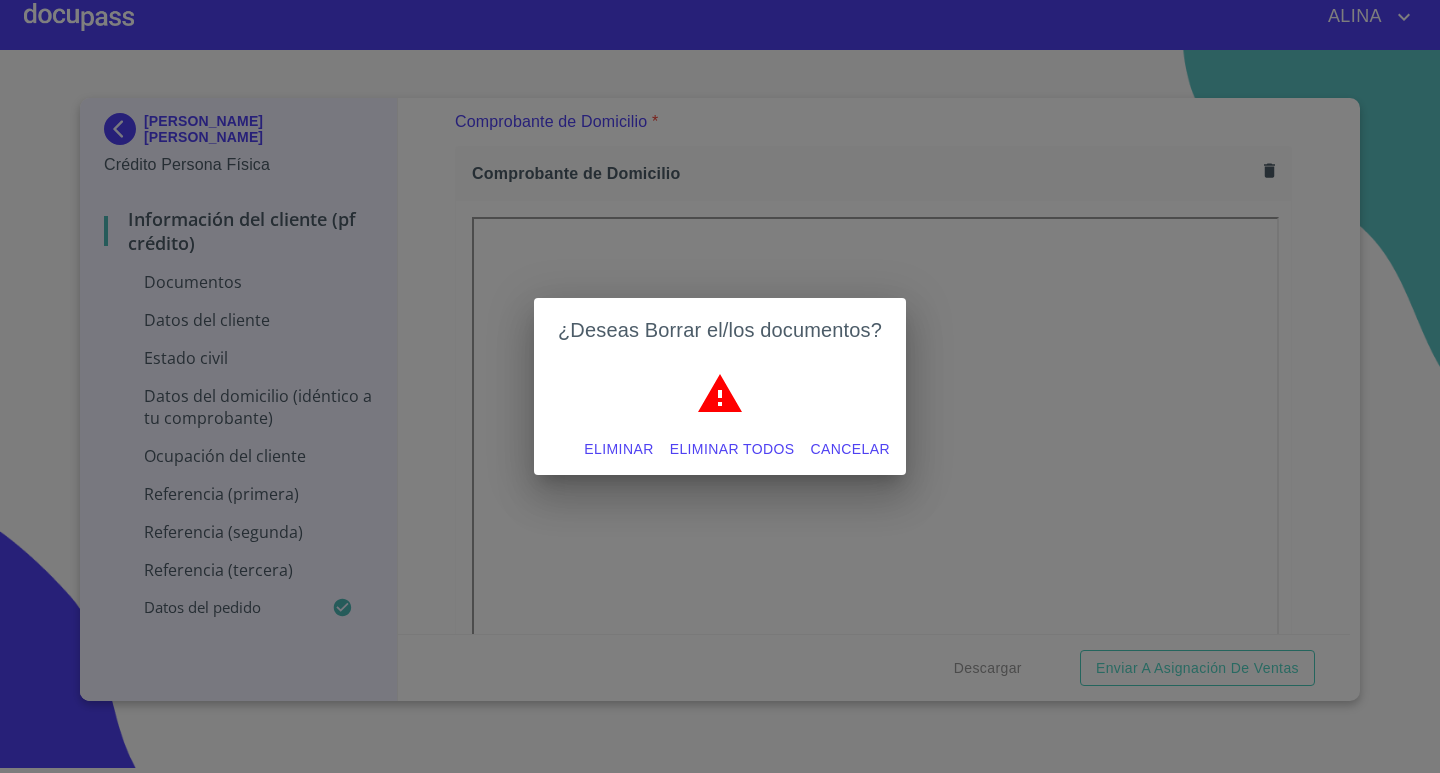 click on "Eliminar todos" at bounding box center (732, 449) 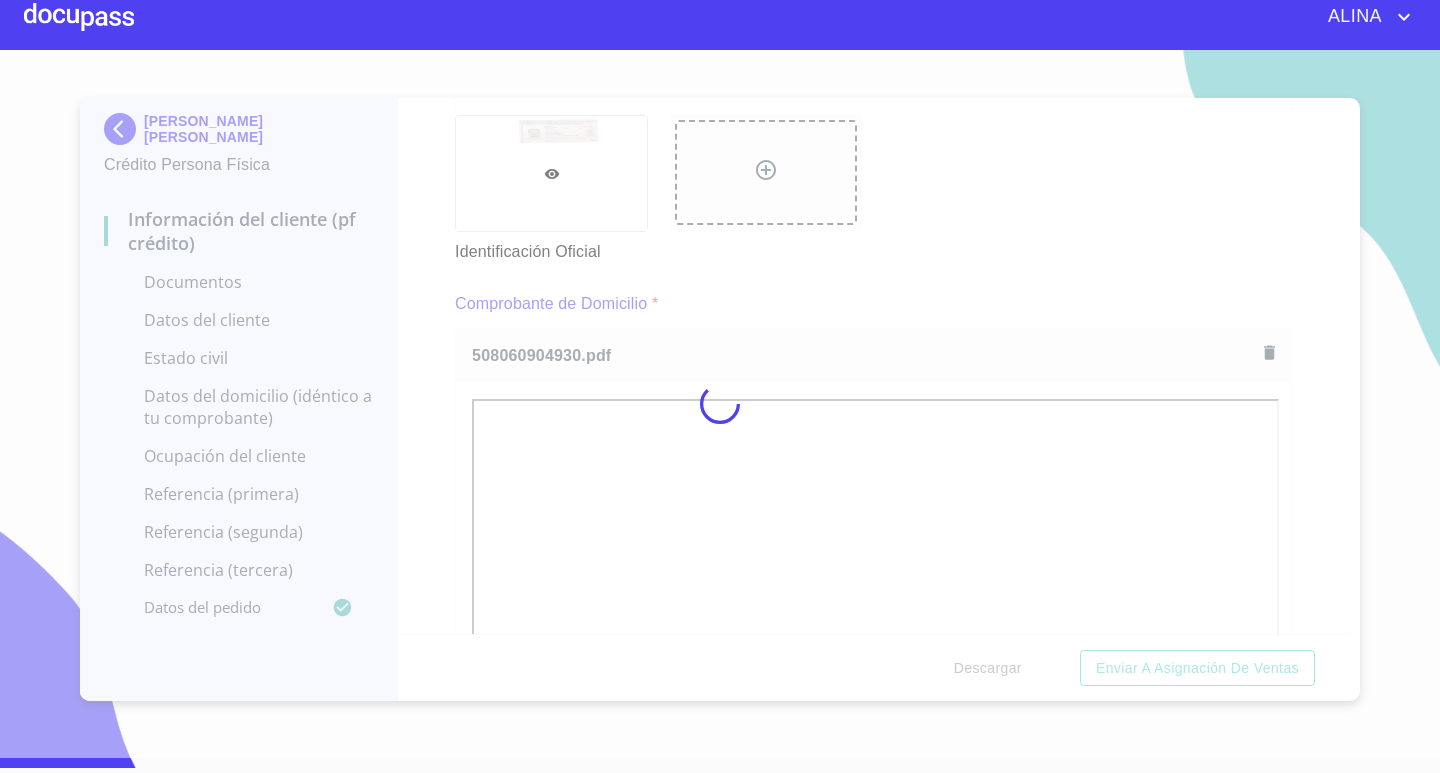 scroll, scrollTop: 912, scrollLeft: 0, axis: vertical 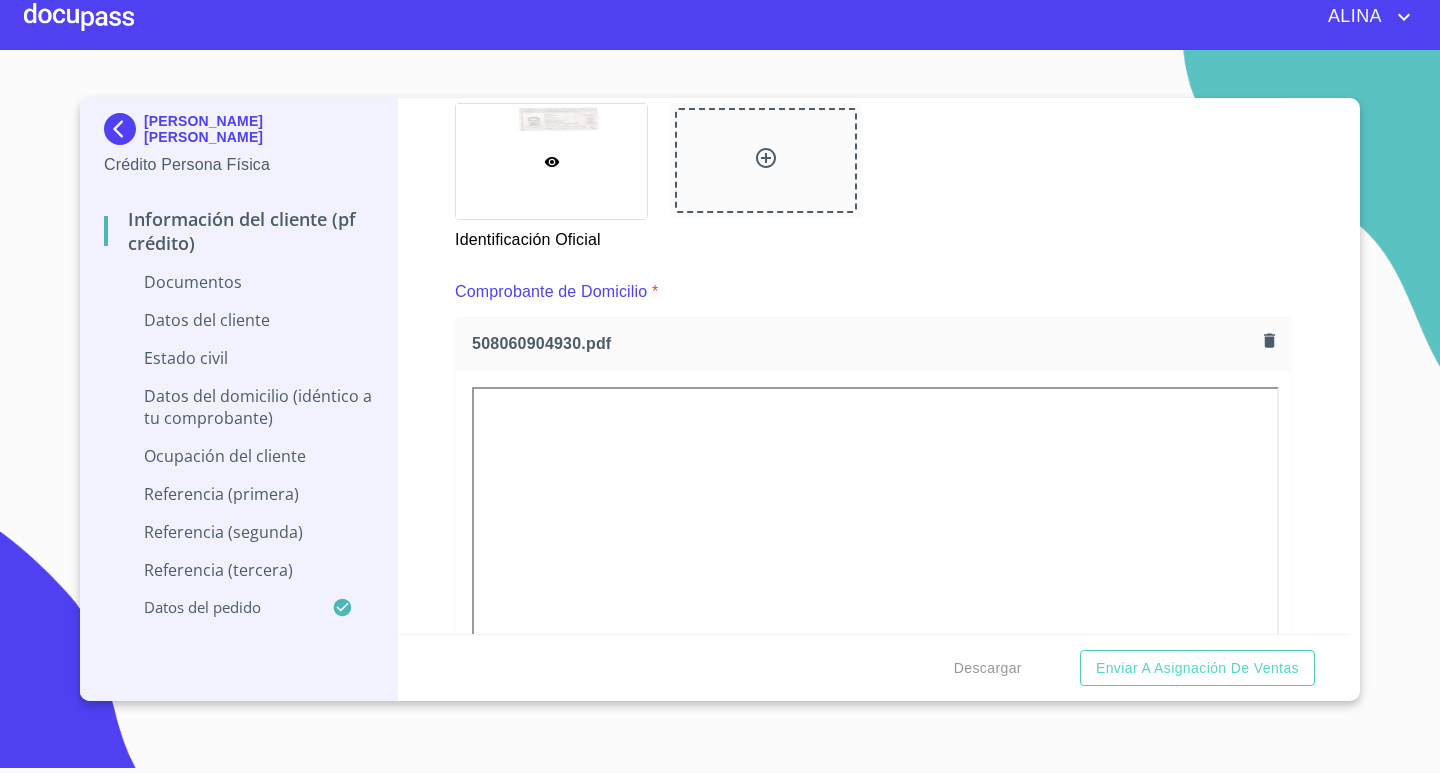 click on "Identificación Oficial" at bounding box center (873, 177) 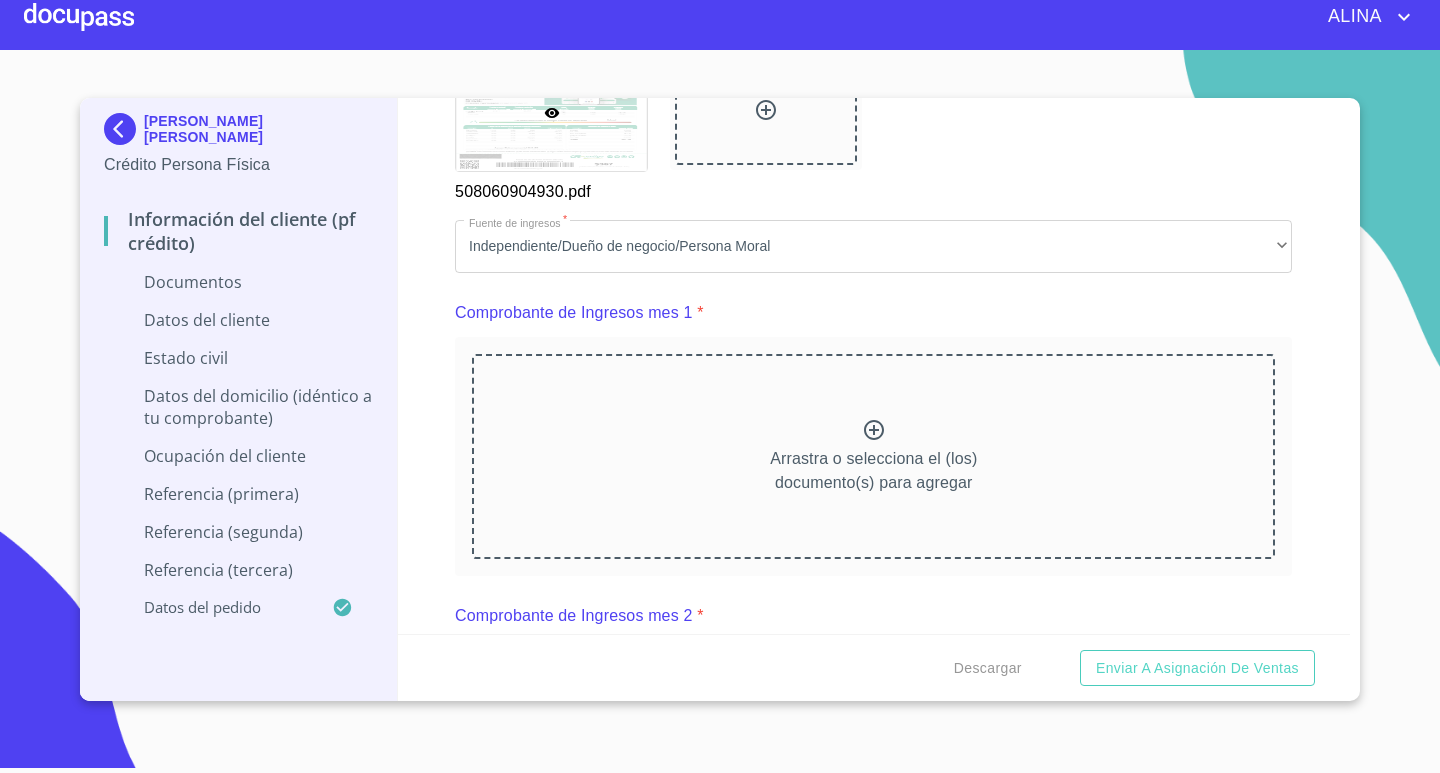 scroll, scrollTop: 1812, scrollLeft: 0, axis: vertical 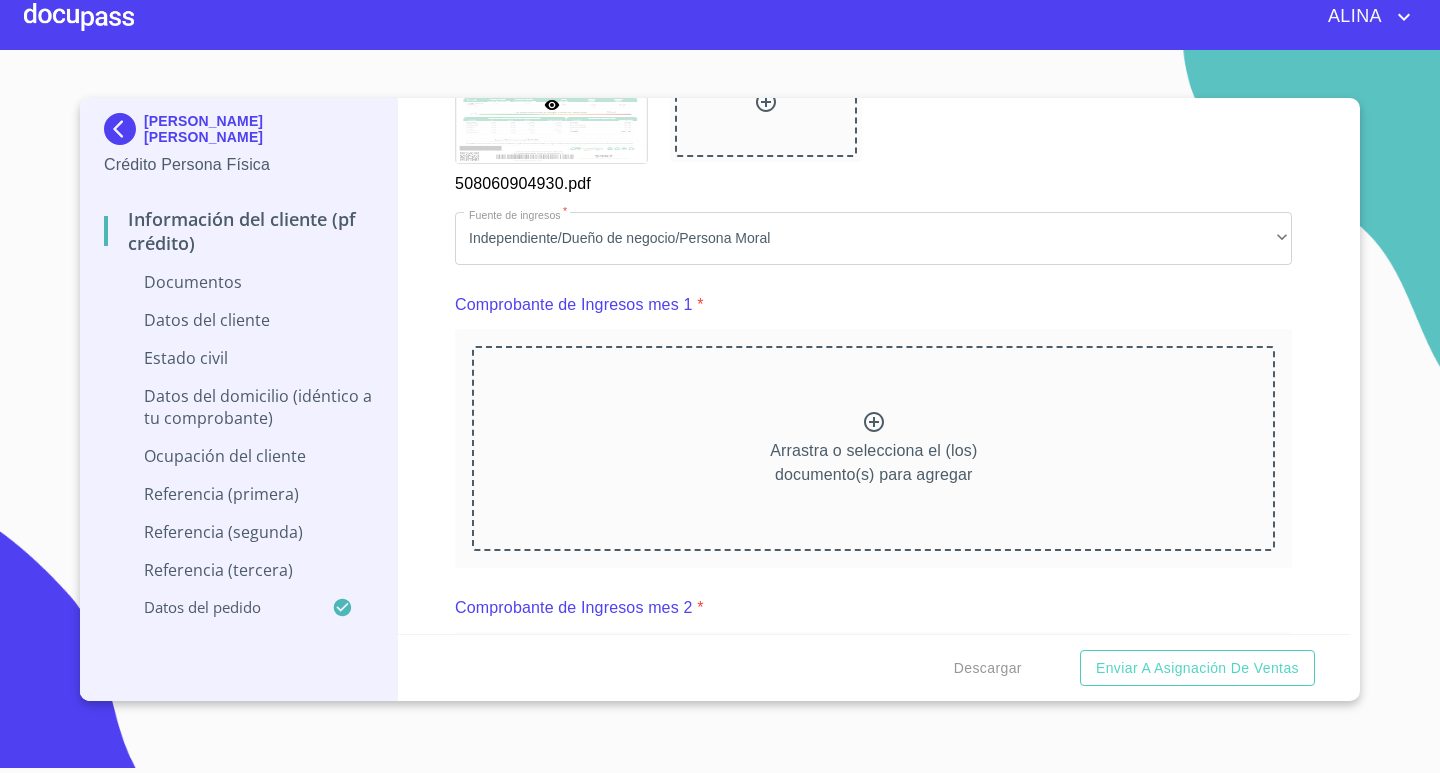 click at bounding box center (79, 17) 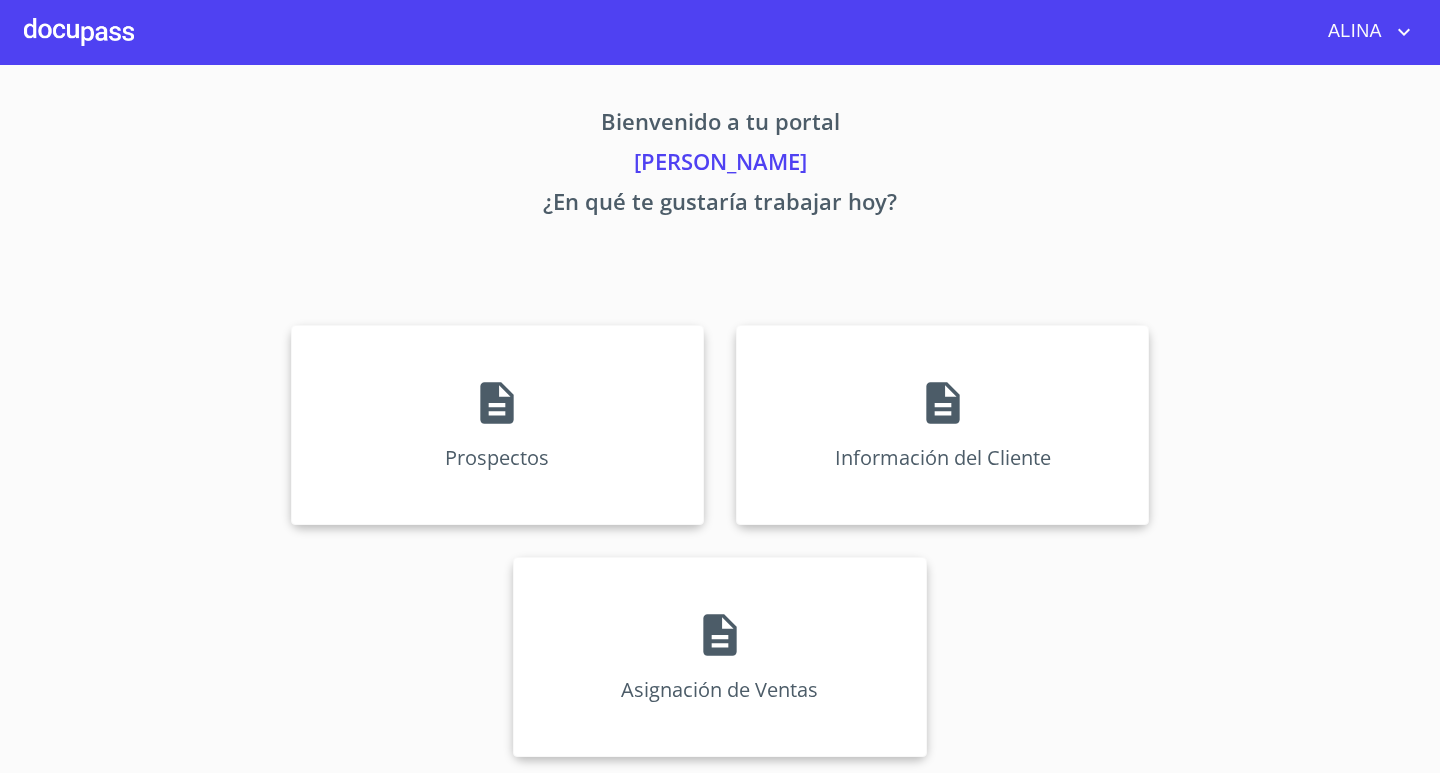 scroll, scrollTop: 0, scrollLeft: 0, axis: both 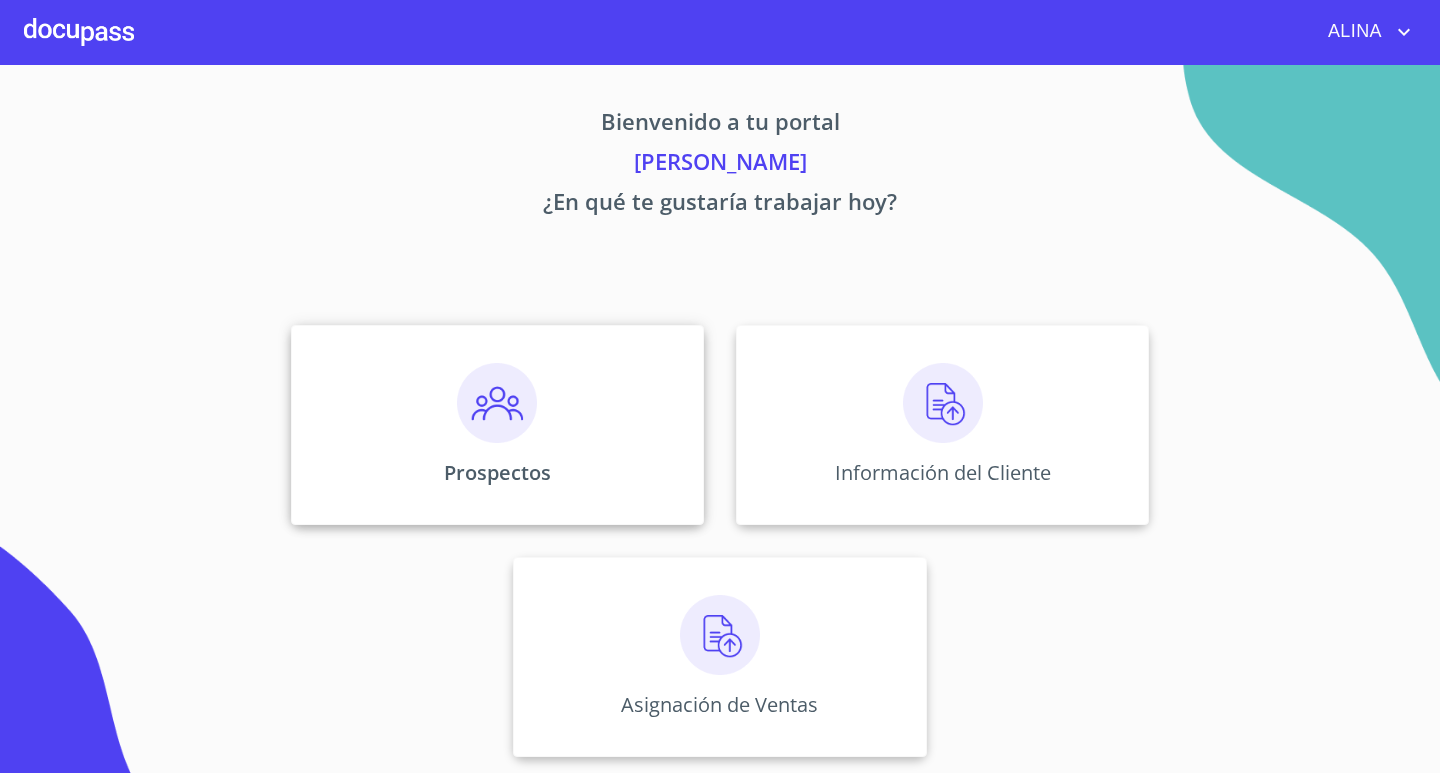 click on "Prospectos" at bounding box center (497, 425) 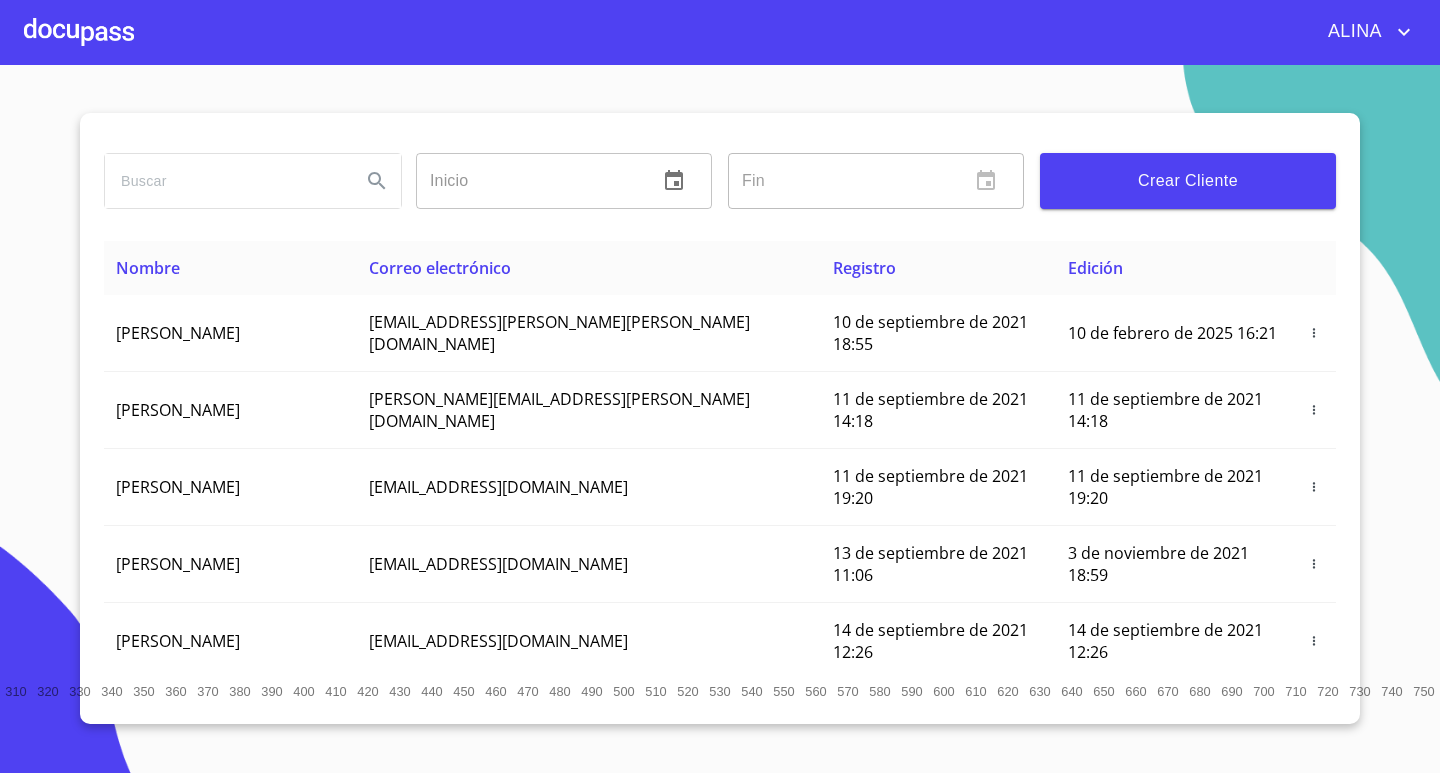 click at bounding box center [225, 181] 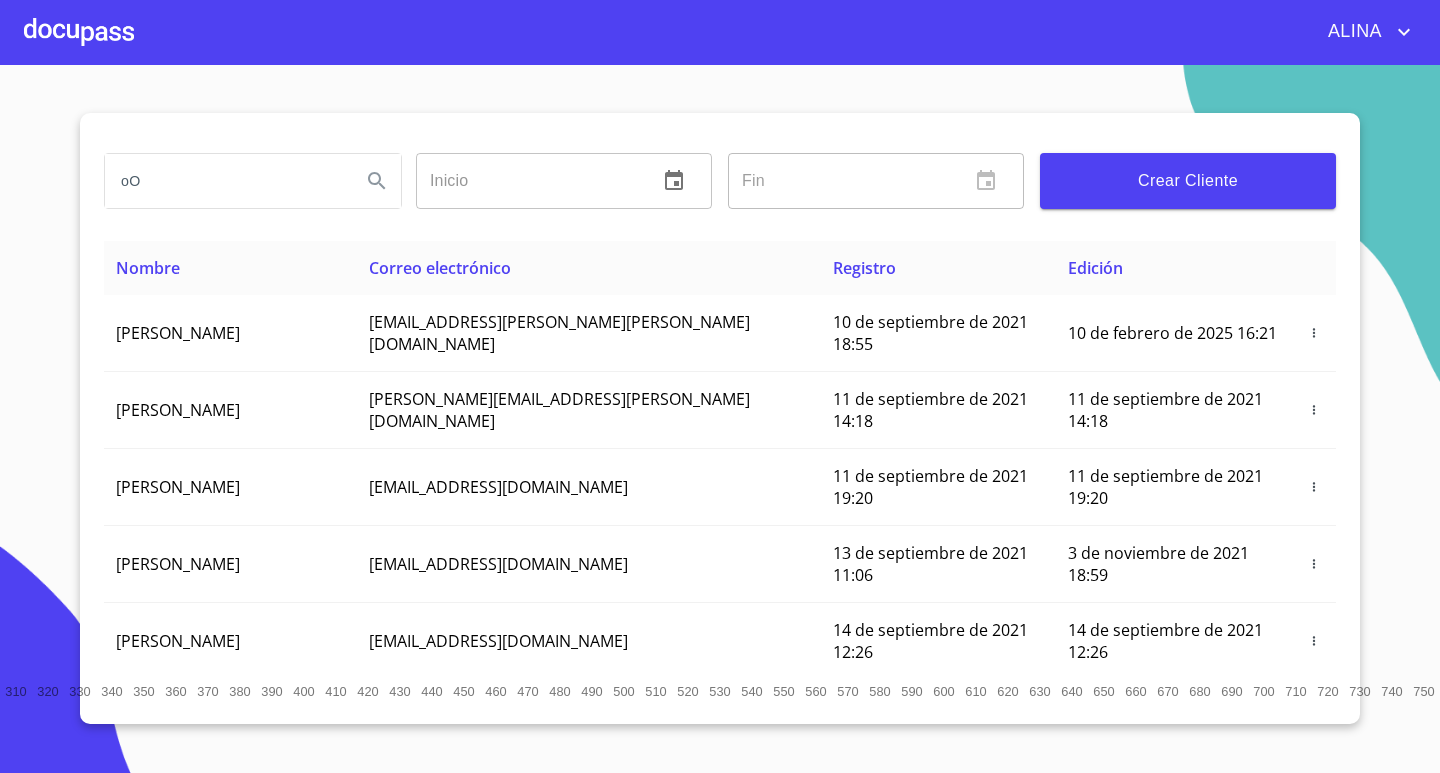 type on "o" 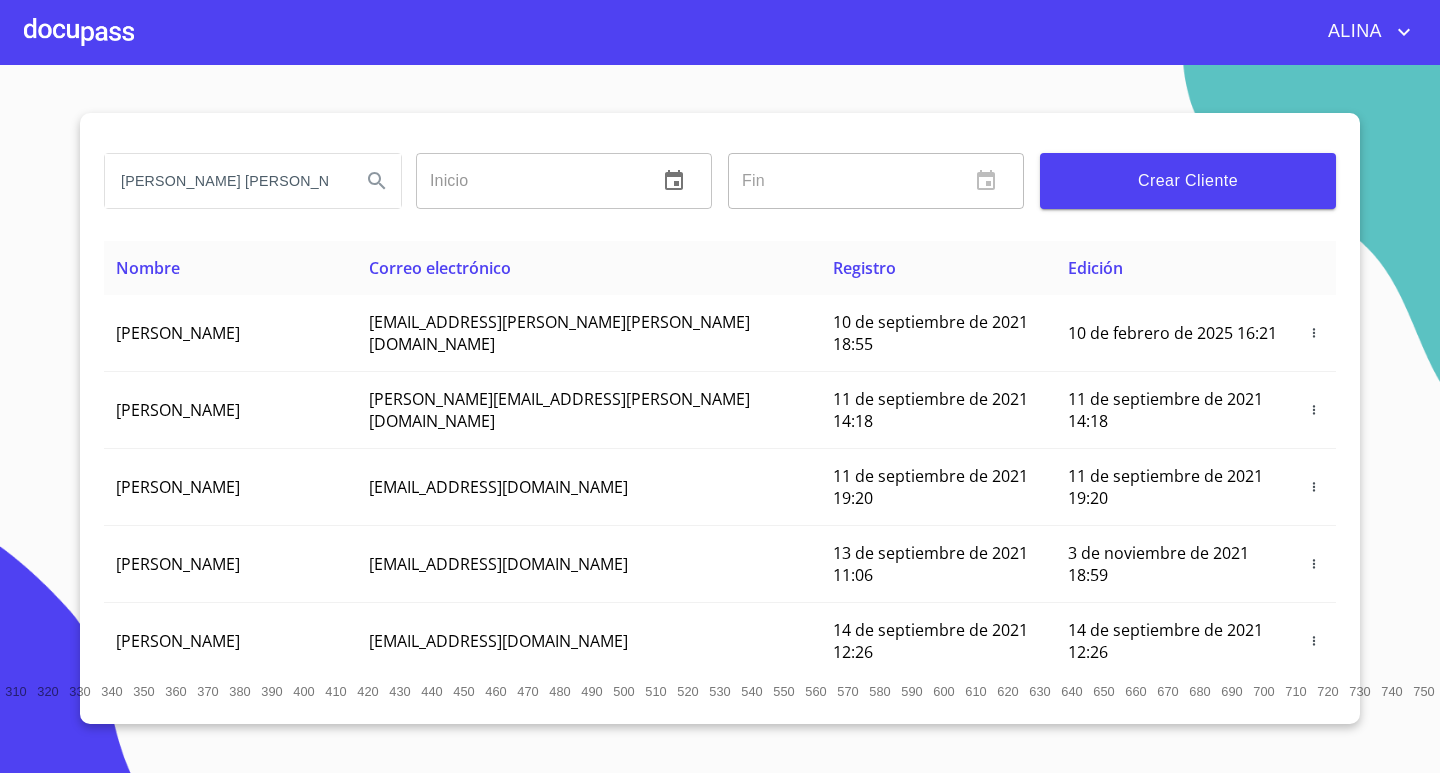 type on "[PERSON_NAME] [PERSON_NAME]" 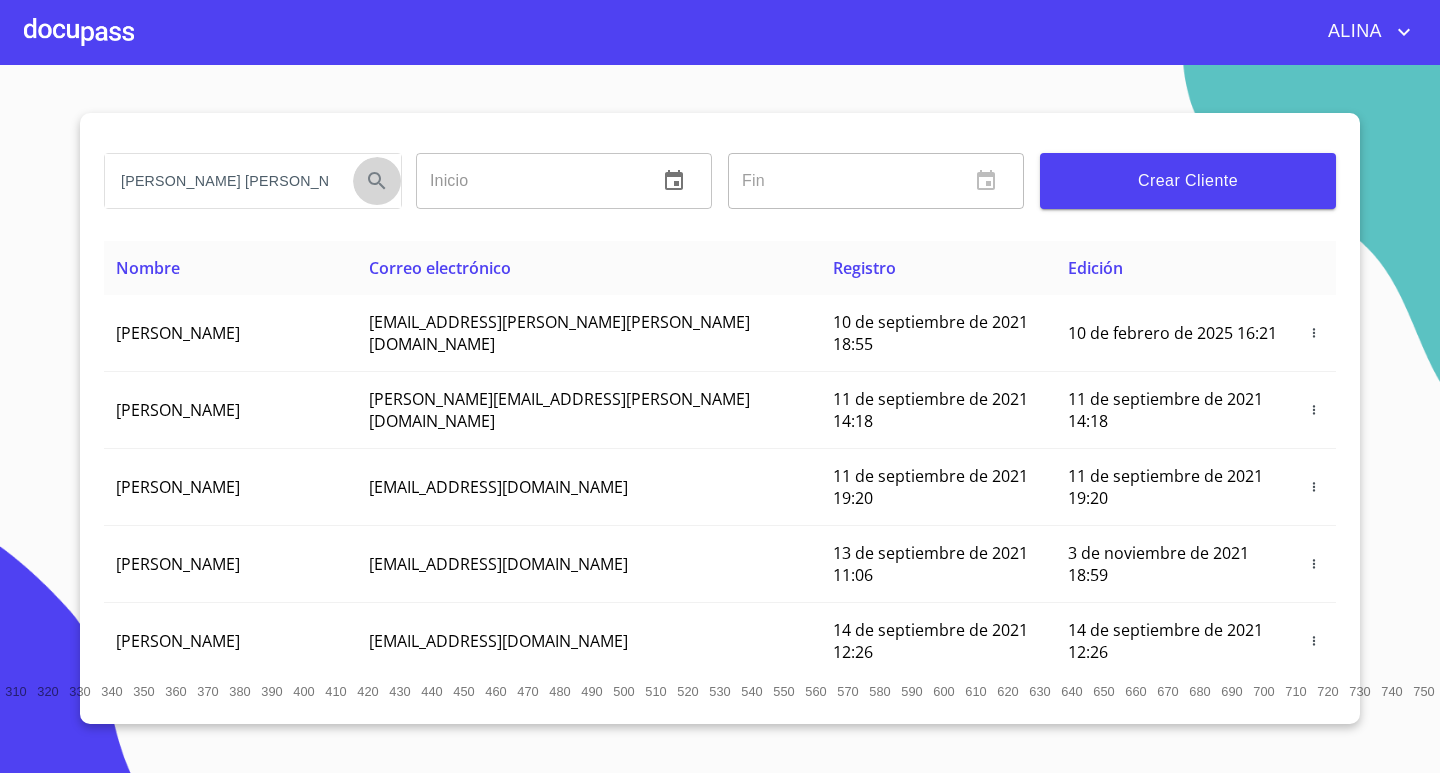 click 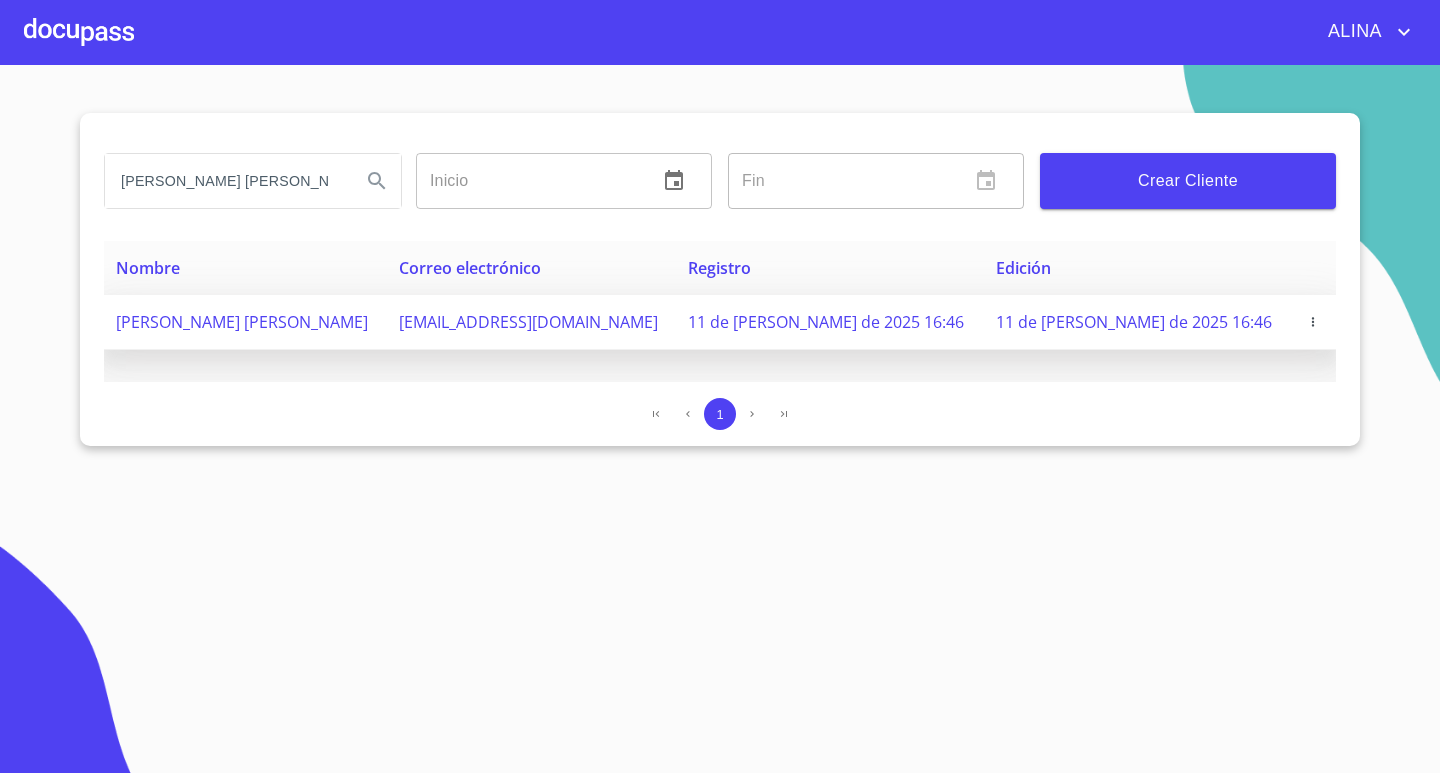 drag, startPoint x: 112, startPoint y: 331, endPoint x: 393, endPoint y: 335, distance: 281.02847 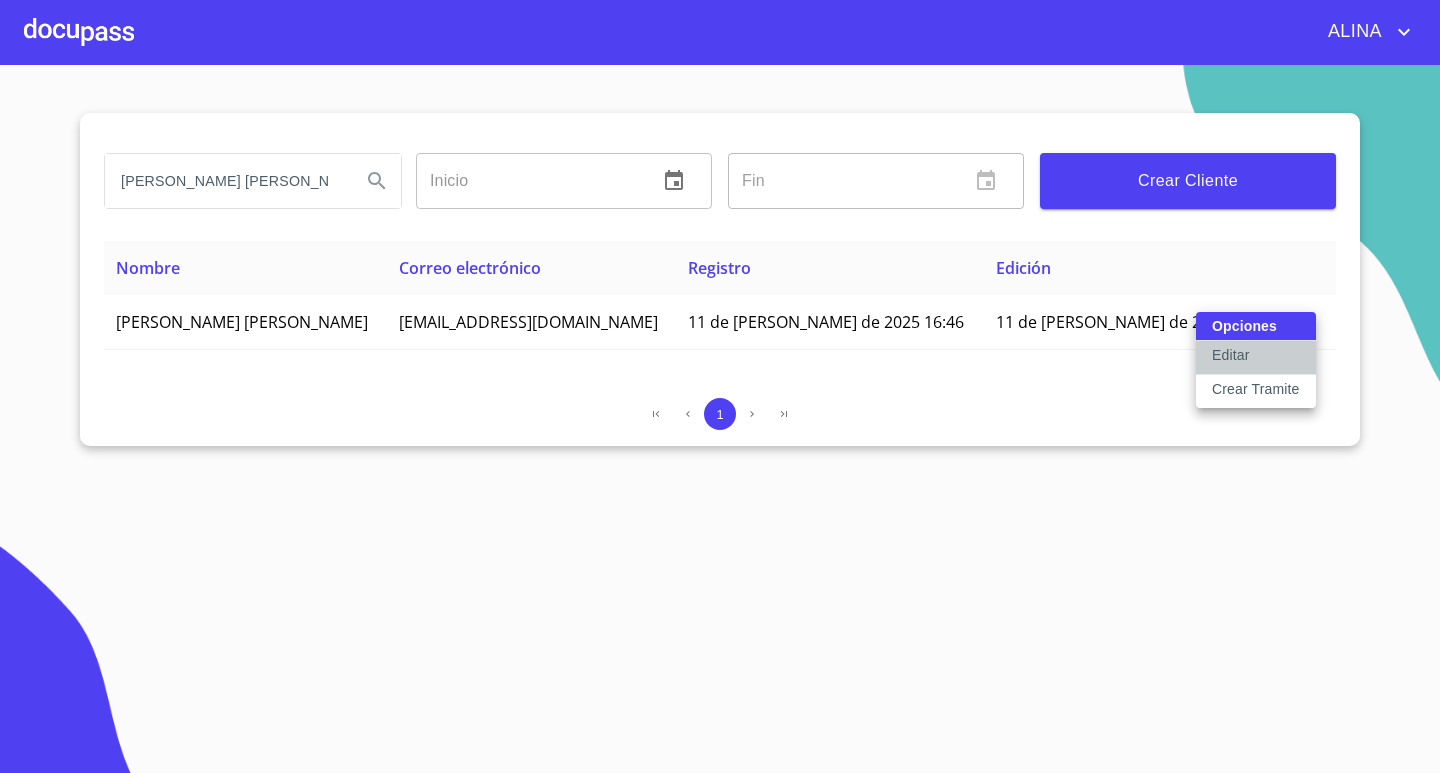 click on "Editar" at bounding box center [1230, 355] 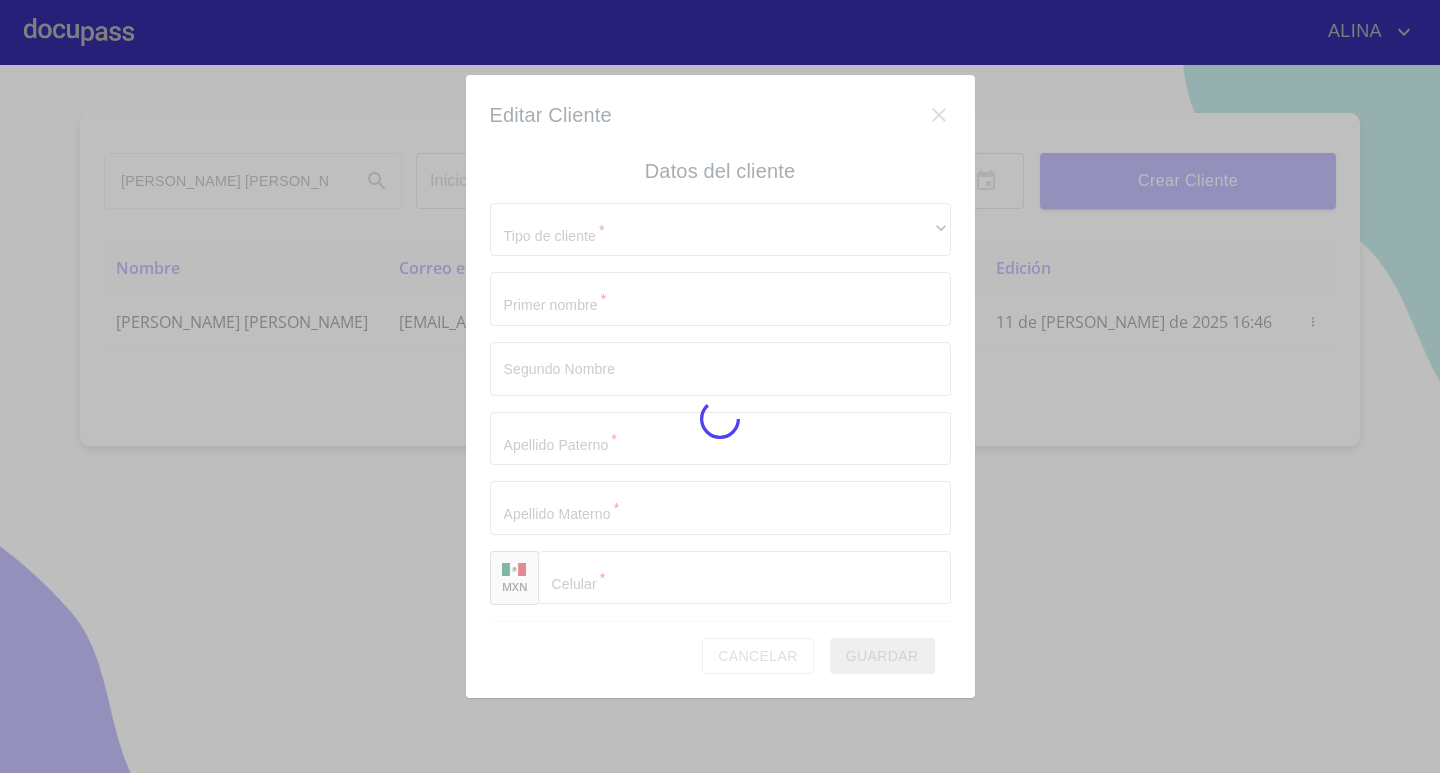 type on "OSCAR" 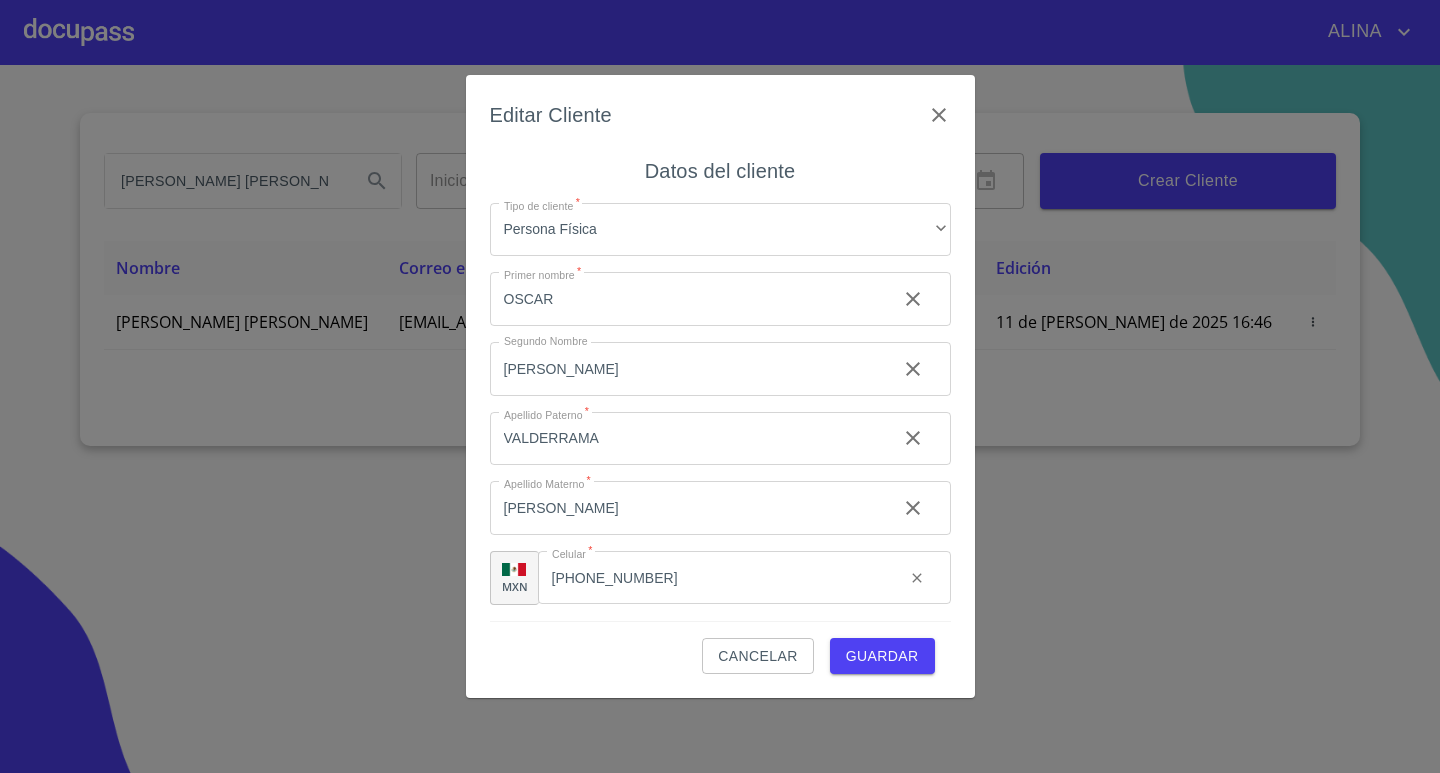 click on "Guardar" at bounding box center (882, 656) 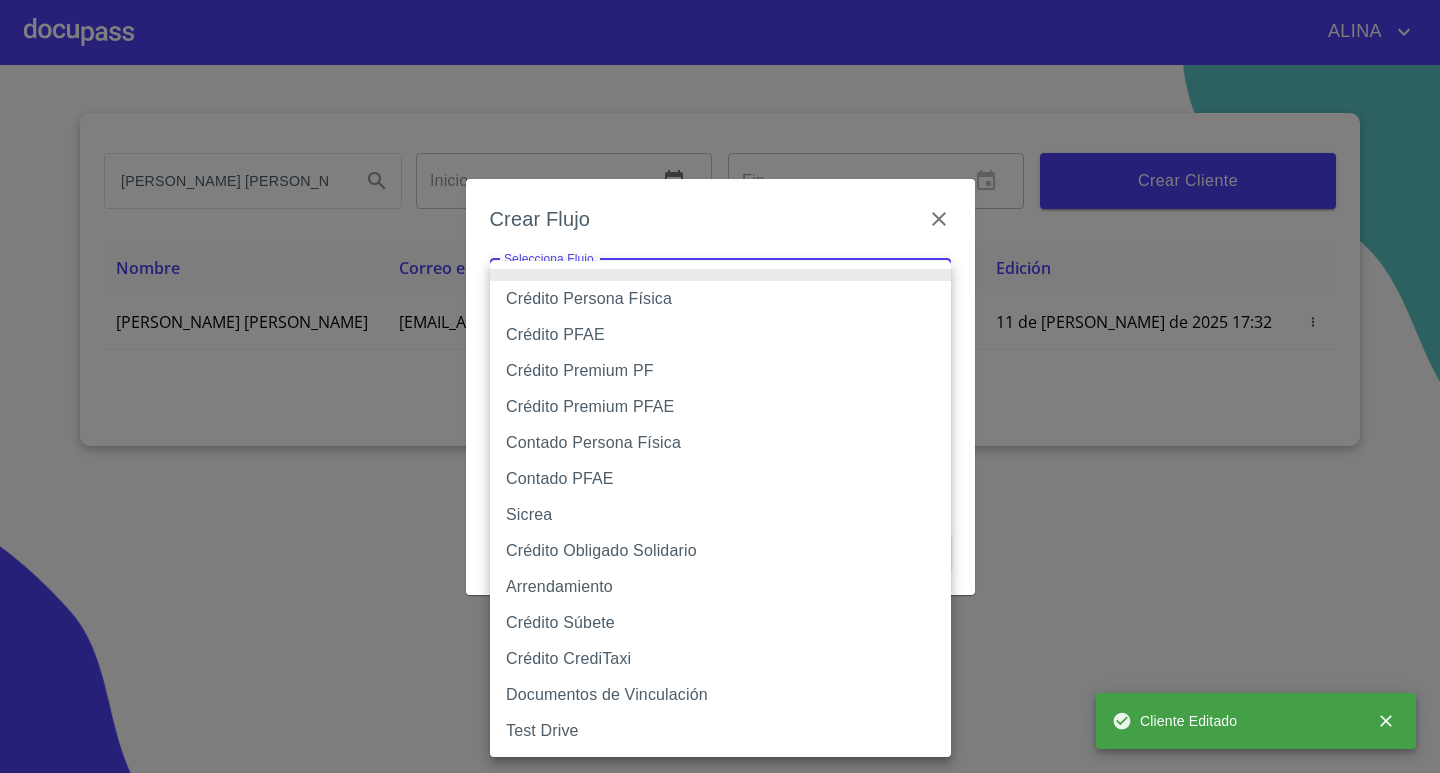 click on "ALINA [PERSON_NAME] [PERSON_NAME] Inicio ​ Fin ​ Crear Cliente Nombre   Correo electrónico   Registro   Edición     OSCAR [PERSON_NAME] [EMAIL_ADDRESS][DOMAIN_NAME] 11 de [PERSON_NAME] de 2025 16:46 11 de [PERSON_NAME] de 2025 17:32 1 Cliente Editado
Salir Crear Flujo Selecciona Flujo ​ Selecciona Flujo Cancelar Guardar Crédito Persona Física Crédito PFAE Crédito Premium PF Crédito Premium PFAE Contado Persona Física Contado PFAE Sicrea Crédito Obligado Solidario Arrendamiento Crédito Súbete Crédito CrediTaxi Documentos de Vinculación Test Drive" at bounding box center [720, 386] 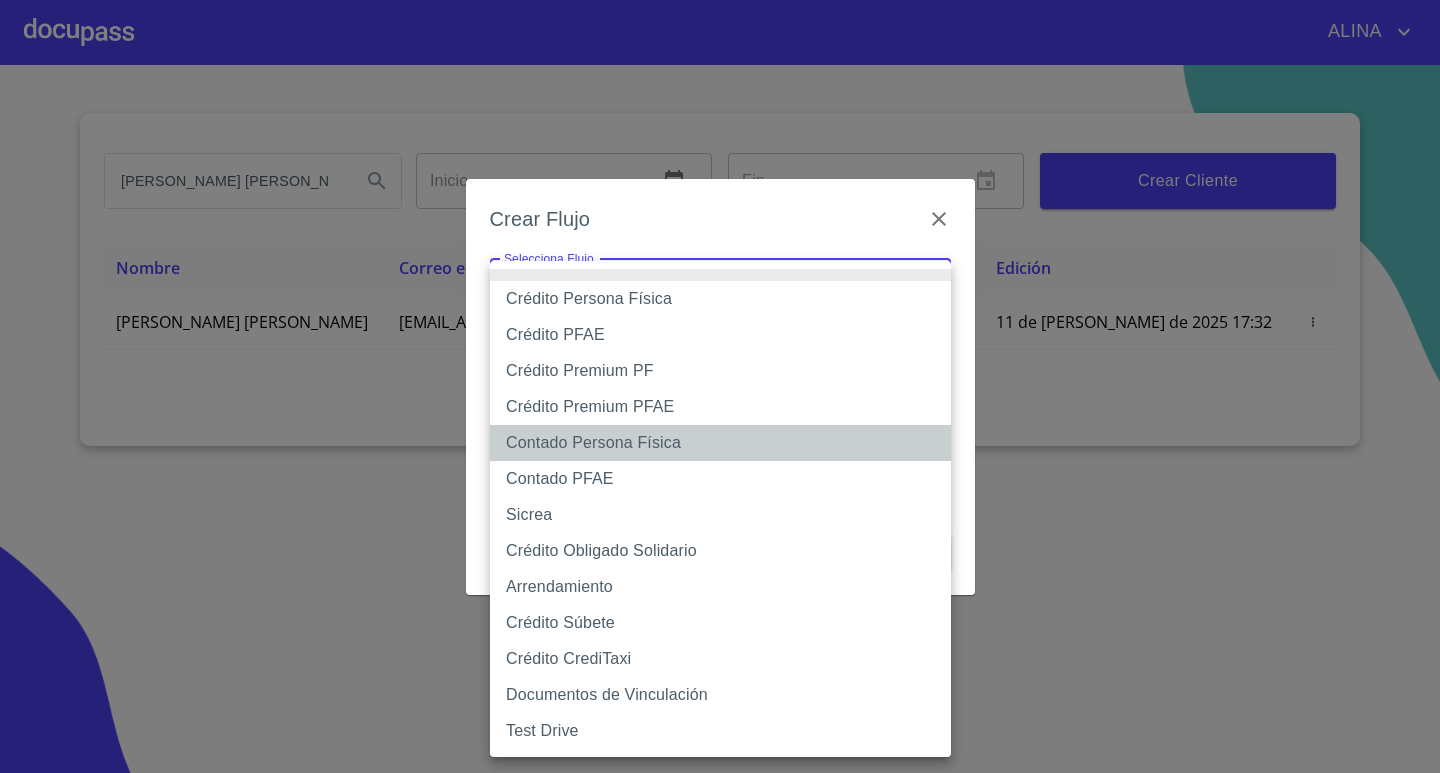 click on "Contado Persona Física" at bounding box center [720, 443] 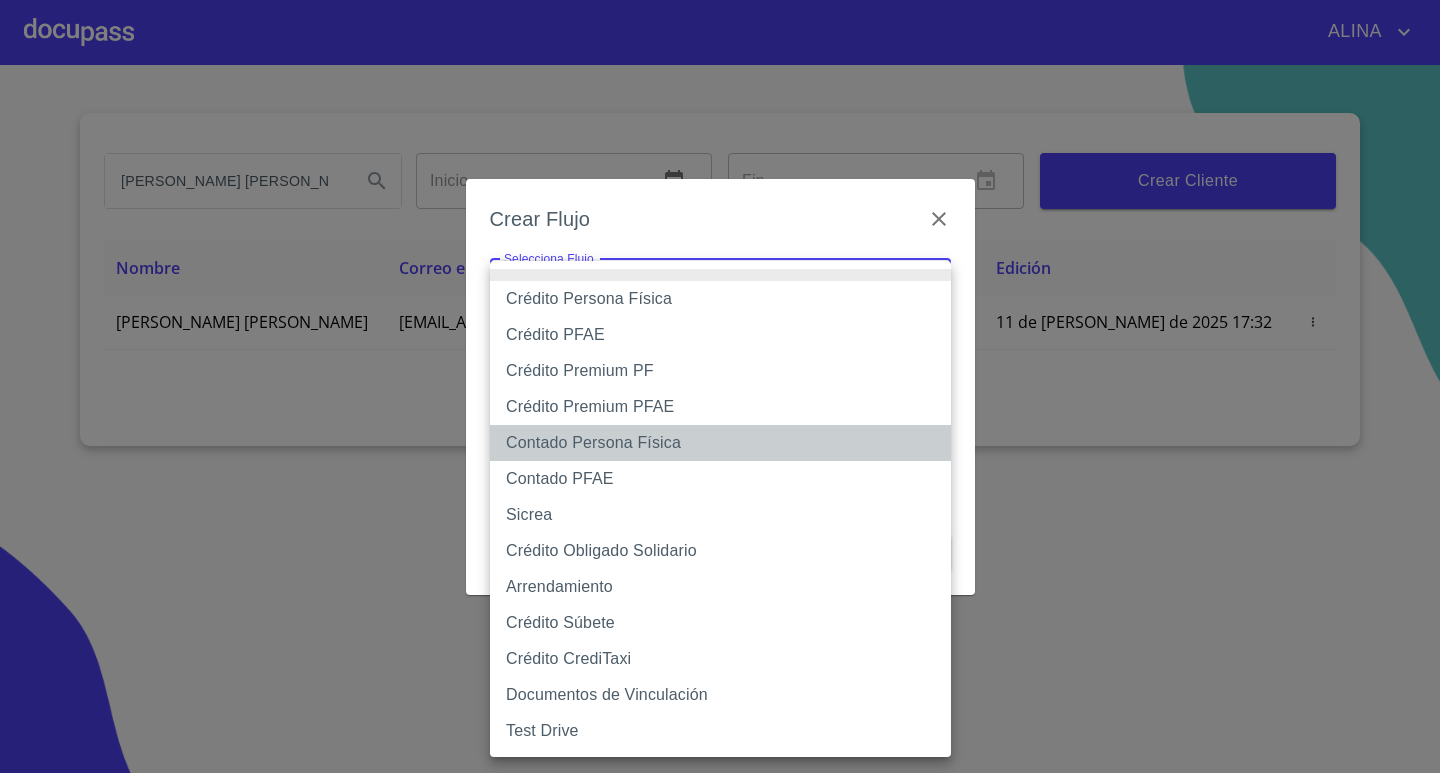 type on "60bf975b0d9865ccc2471536" 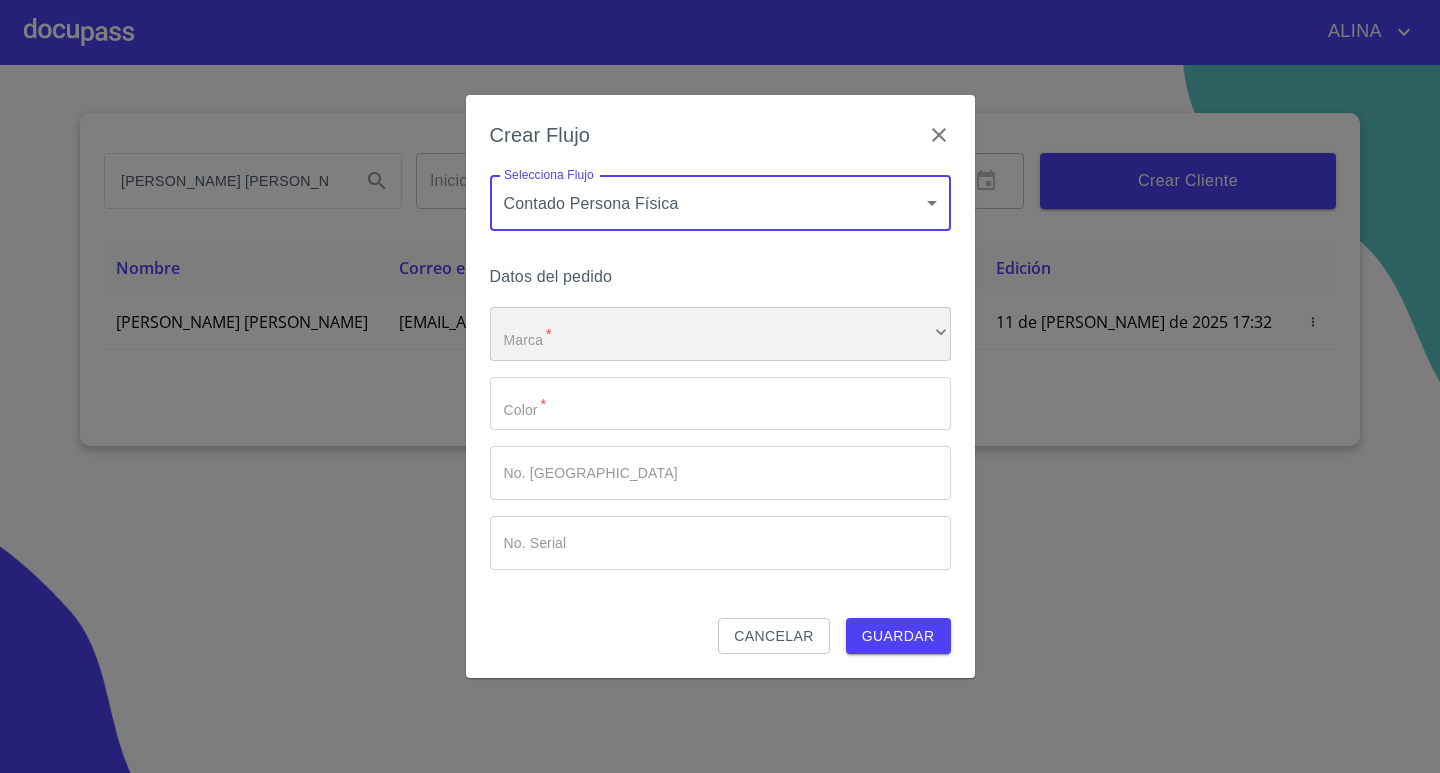 click on "​" at bounding box center [720, 334] 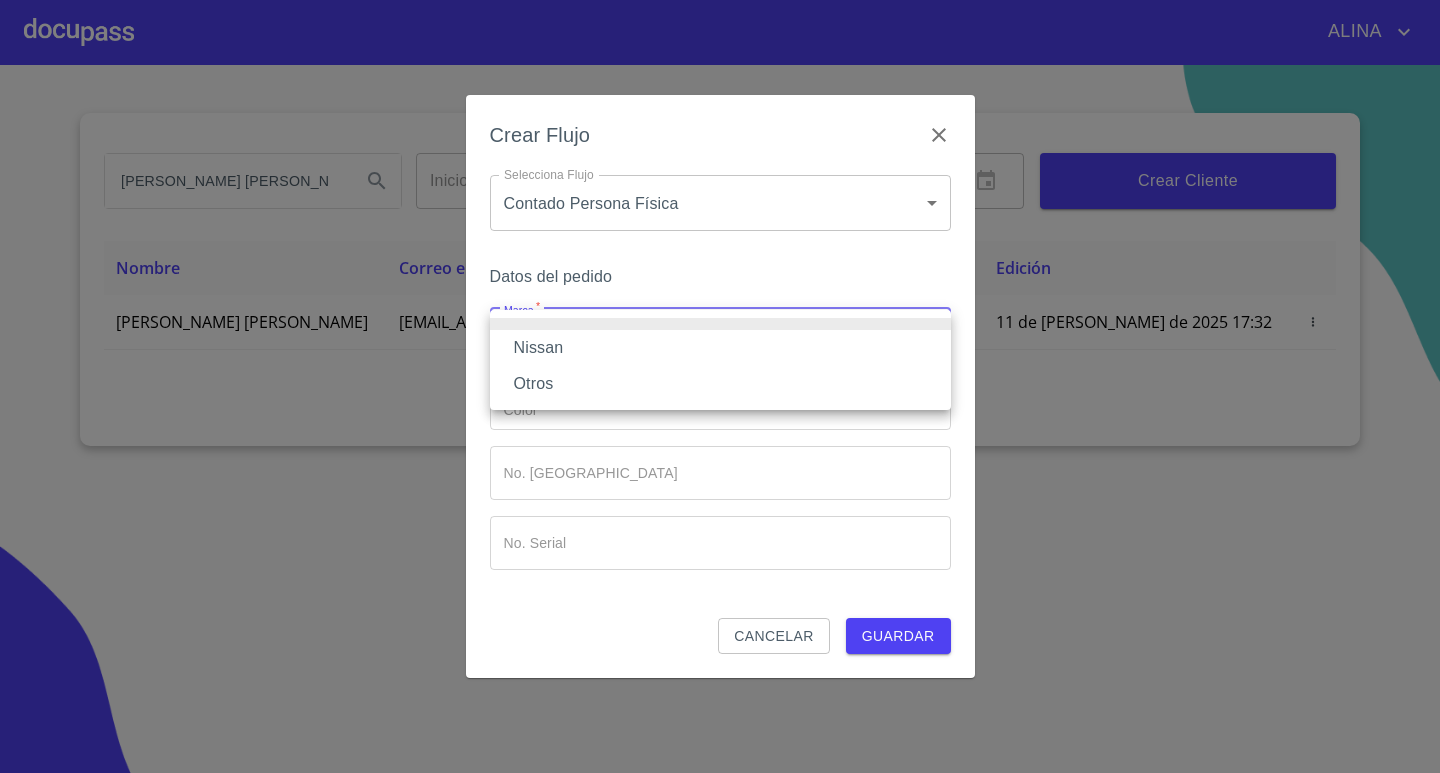 click on "Nissan" at bounding box center [720, 348] 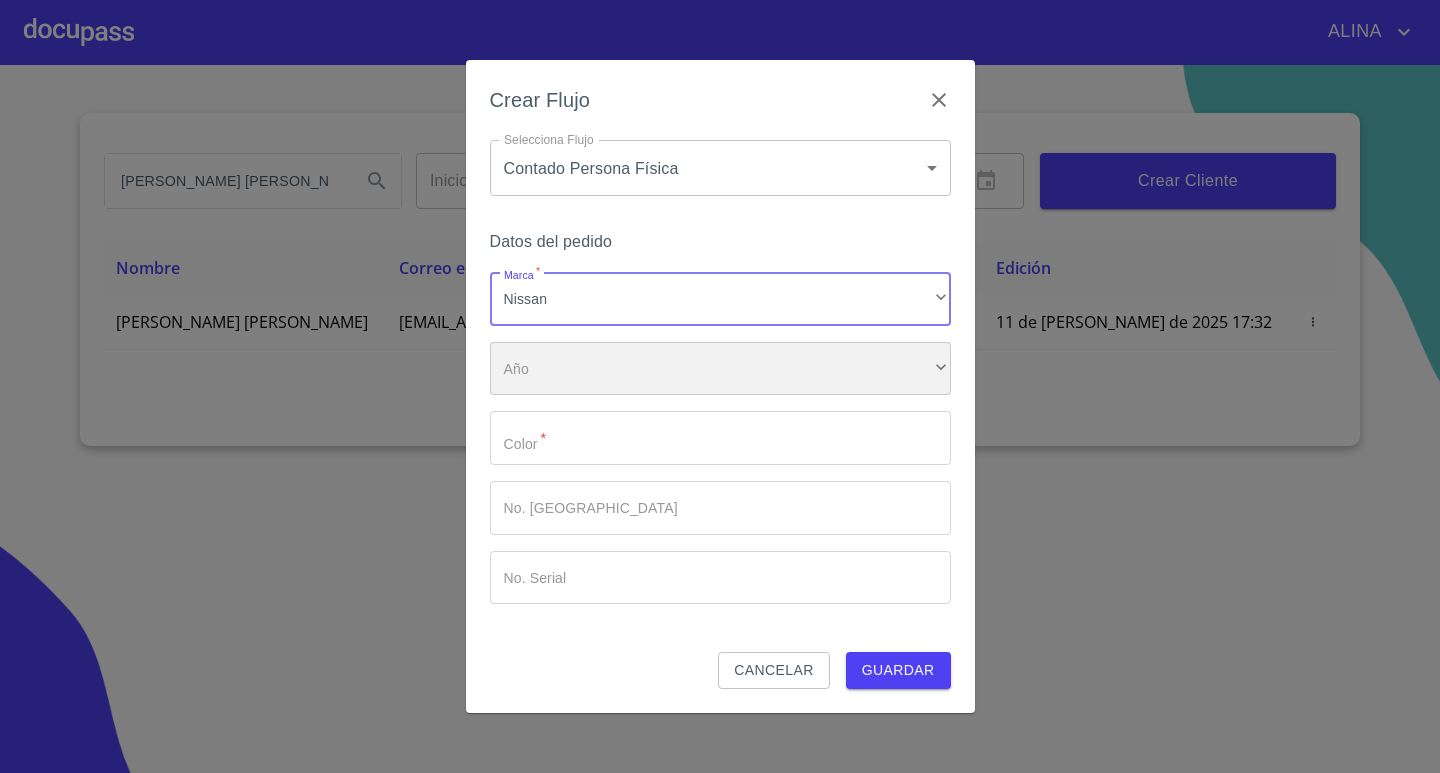 click on "​" at bounding box center (720, 369) 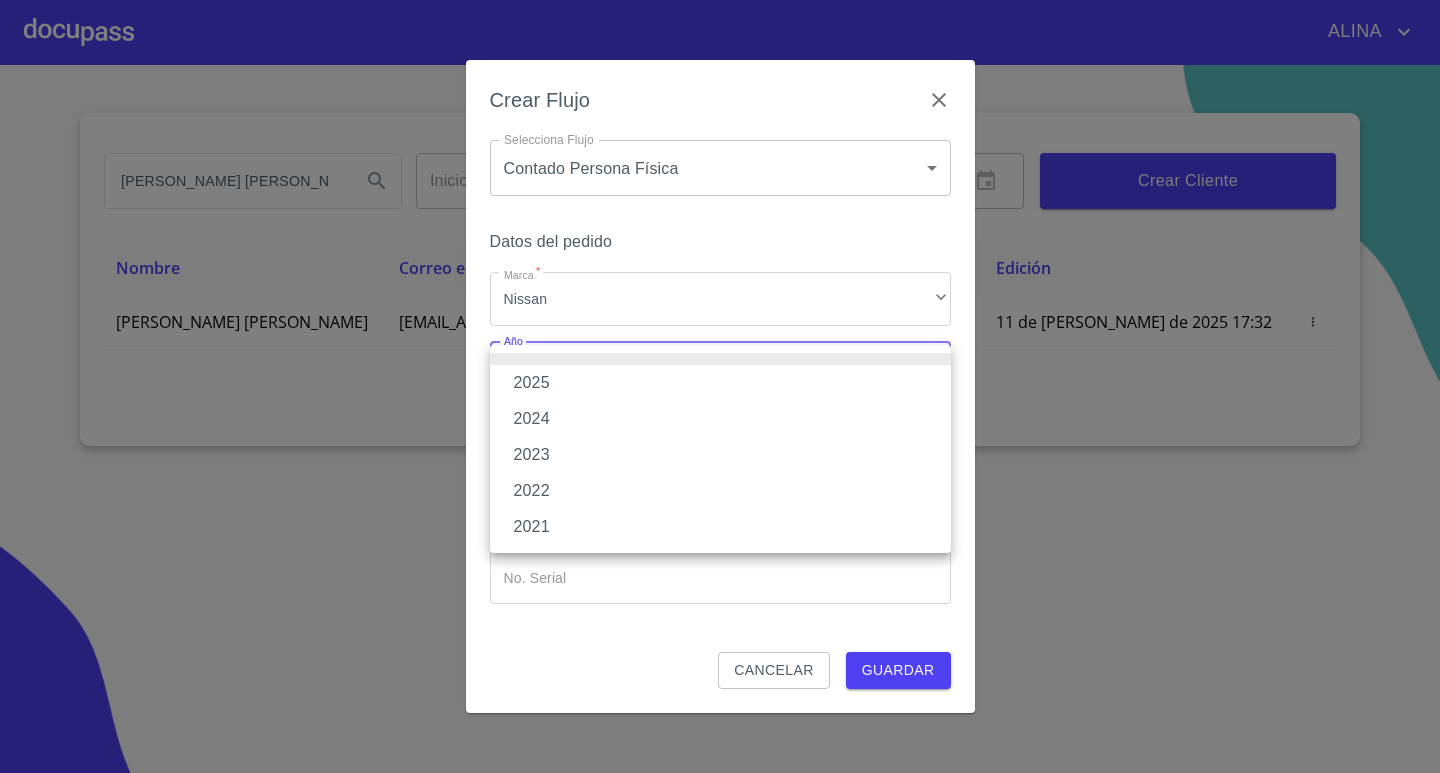 click on "2023" at bounding box center [720, 455] 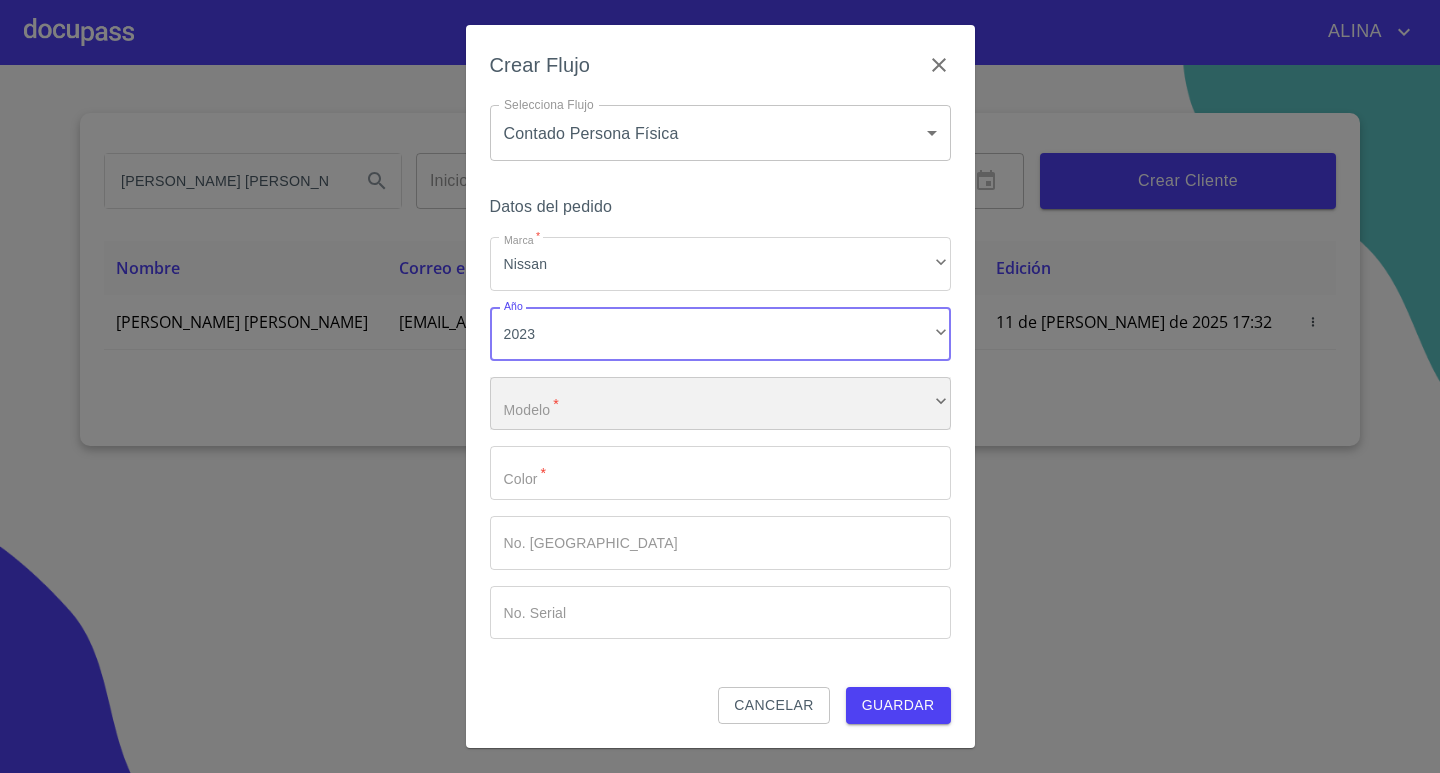 click on "​" at bounding box center [720, 404] 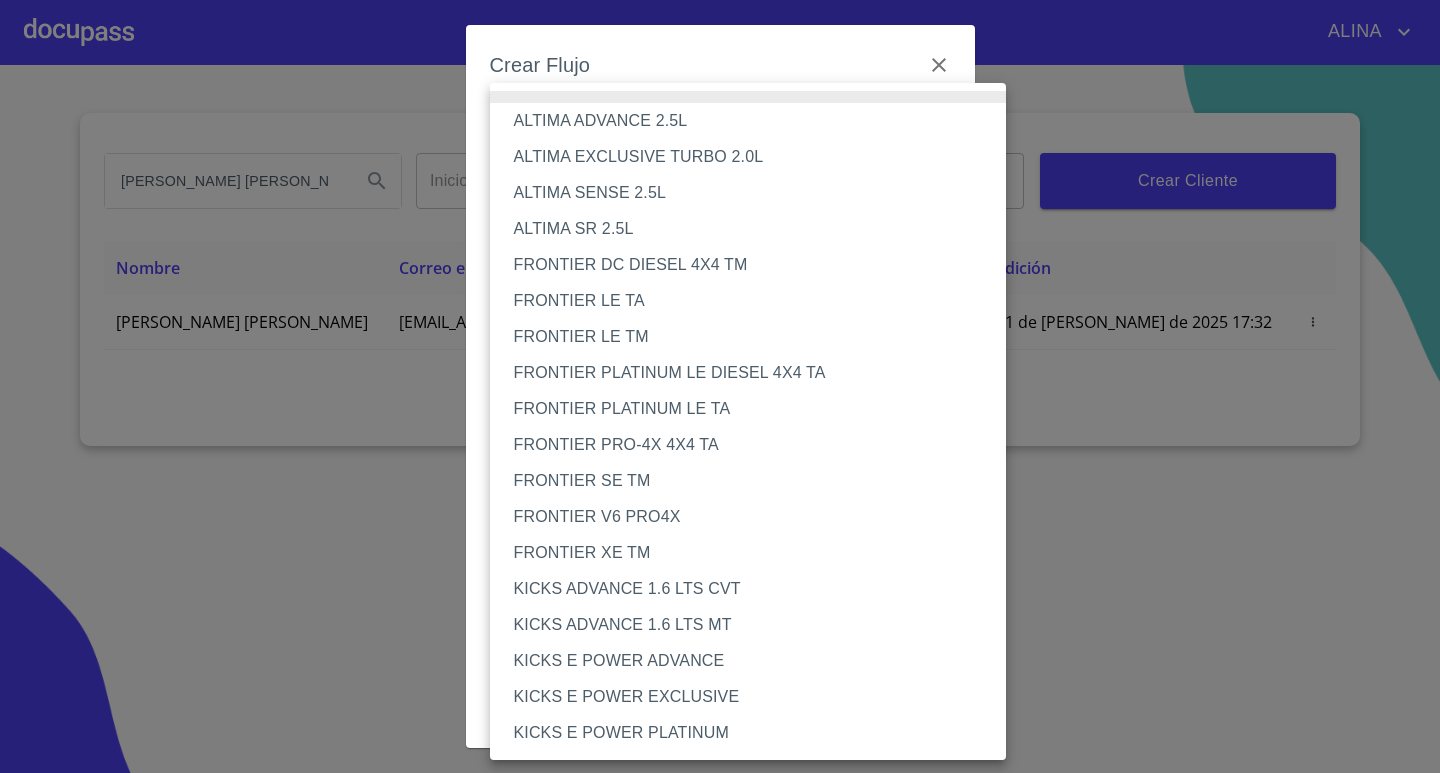 type 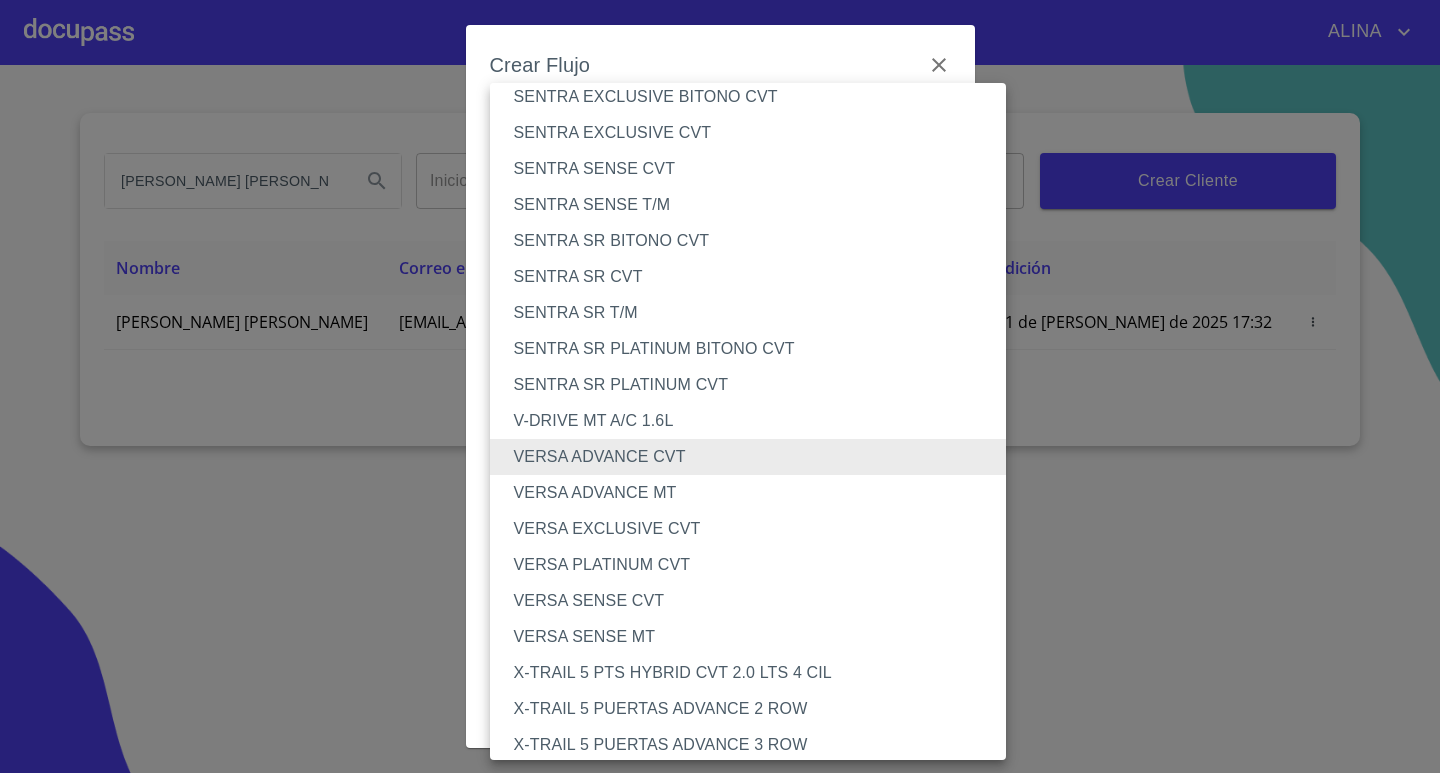 type 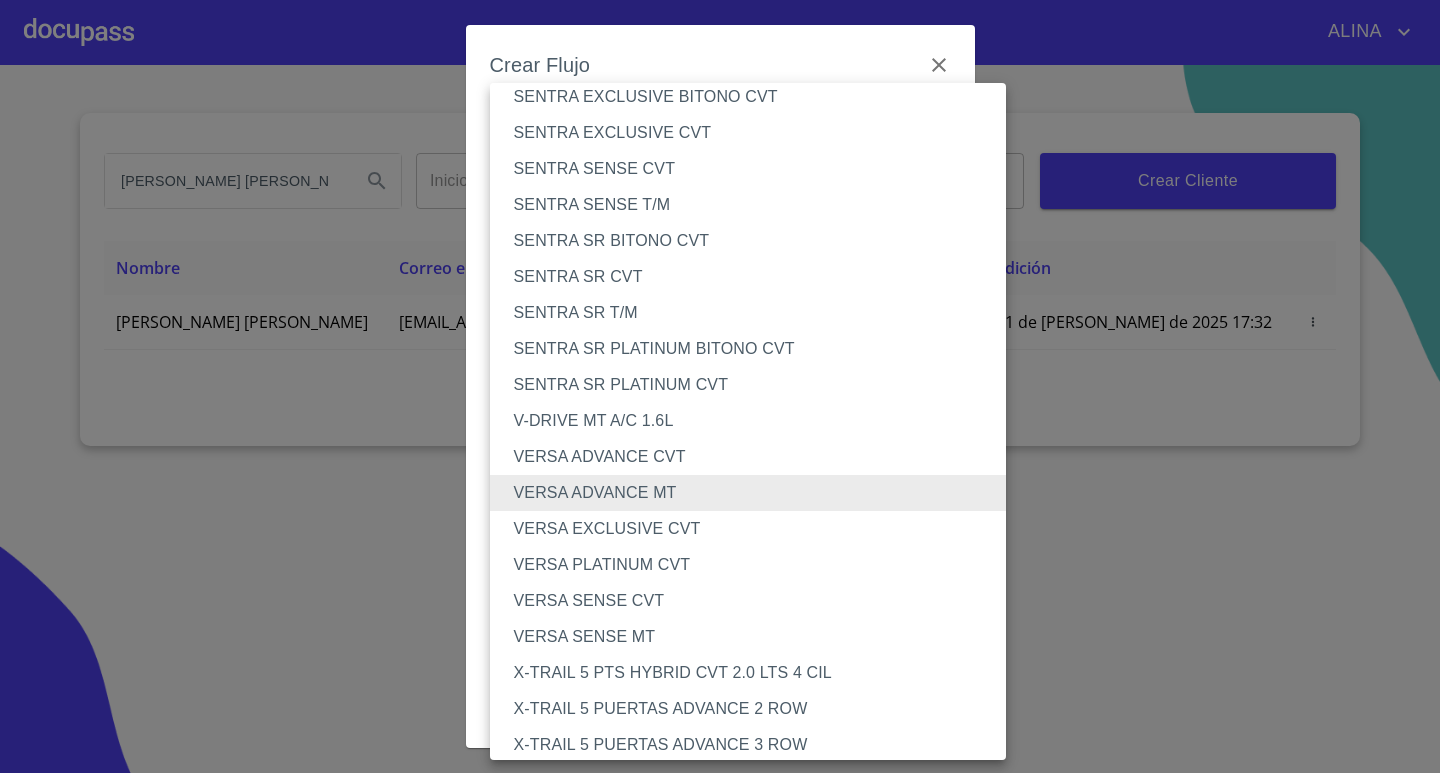 type 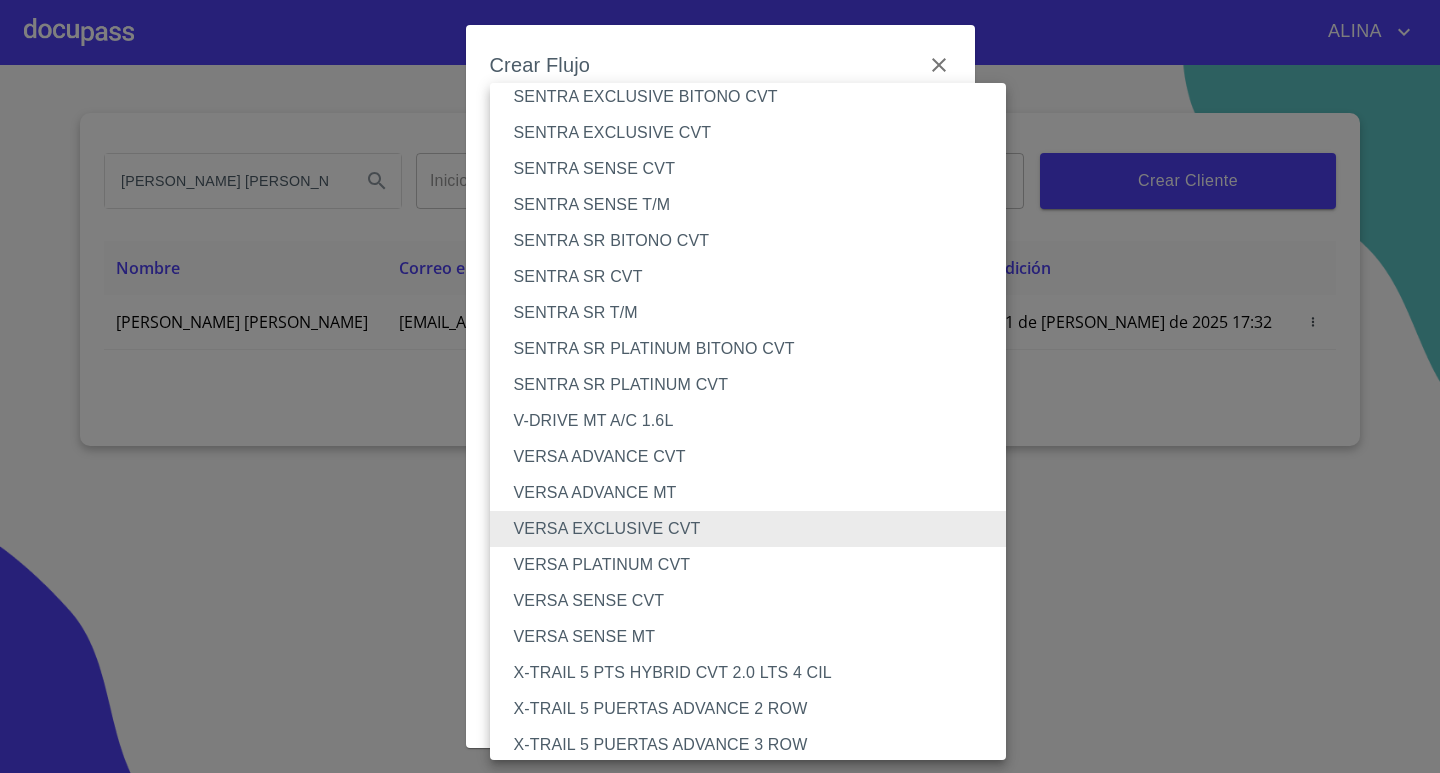 click on "VERSA SENSE MT" at bounding box center [756, 637] 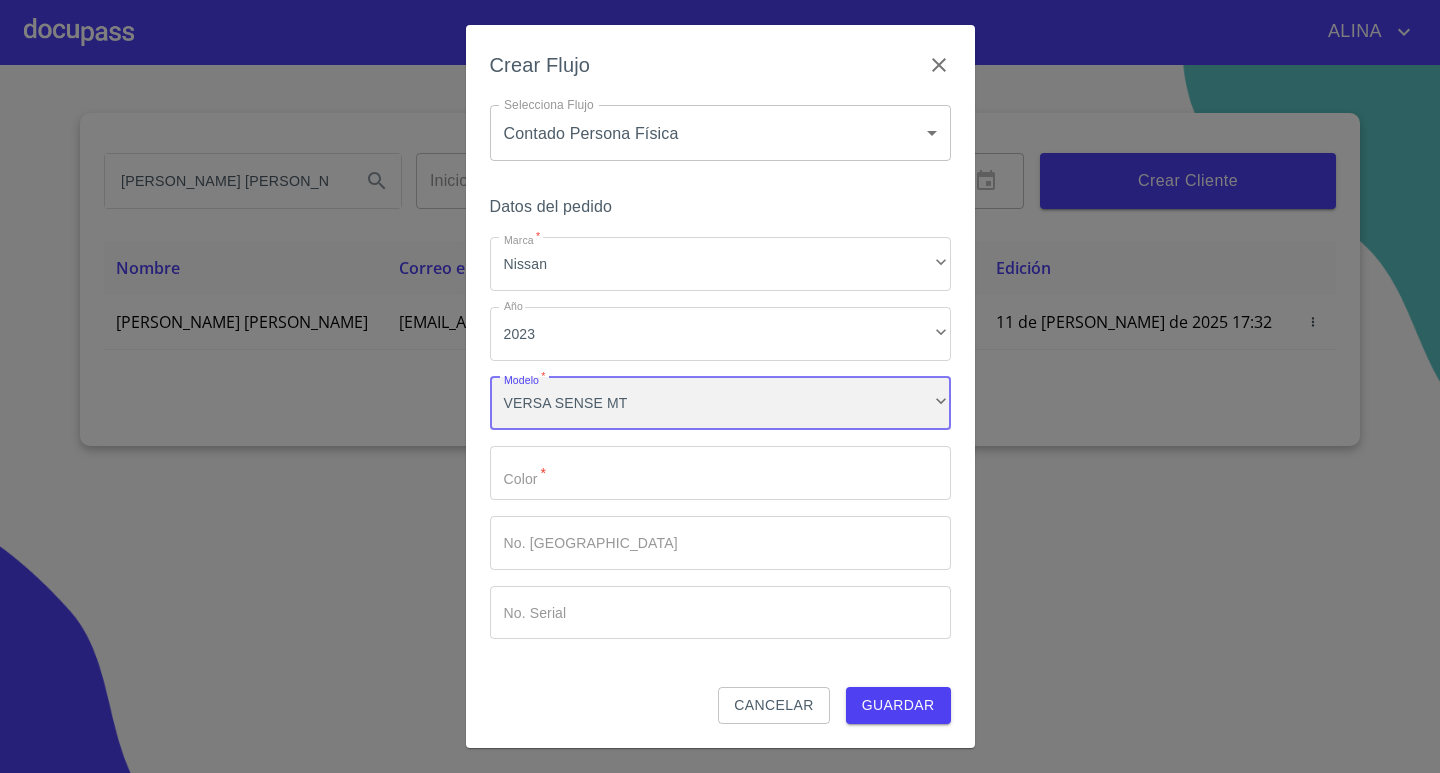 click on "VERSA SENSE MT" at bounding box center (720, 404) 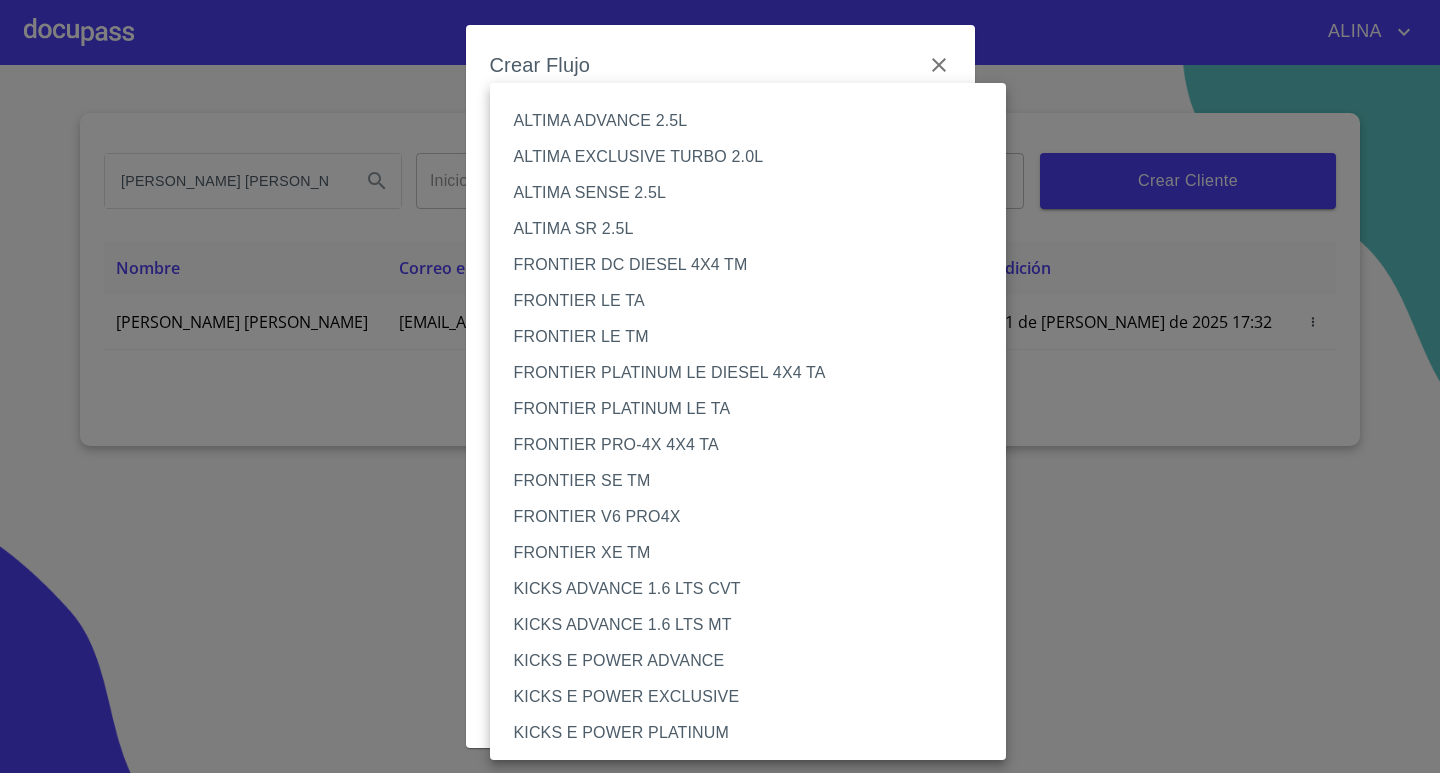 scroll, scrollTop: 2004, scrollLeft: 0, axis: vertical 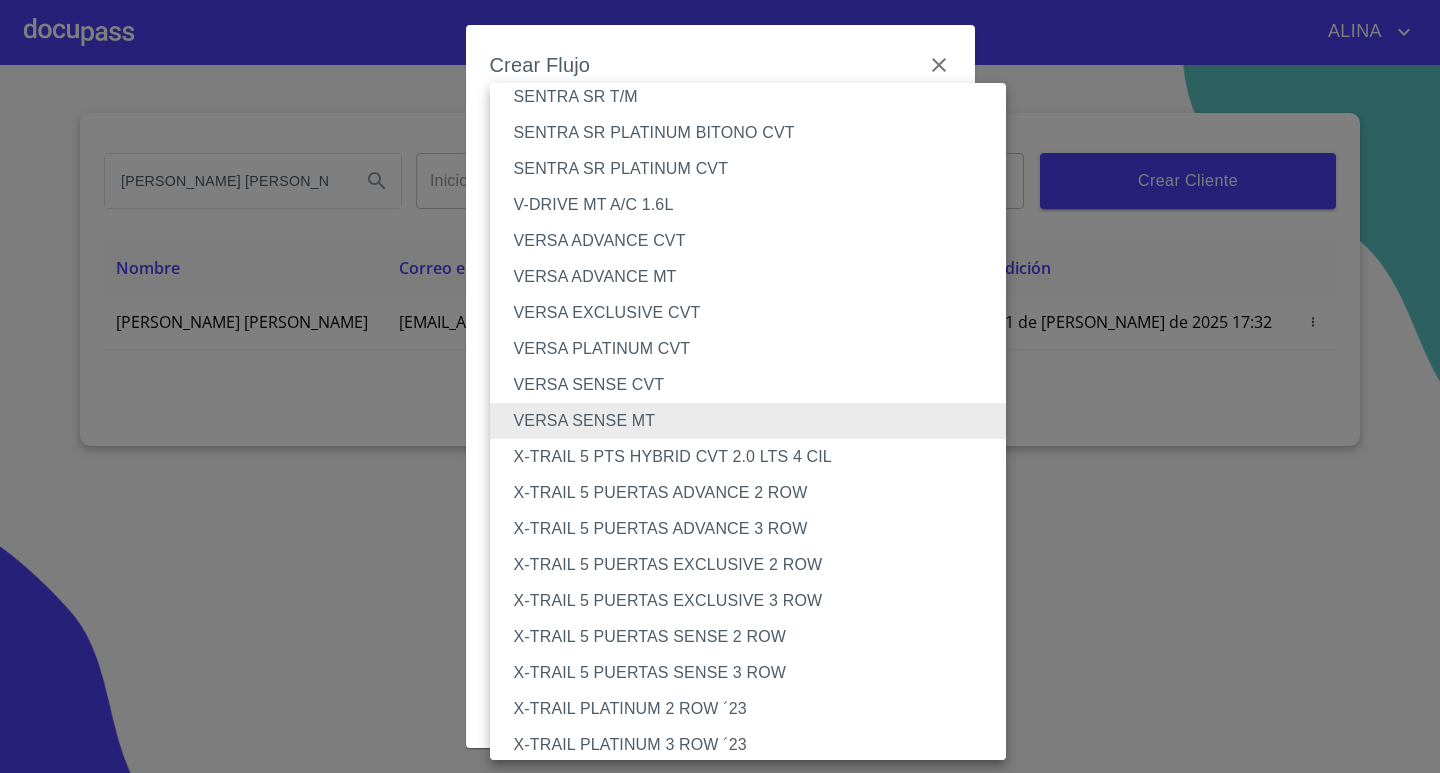 click on "VERSA SENSE CVT" at bounding box center (756, 385) 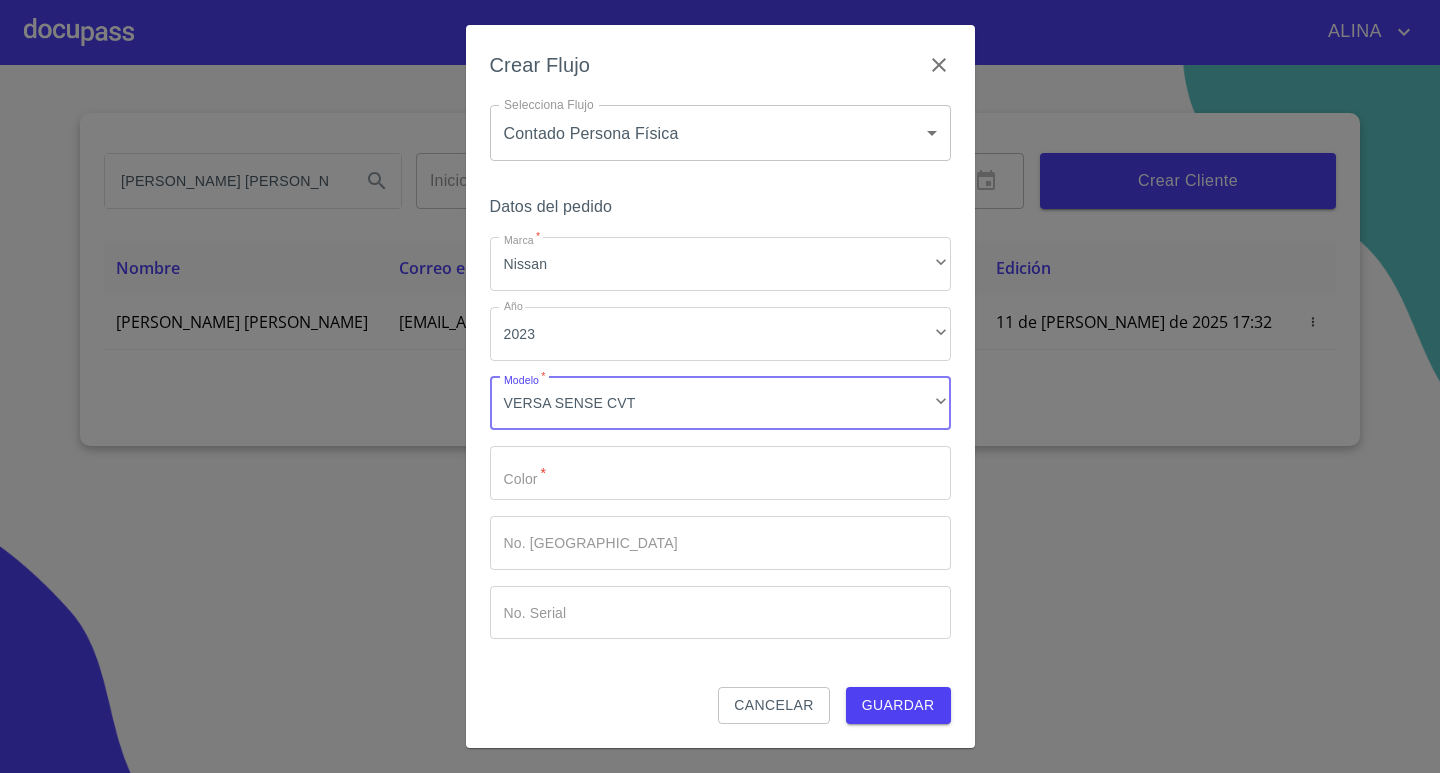 click on "Marca   *" at bounding box center (720, 473) 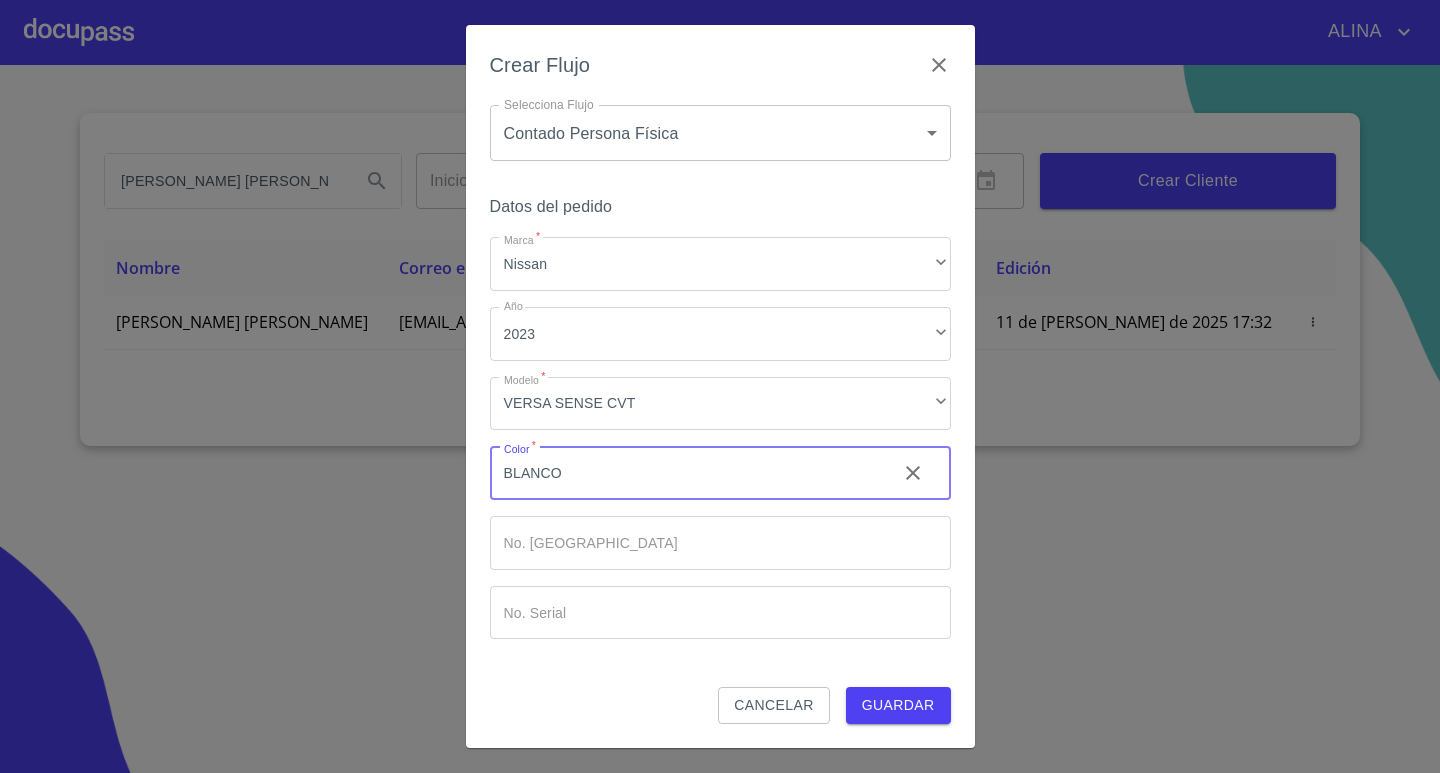 type on "BLANCO" 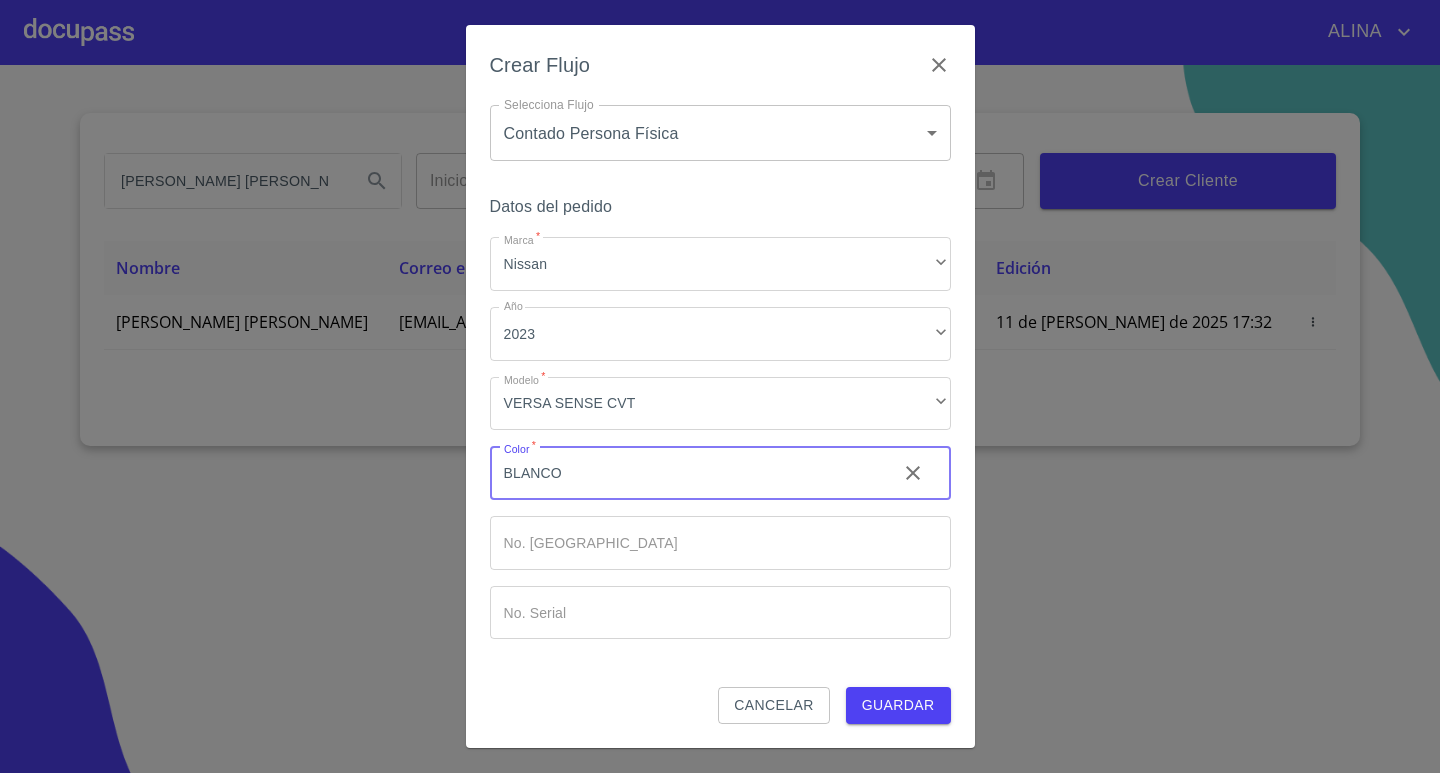click on "Marca   *" at bounding box center [685, 473] 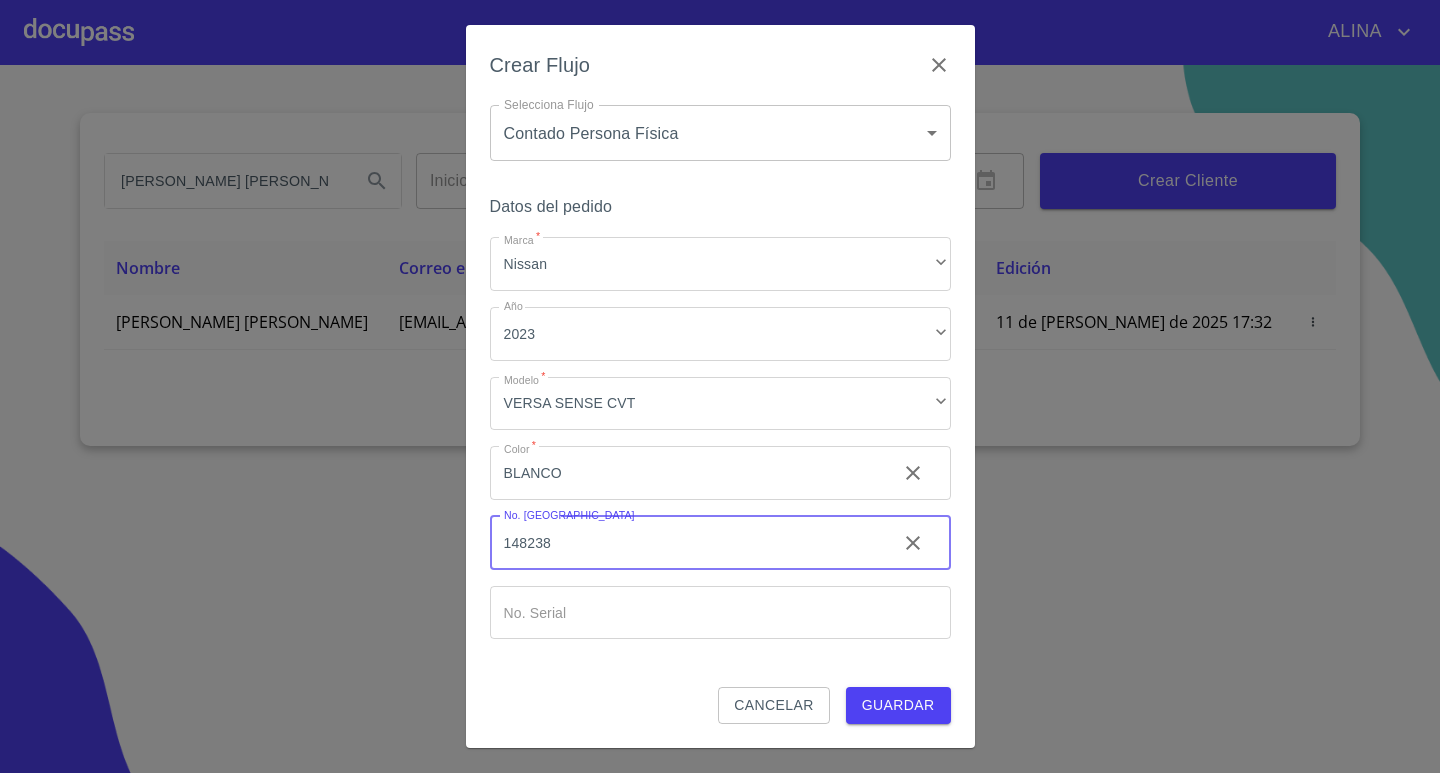 type on "148238" 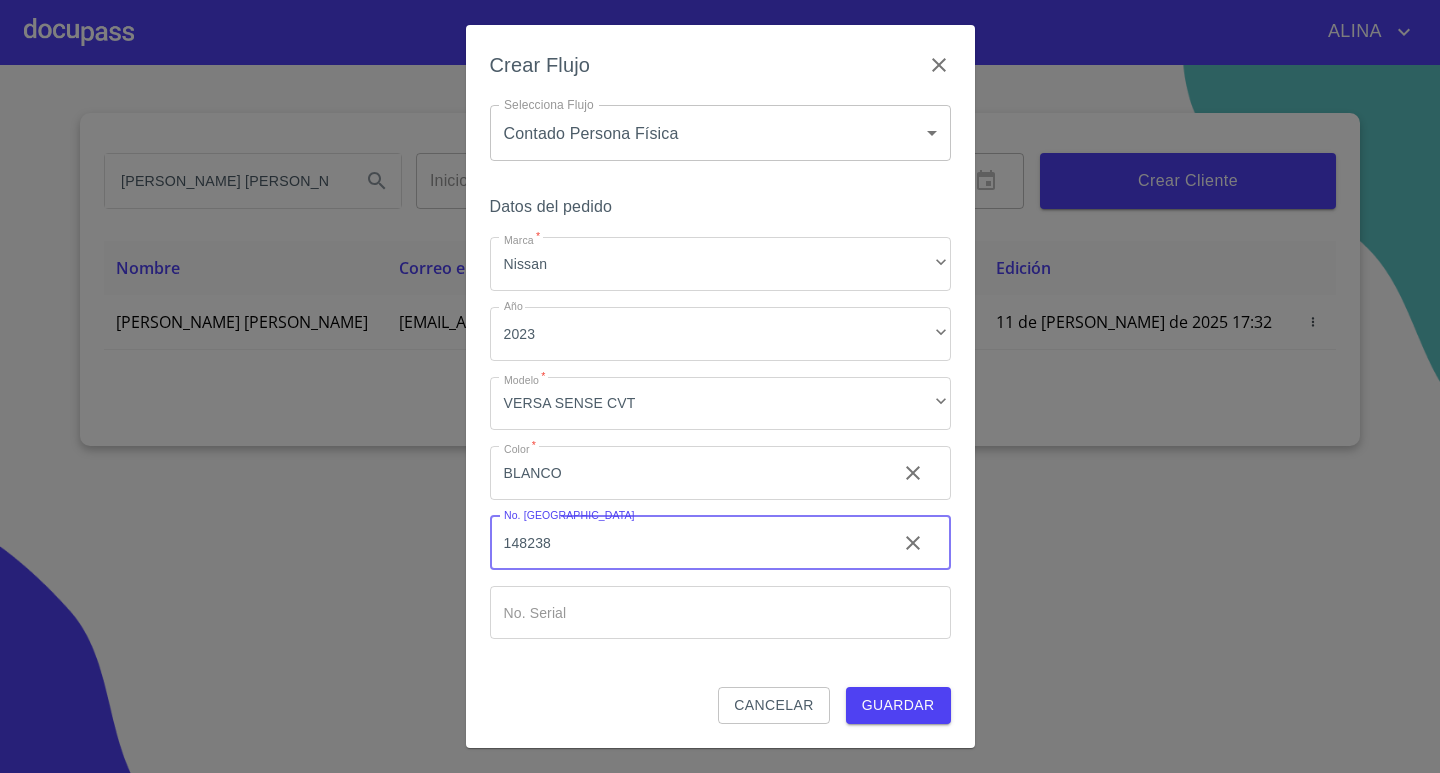click on "Marca   *" at bounding box center [685, 473] 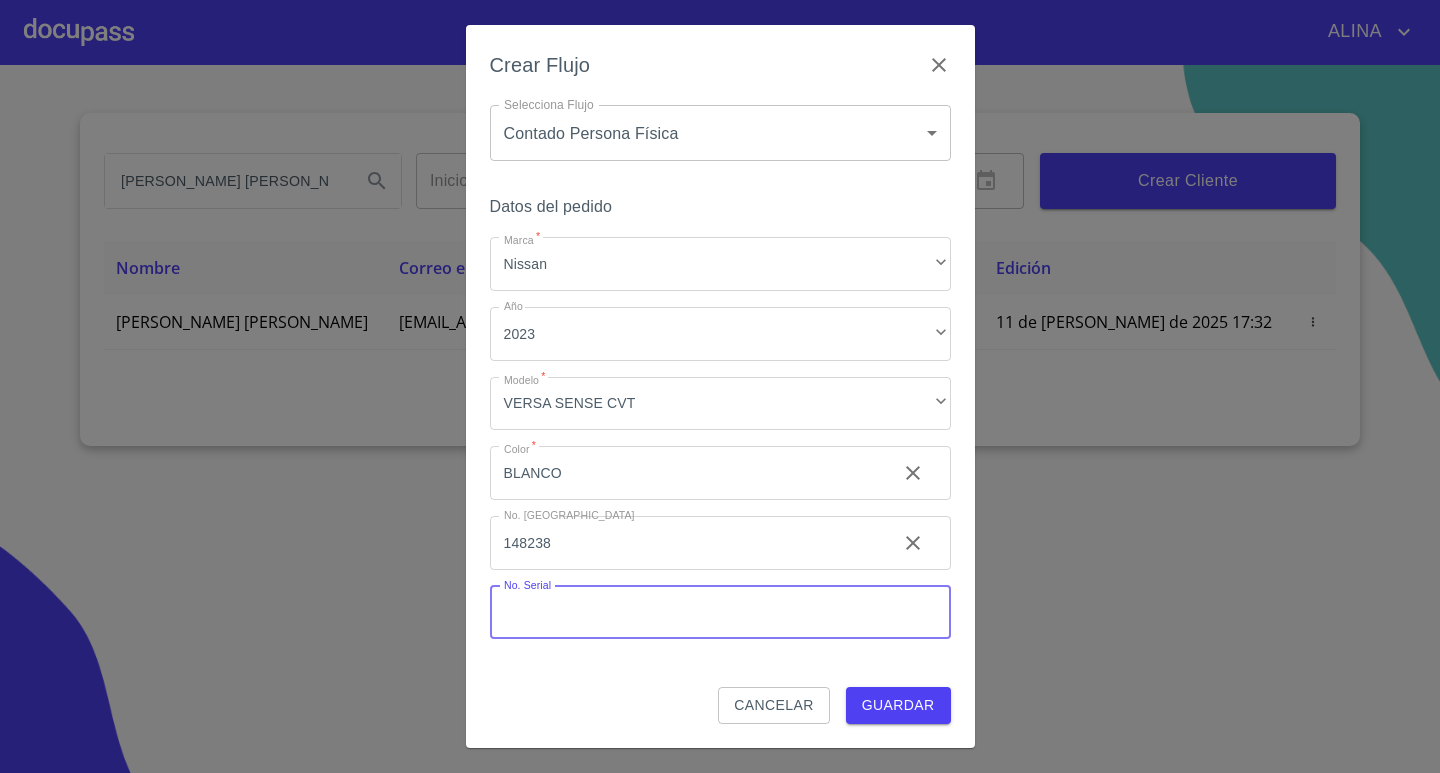 click on "Marca   *" at bounding box center (720, 613) 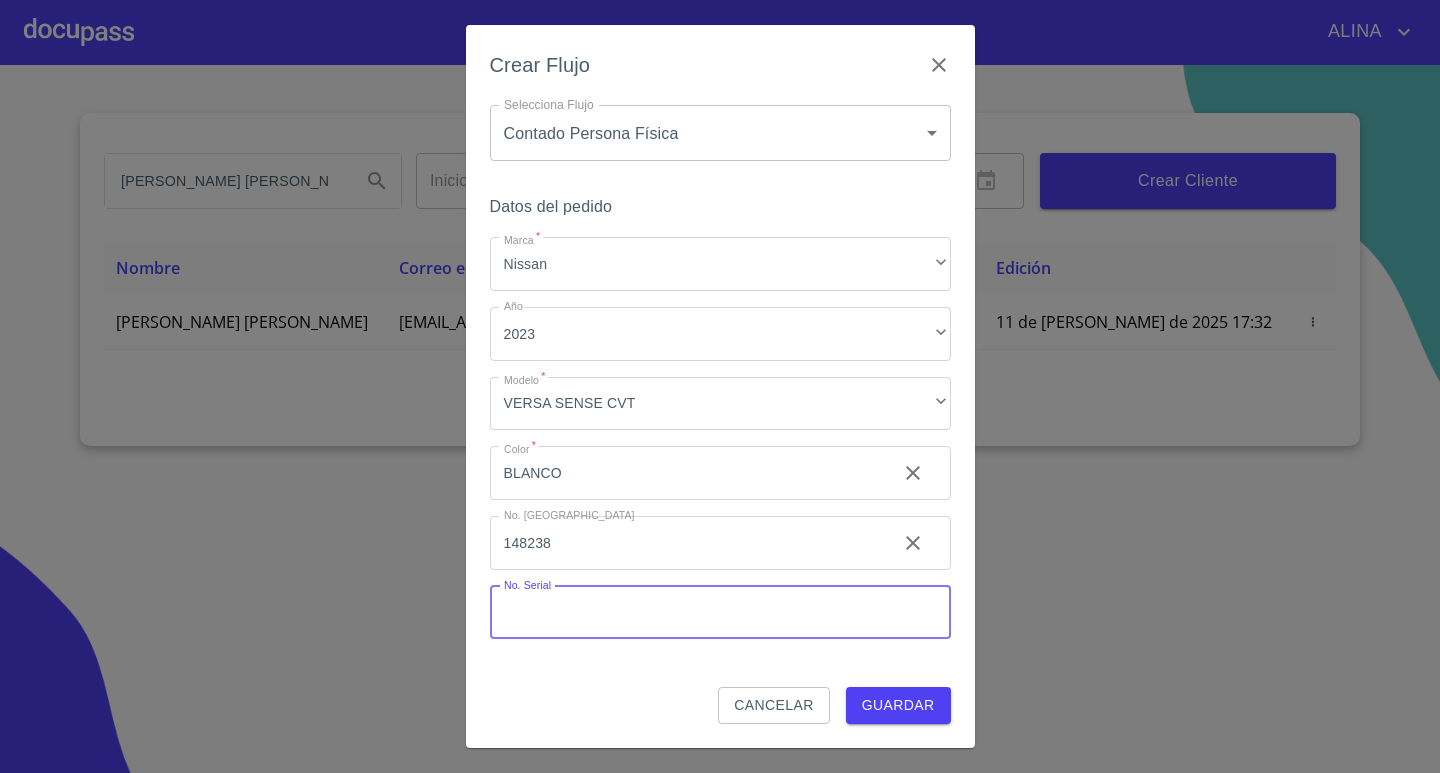 paste on "U857405" 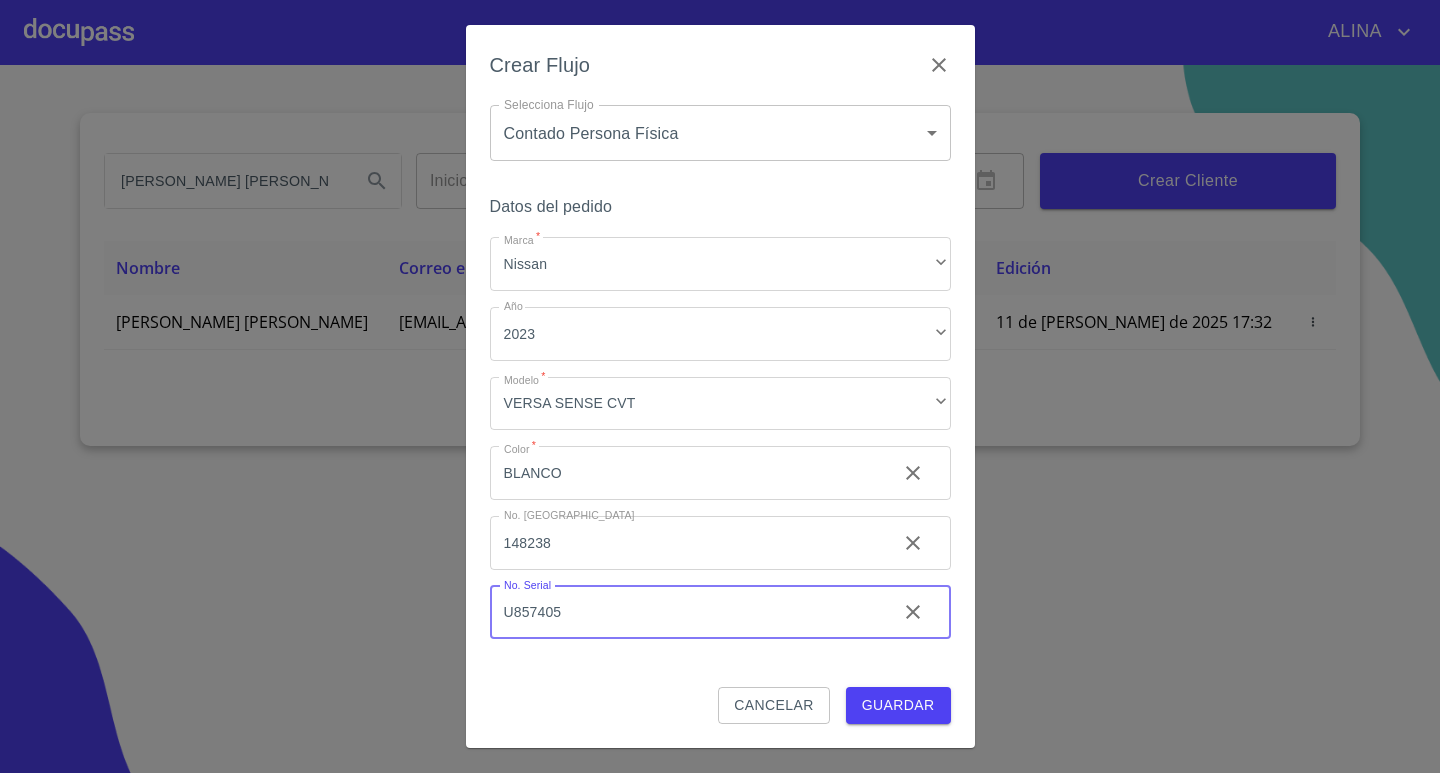 type on "U857405" 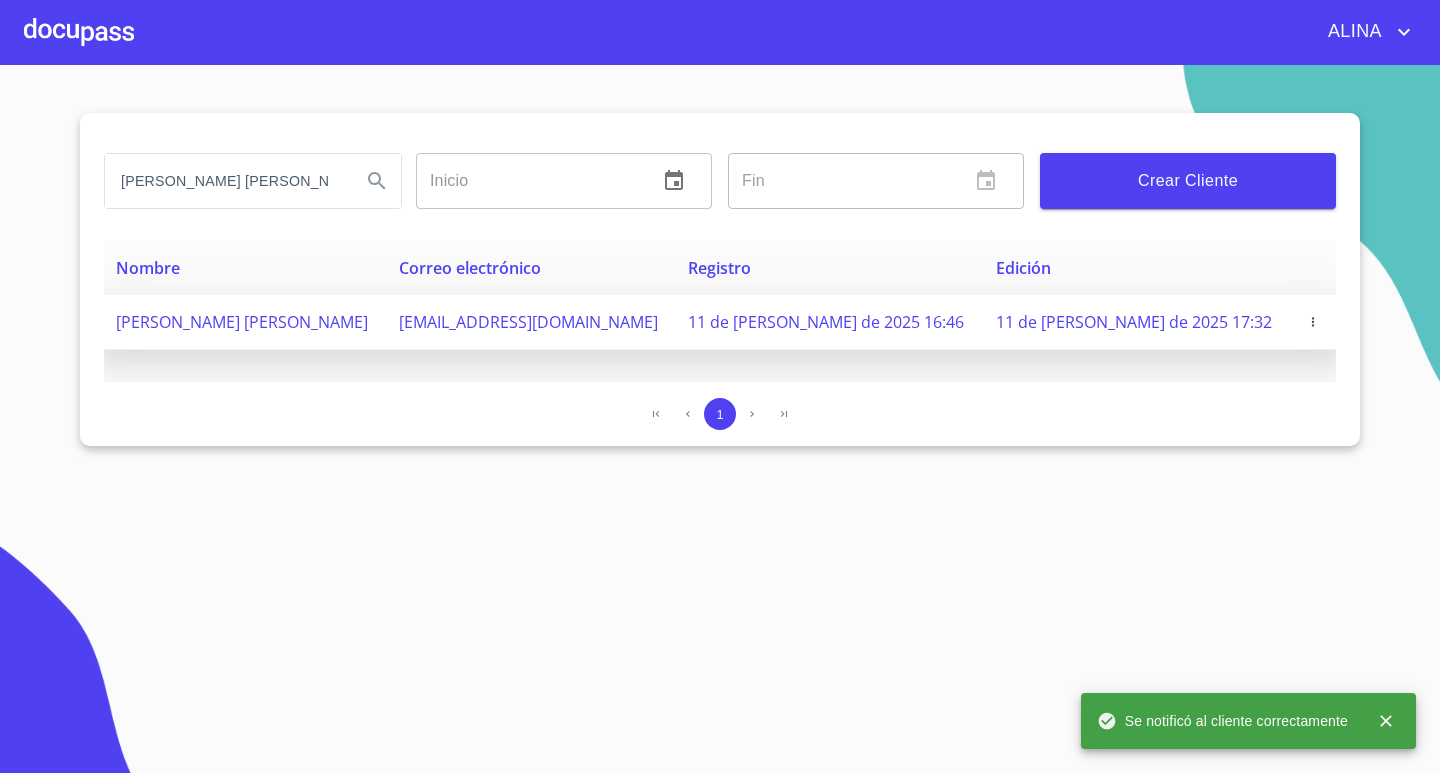 drag, startPoint x: 107, startPoint y: 324, endPoint x: 411, endPoint y: 325, distance: 304.00165 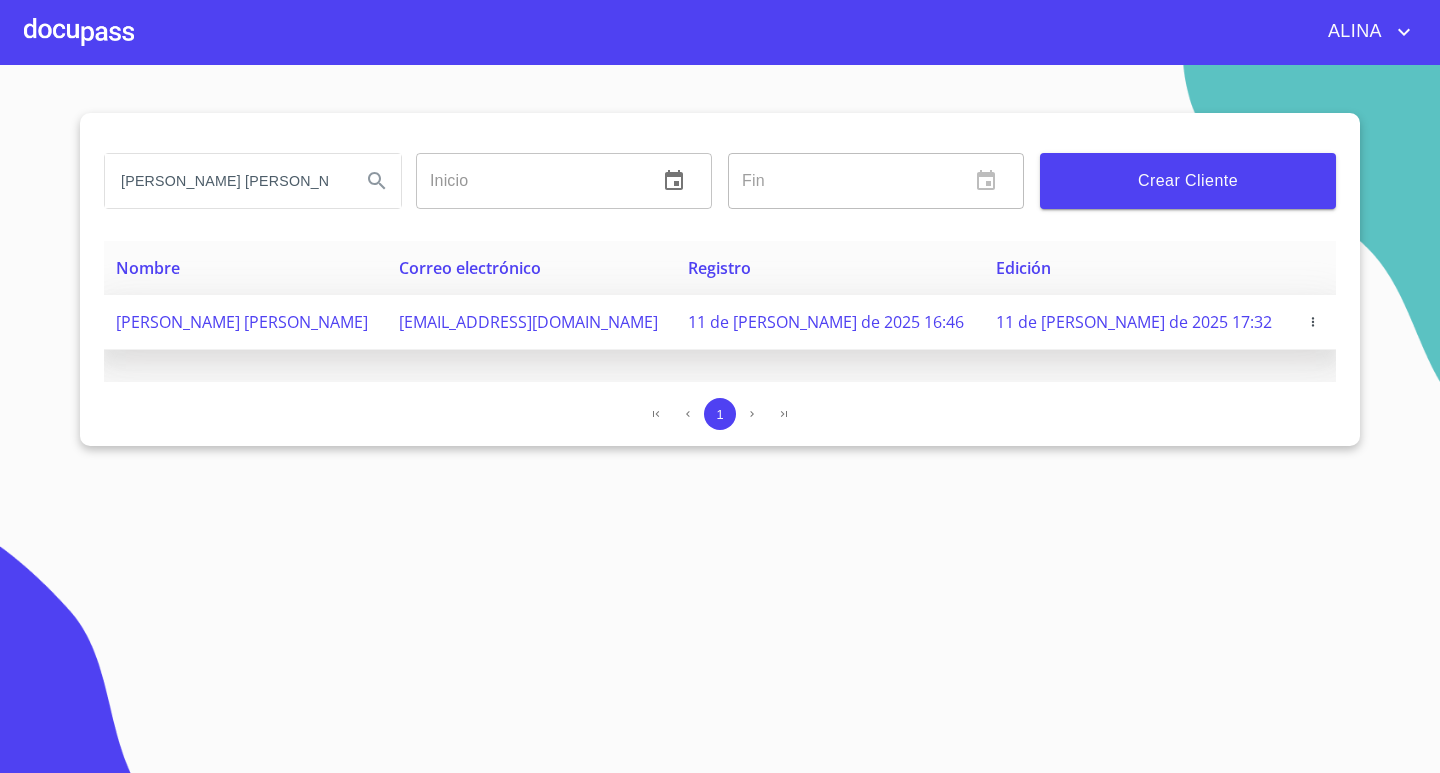 copy on "[PERSON_NAME] [PERSON_NAME]" 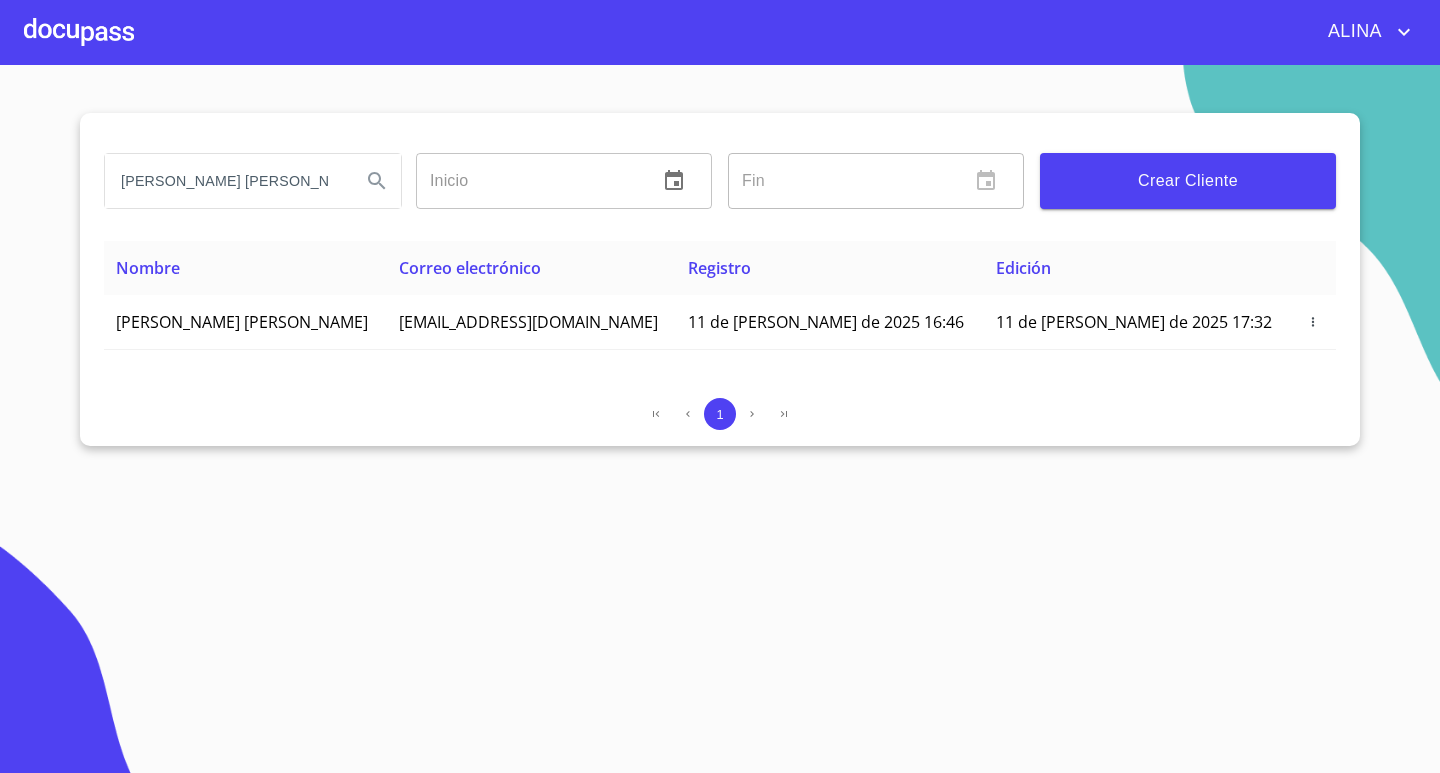 click on "ALINA" at bounding box center (720, 32) 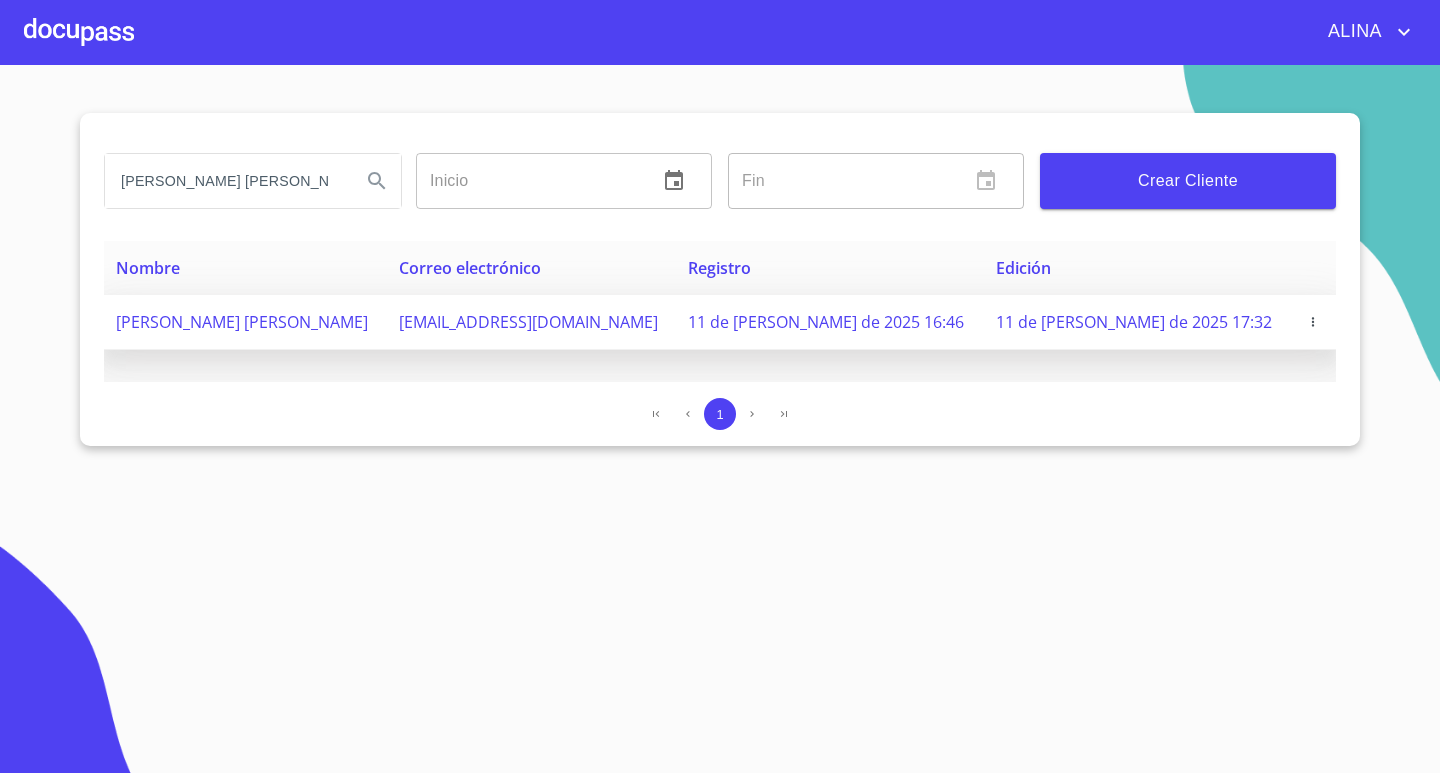 click on "[PERSON_NAME] [PERSON_NAME]" at bounding box center [242, 322] 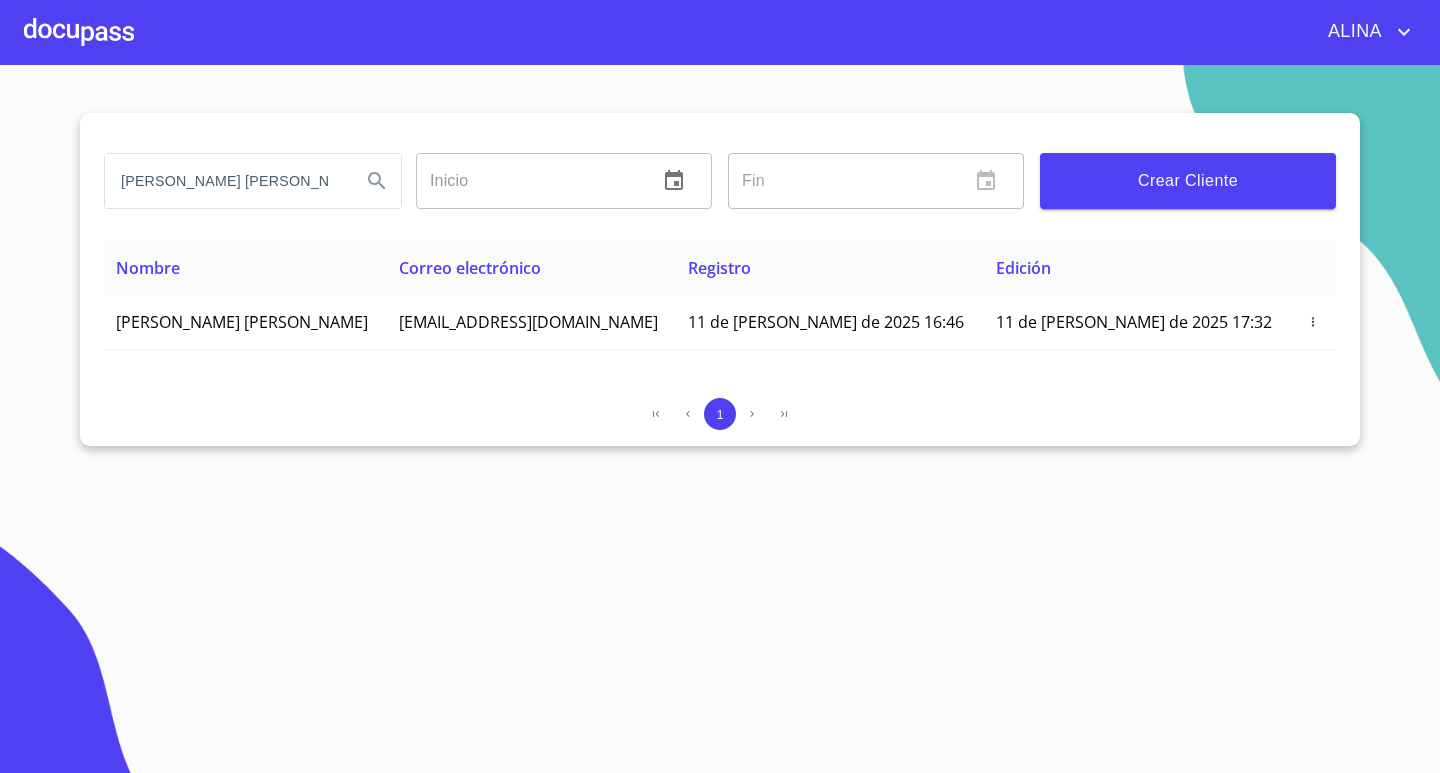 click on "ALINA" at bounding box center [775, 32] 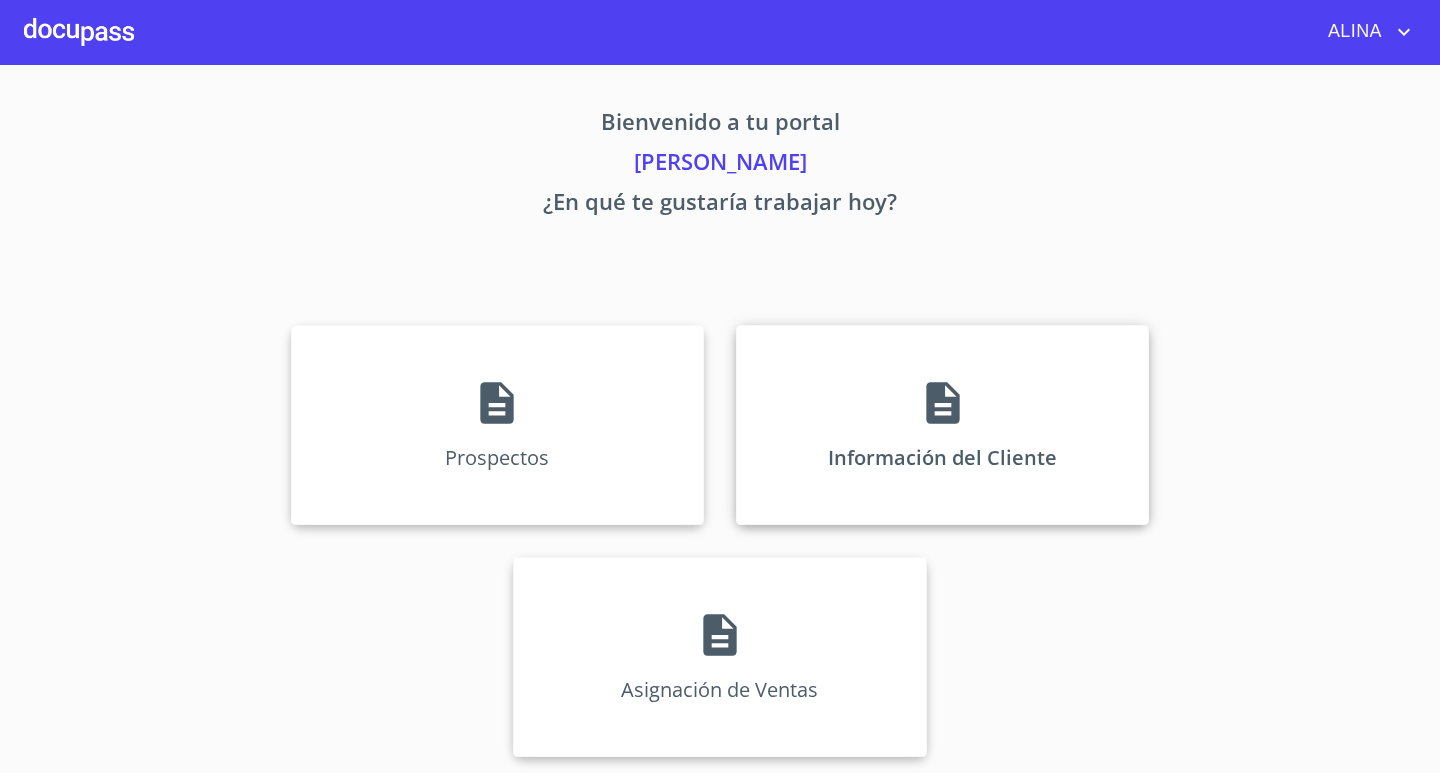click on "Información del Cliente" at bounding box center (942, 425) 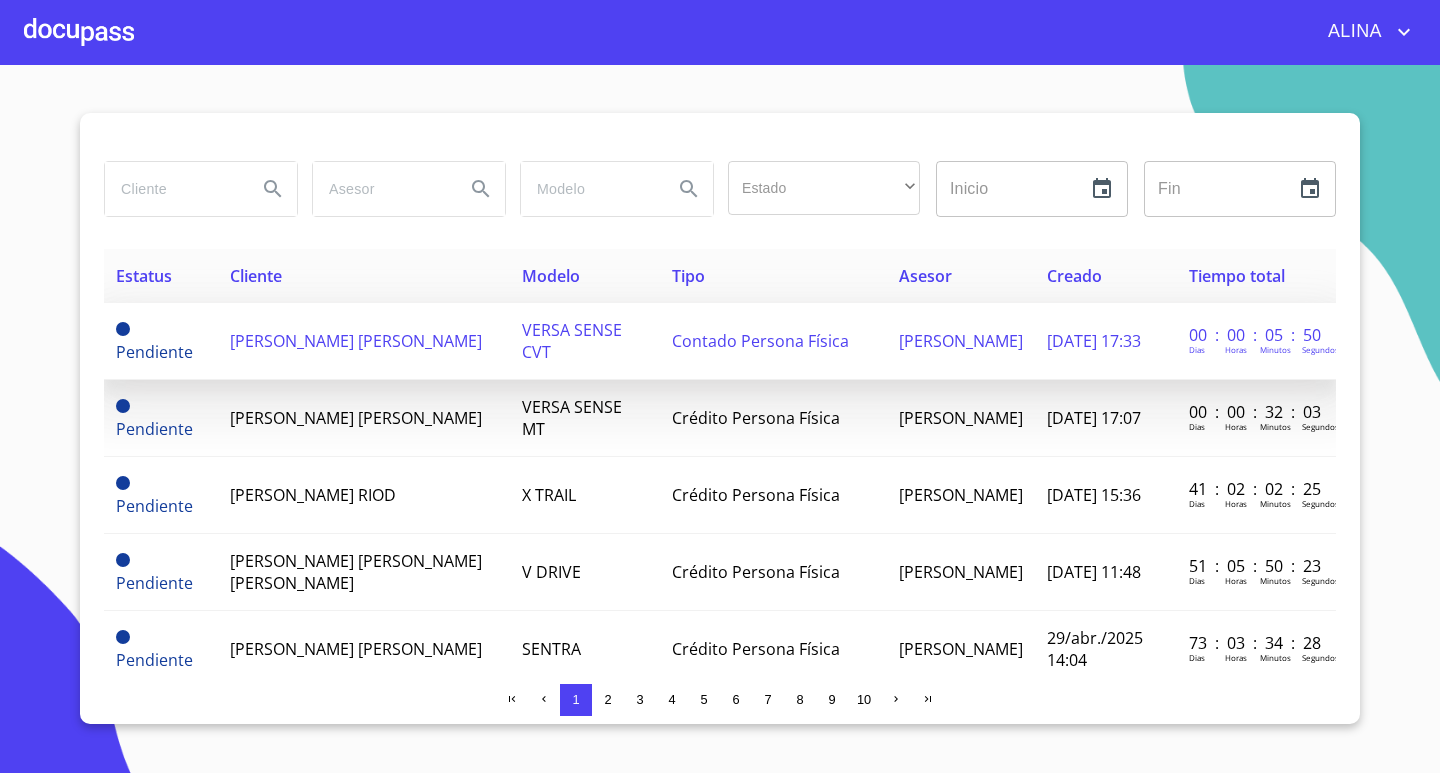 click on "[PERSON_NAME] [PERSON_NAME]" at bounding box center [356, 341] 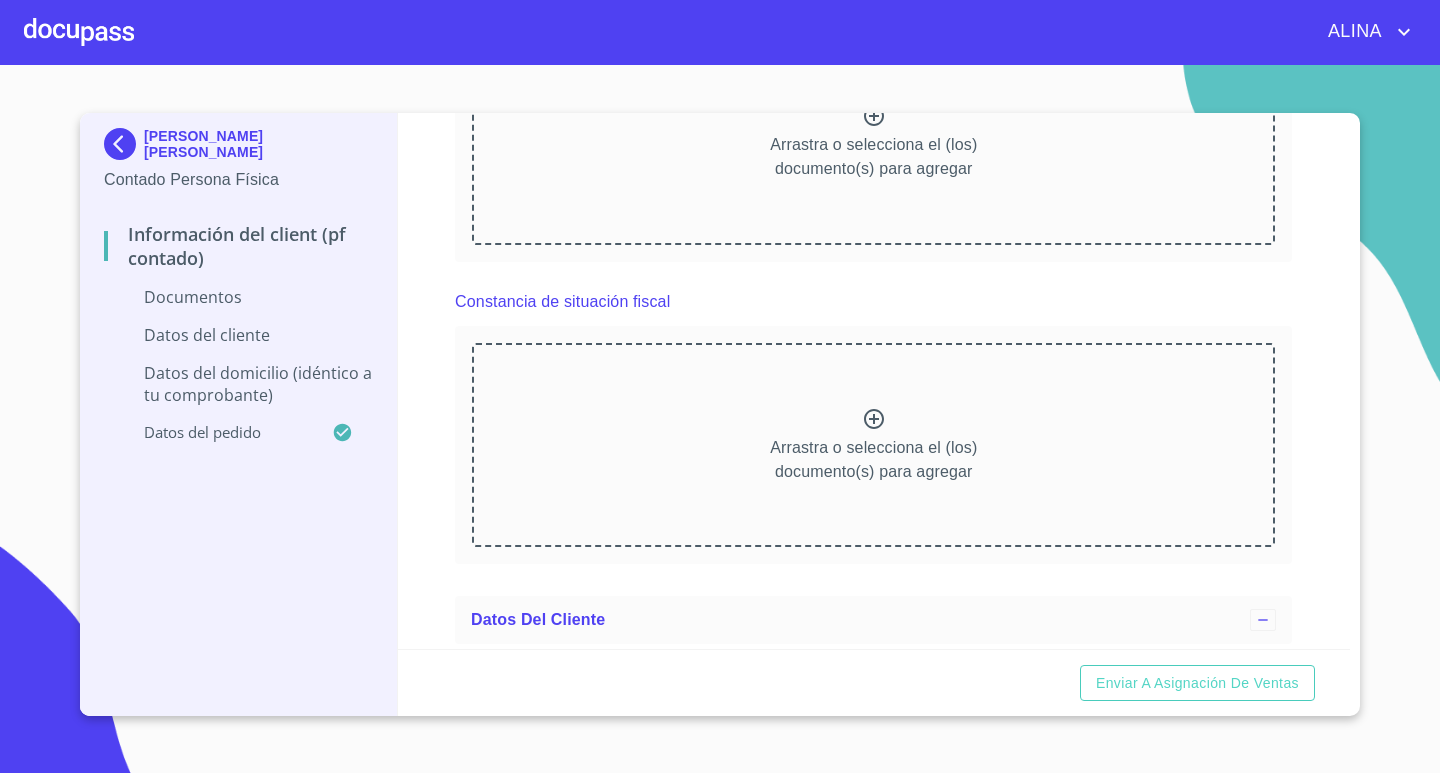 scroll, scrollTop: 2212, scrollLeft: 0, axis: vertical 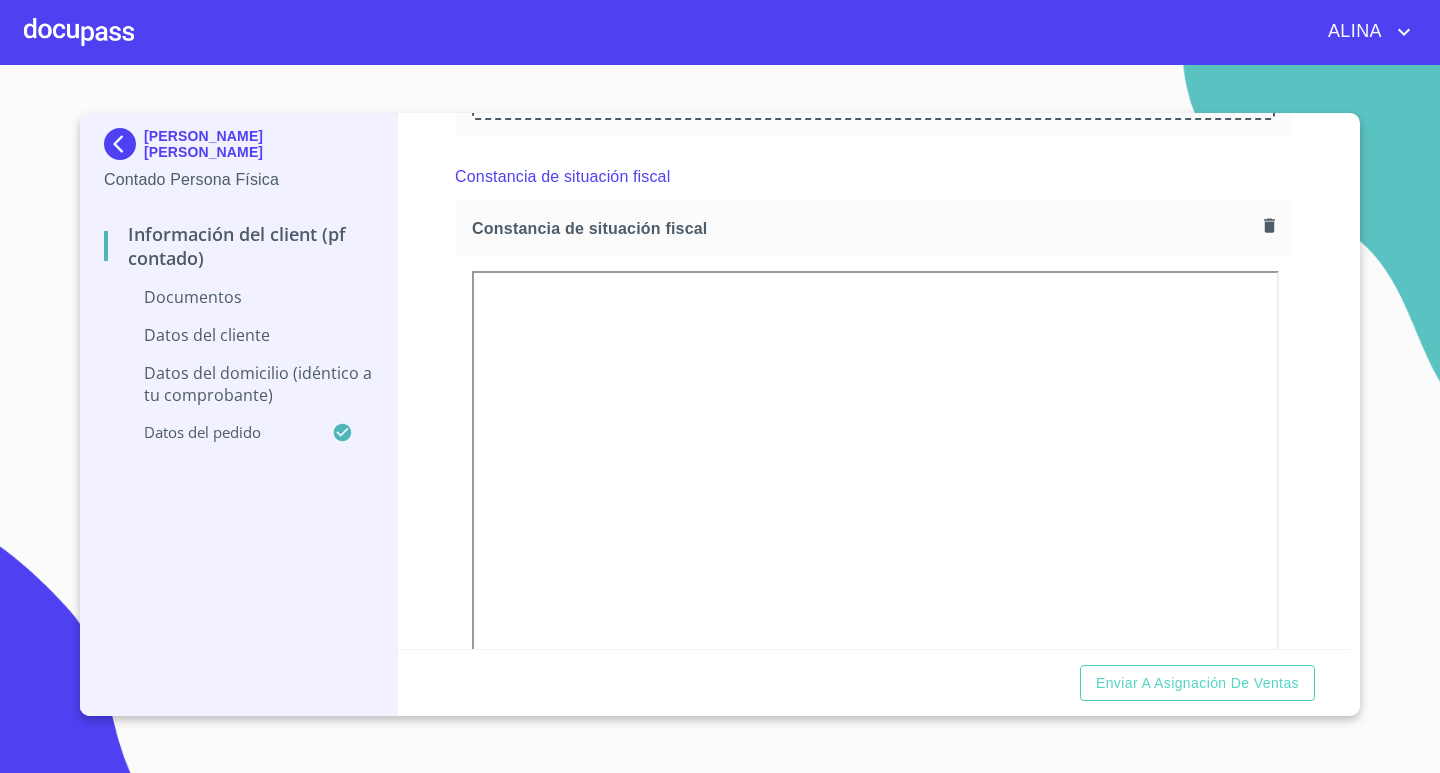 click on "Constancia de situación fiscal" at bounding box center (873, 177) 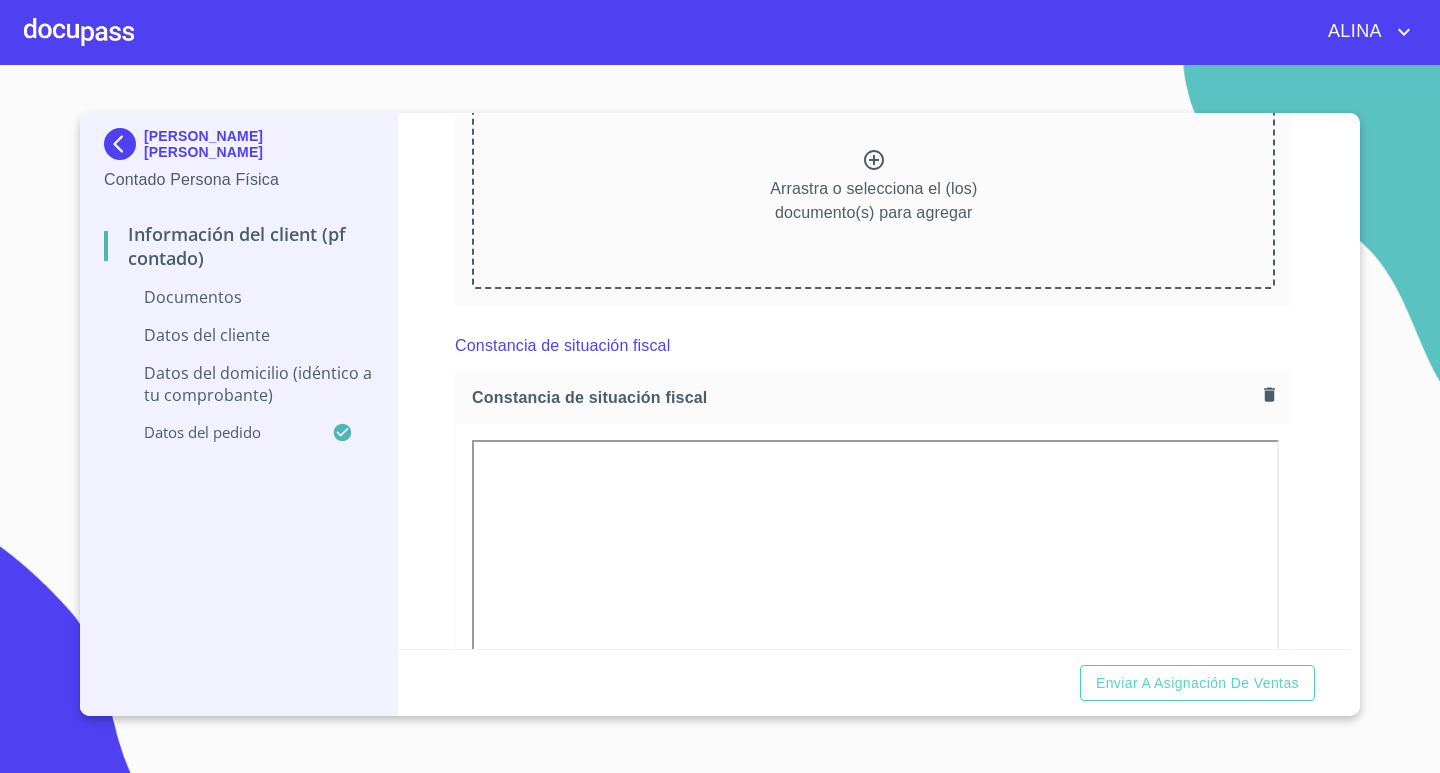 scroll, scrollTop: 1812, scrollLeft: 0, axis: vertical 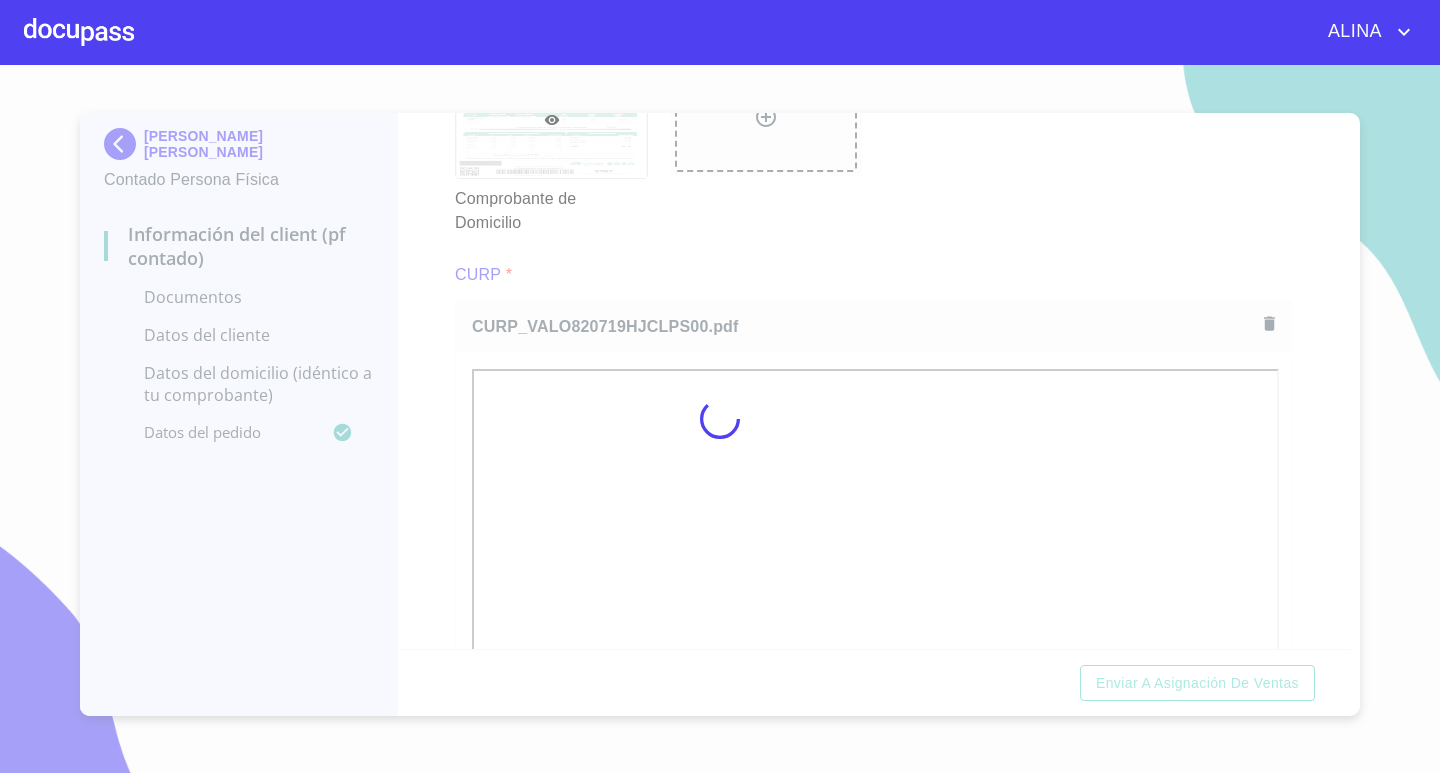 click at bounding box center (720, 419) 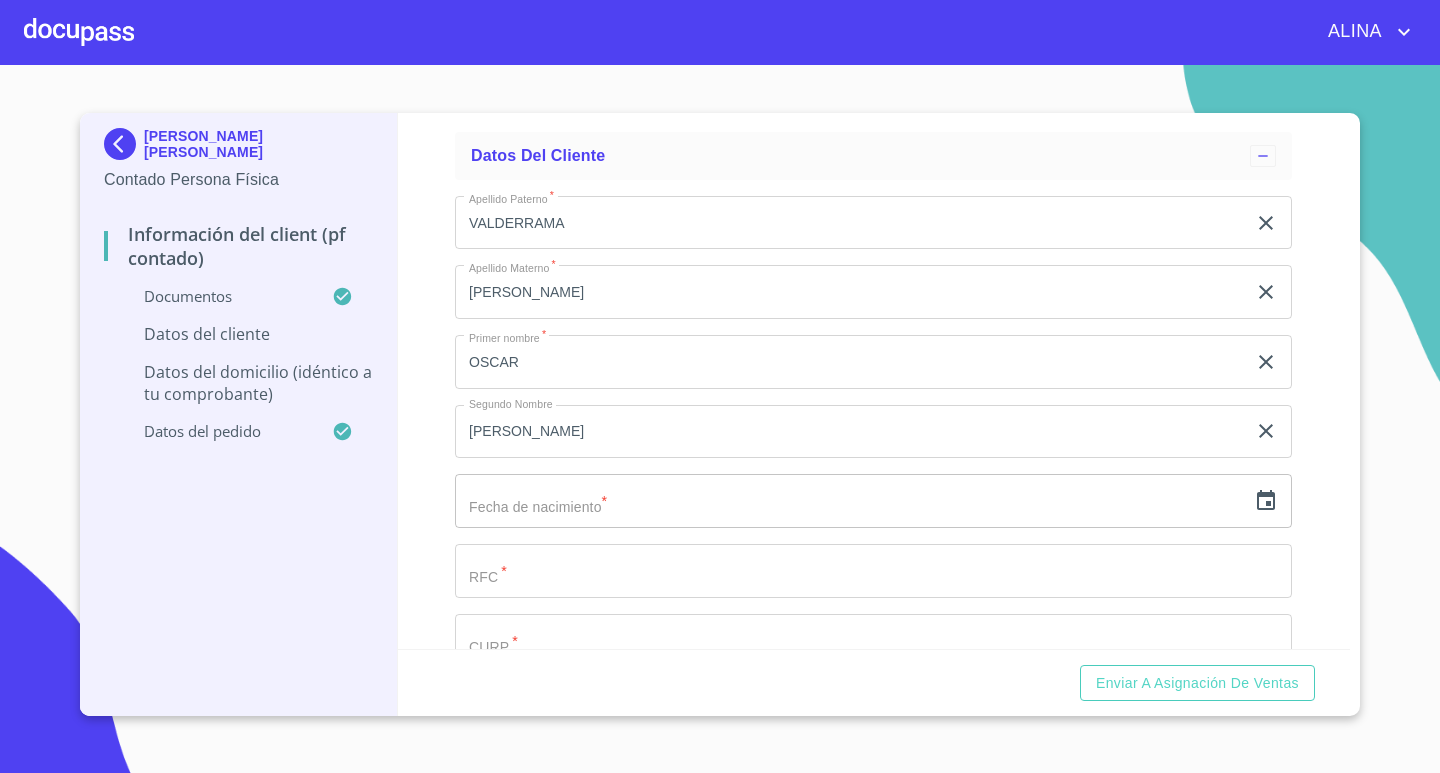 scroll, scrollTop: 3726, scrollLeft: 0, axis: vertical 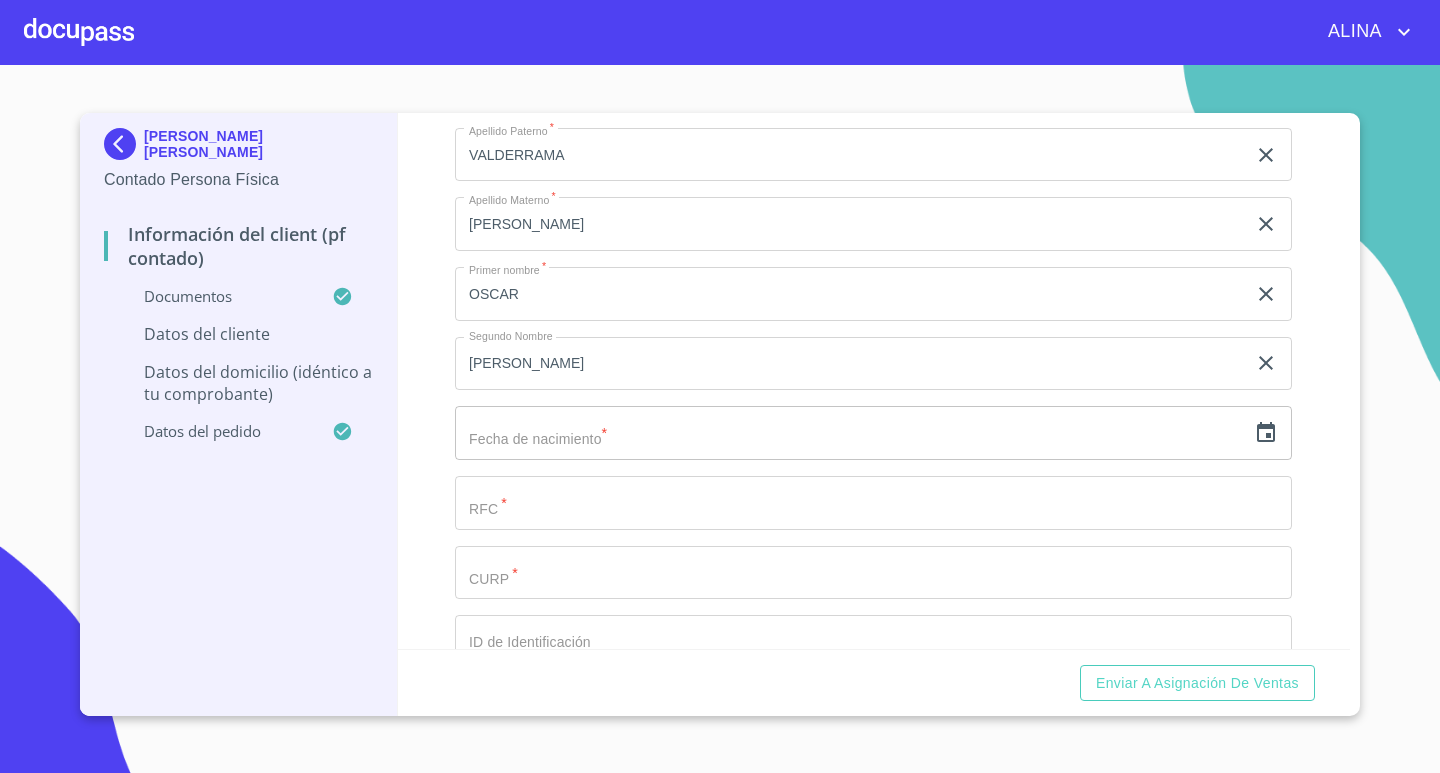 click on "Documento de identificación.   *" at bounding box center [850, 155] 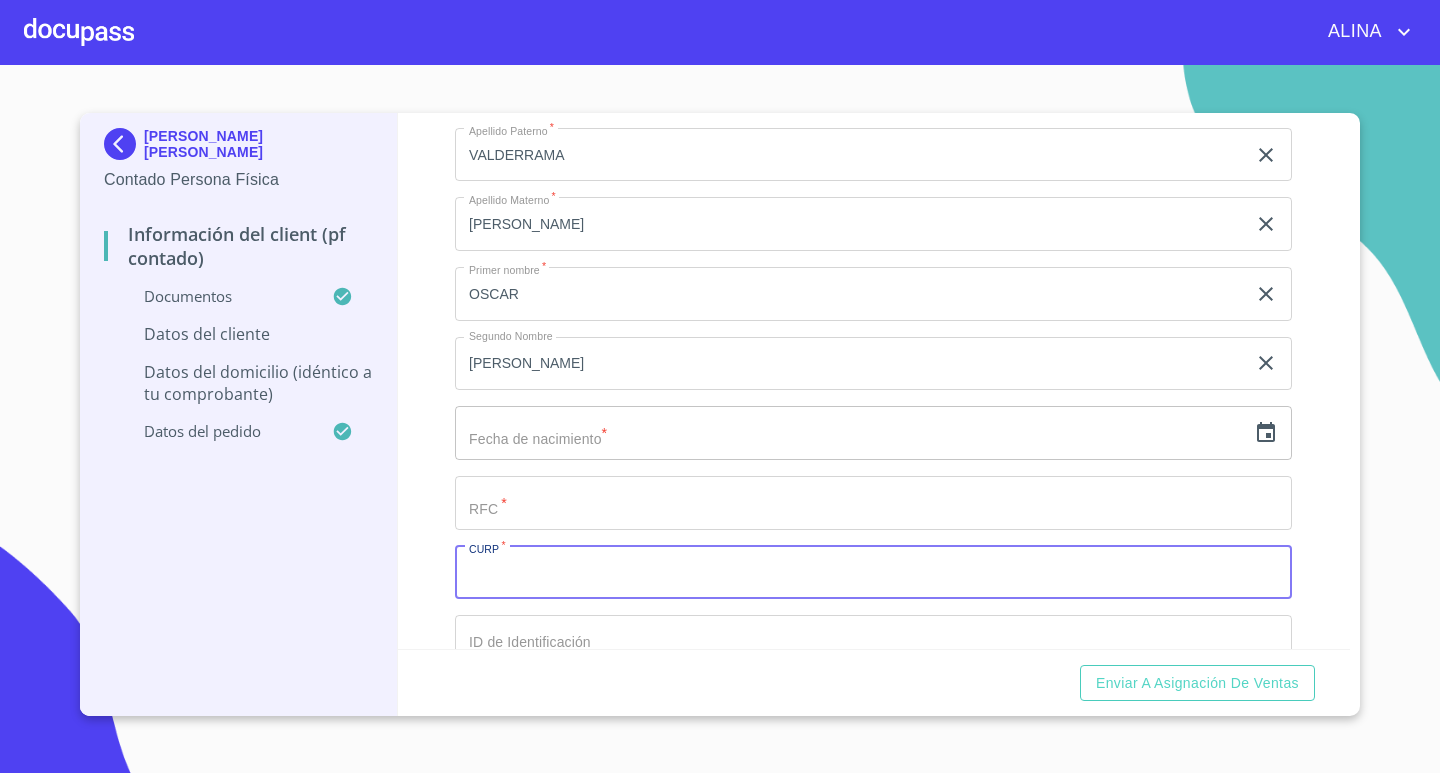 paste on "VALO820719HJCLPS00" 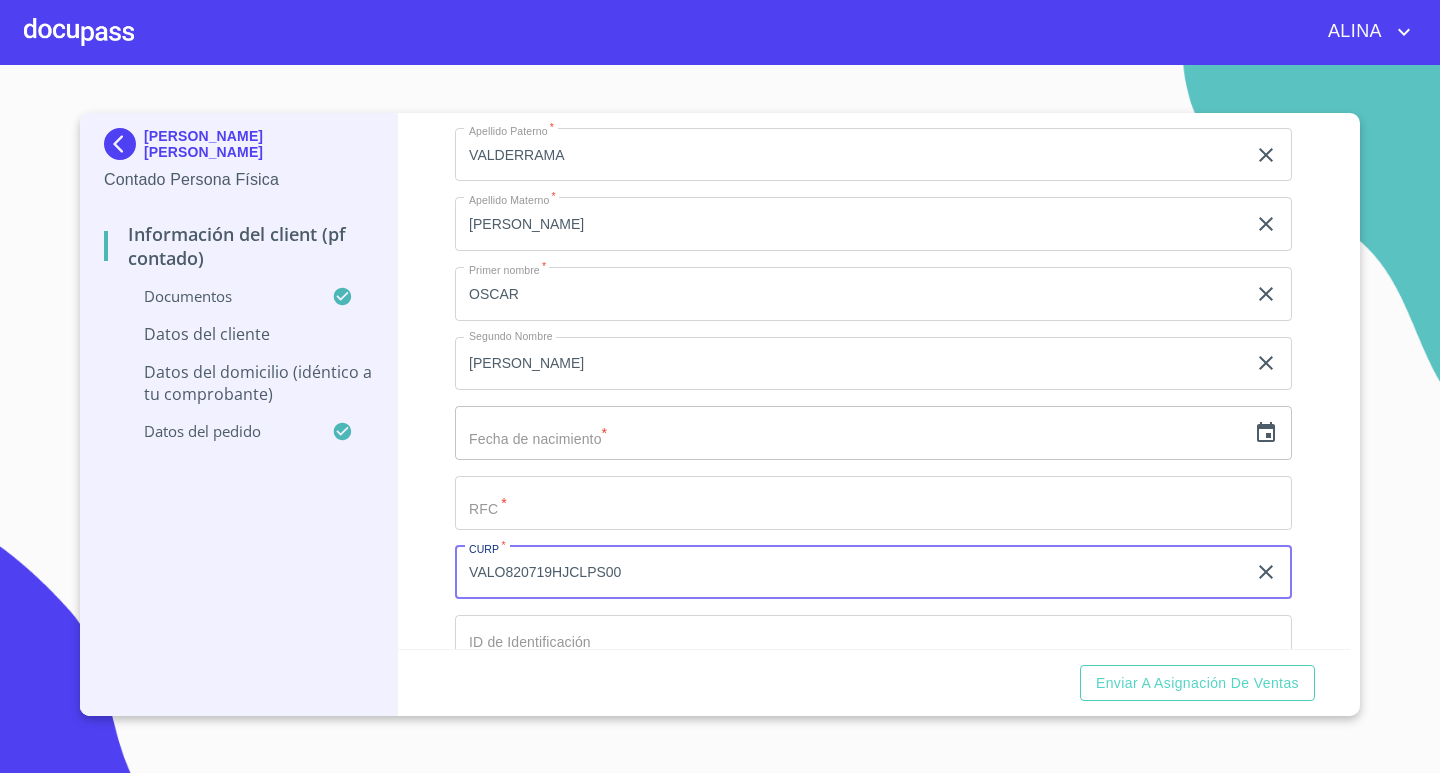 type on "VALO820719HJCLPS00" 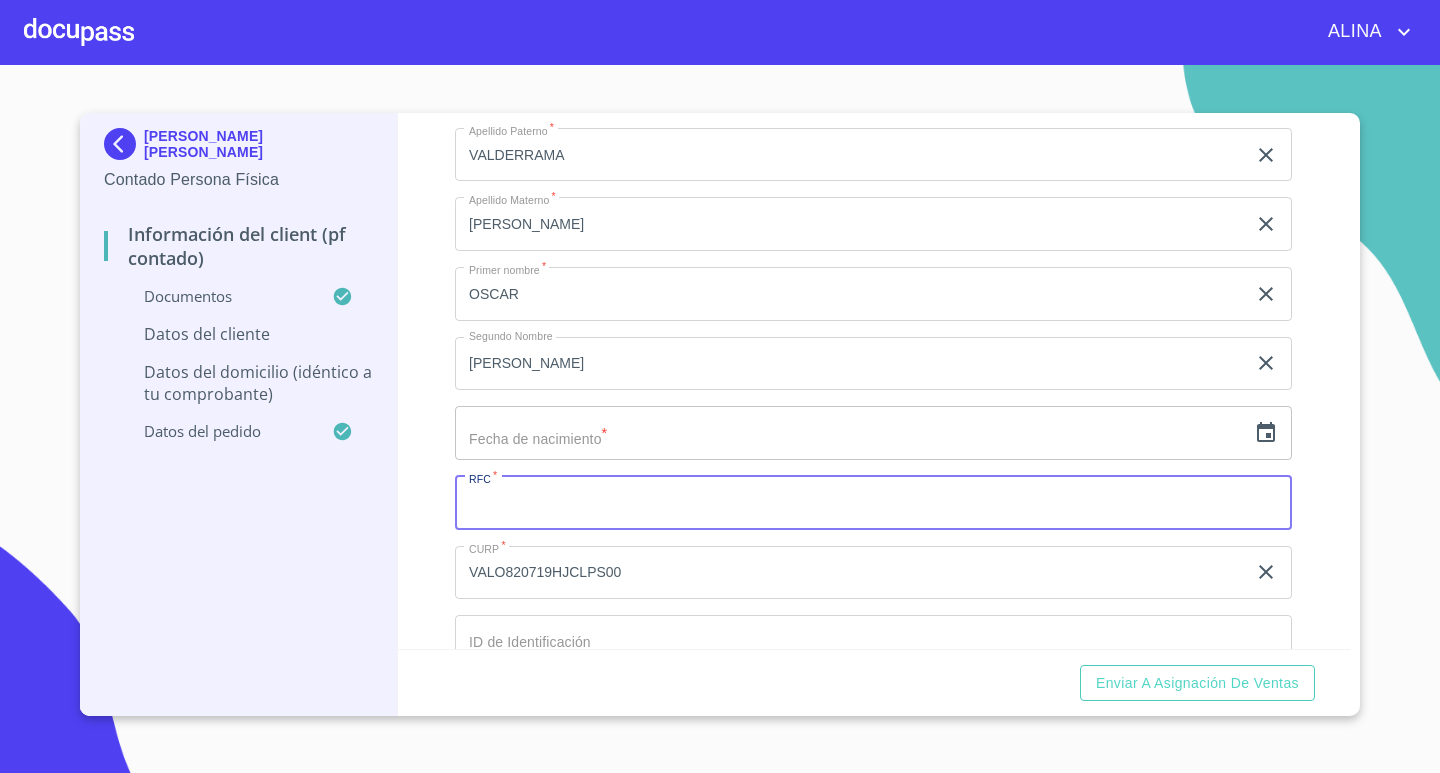paste on "VALO820719QC5" 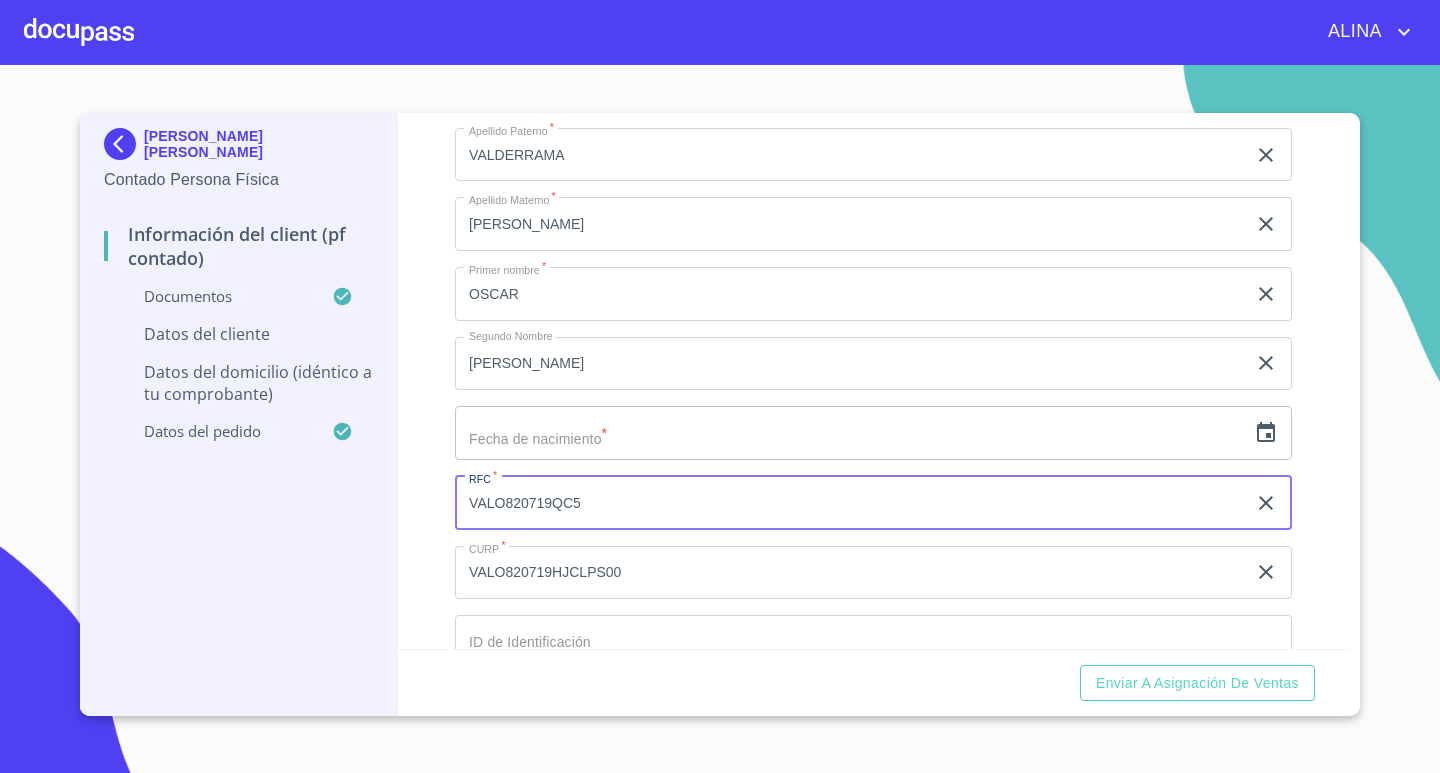 type on "VALO820719QC5" 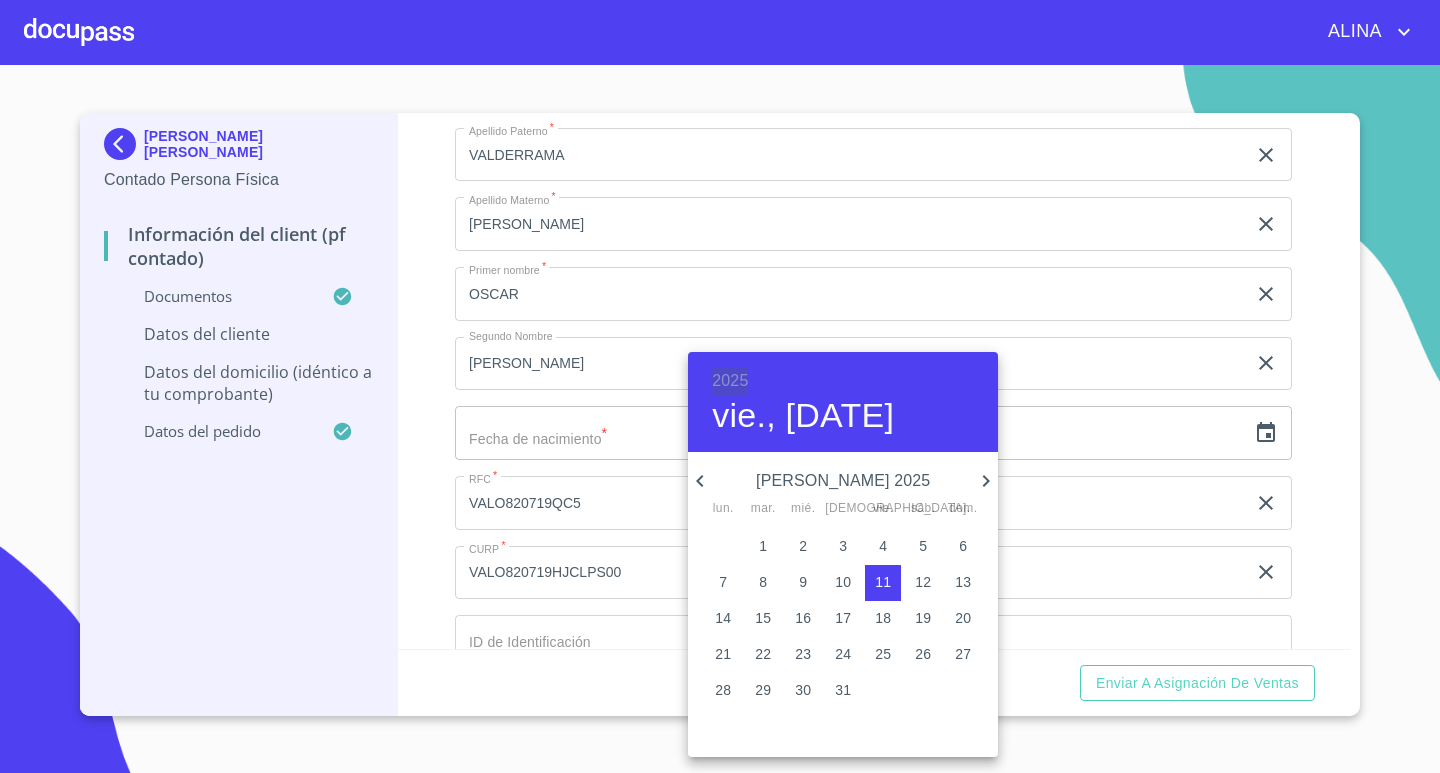 click on "2025" at bounding box center [730, 381] 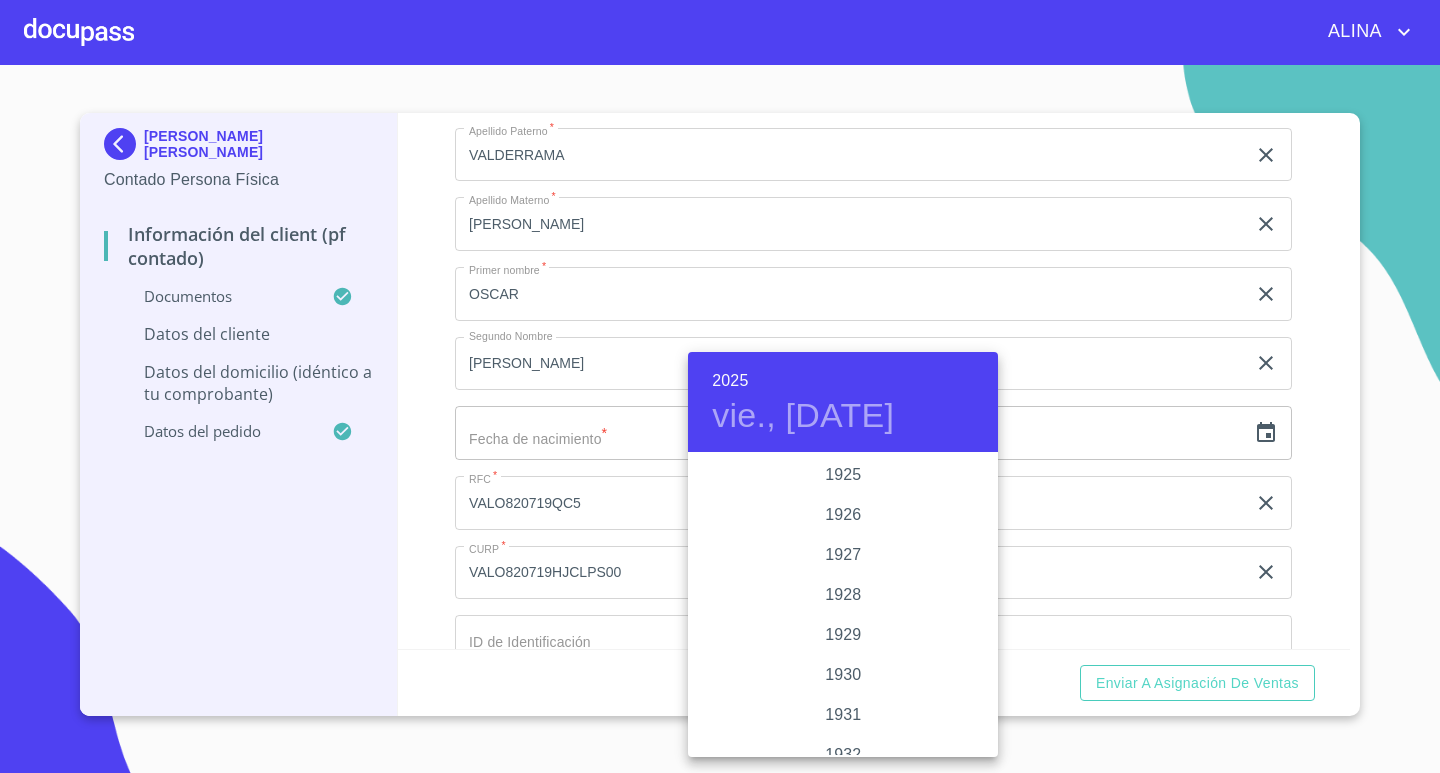 scroll, scrollTop: 3880, scrollLeft: 0, axis: vertical 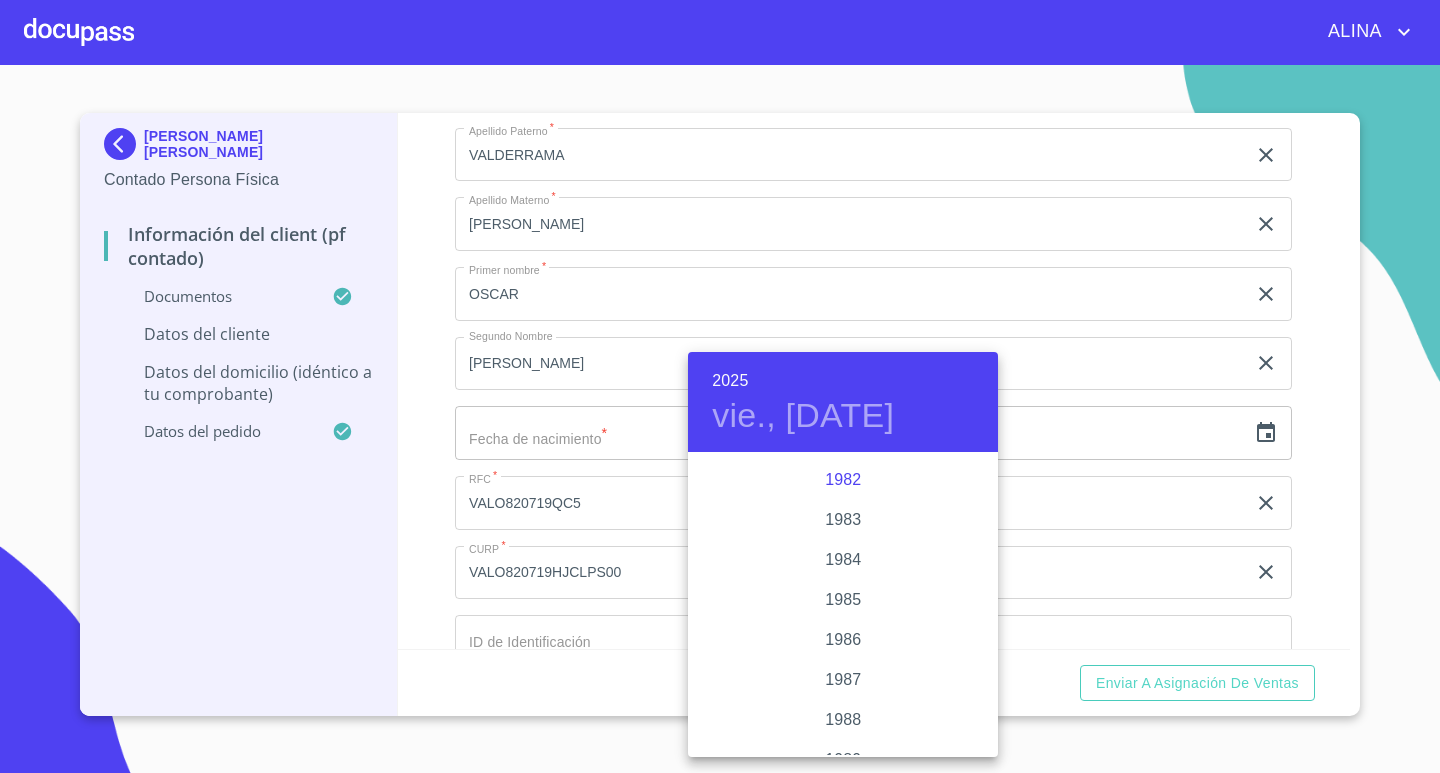 click on "1982" at bounding box center [843, 480] 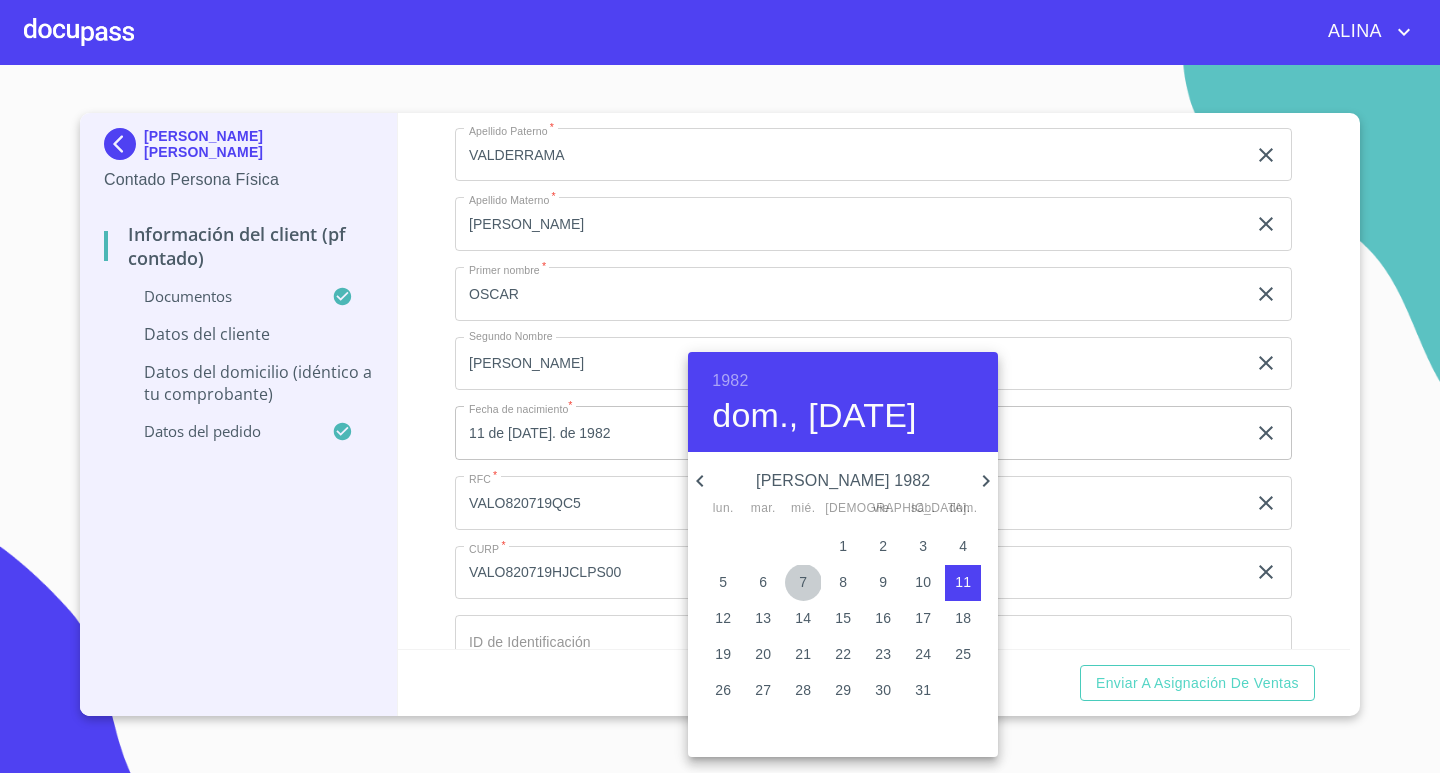 click on "7" at bounding box center (803, 582) 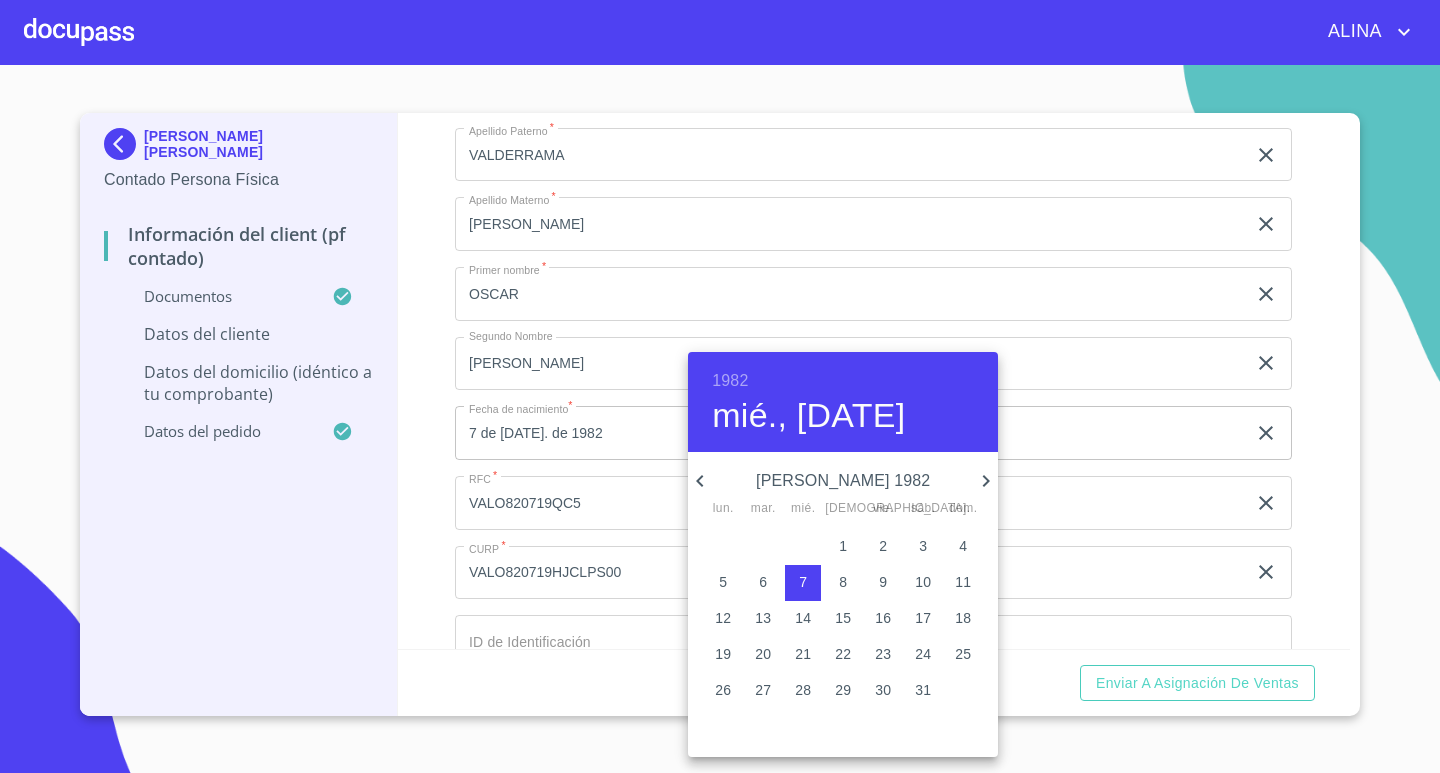 click on "19" at bounding box center [723, 654] 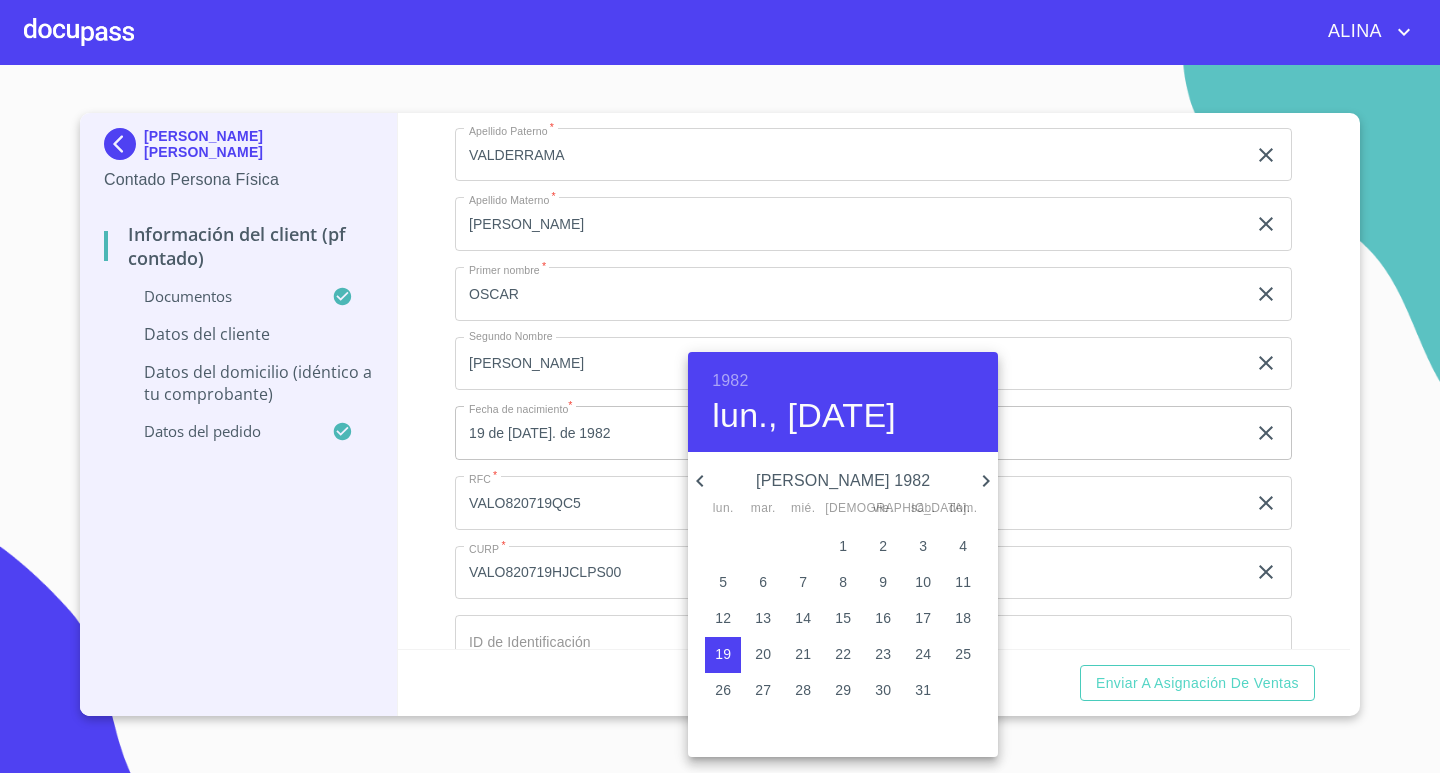 click at bounding box center [720, 386] 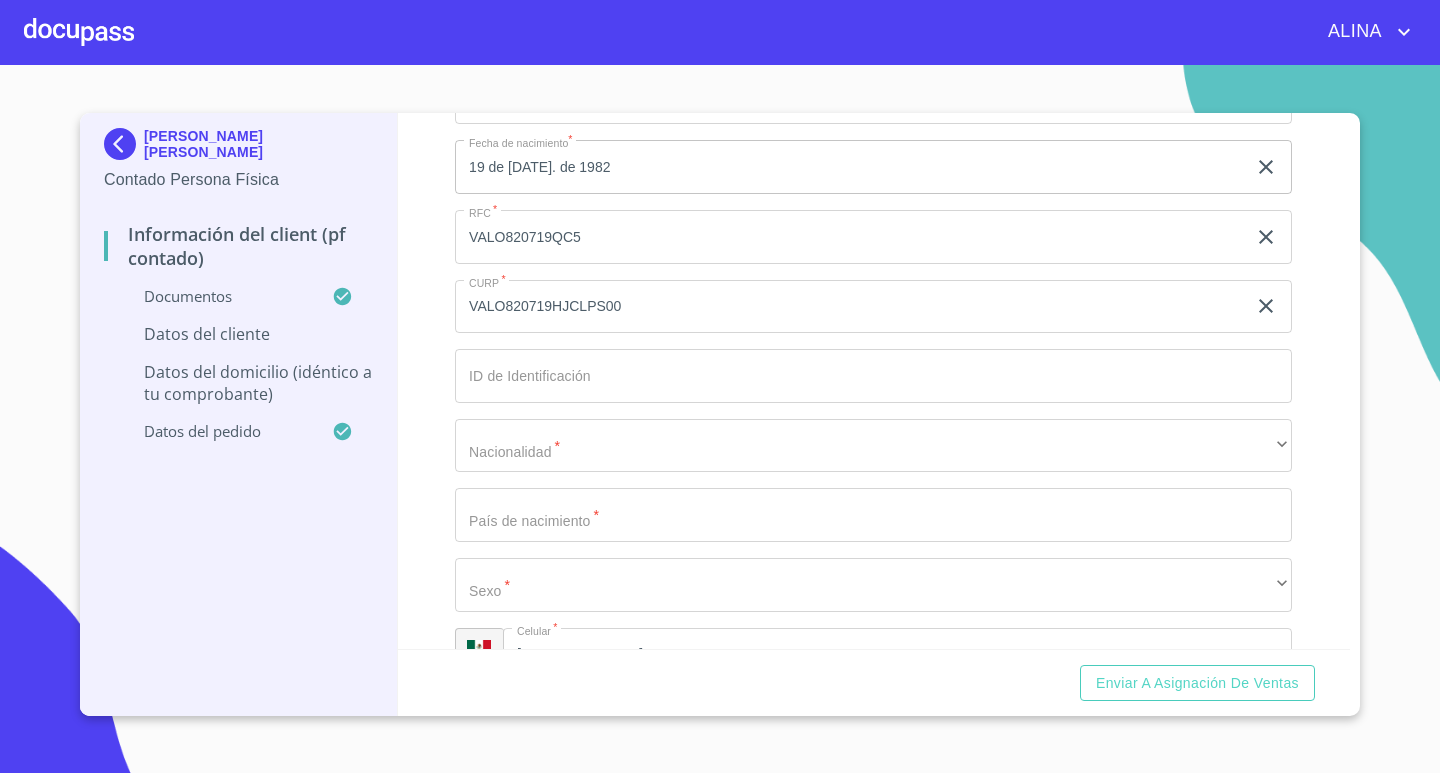 scroll, scrollTop: 4026, scrollLeft: 0, axis: vertical 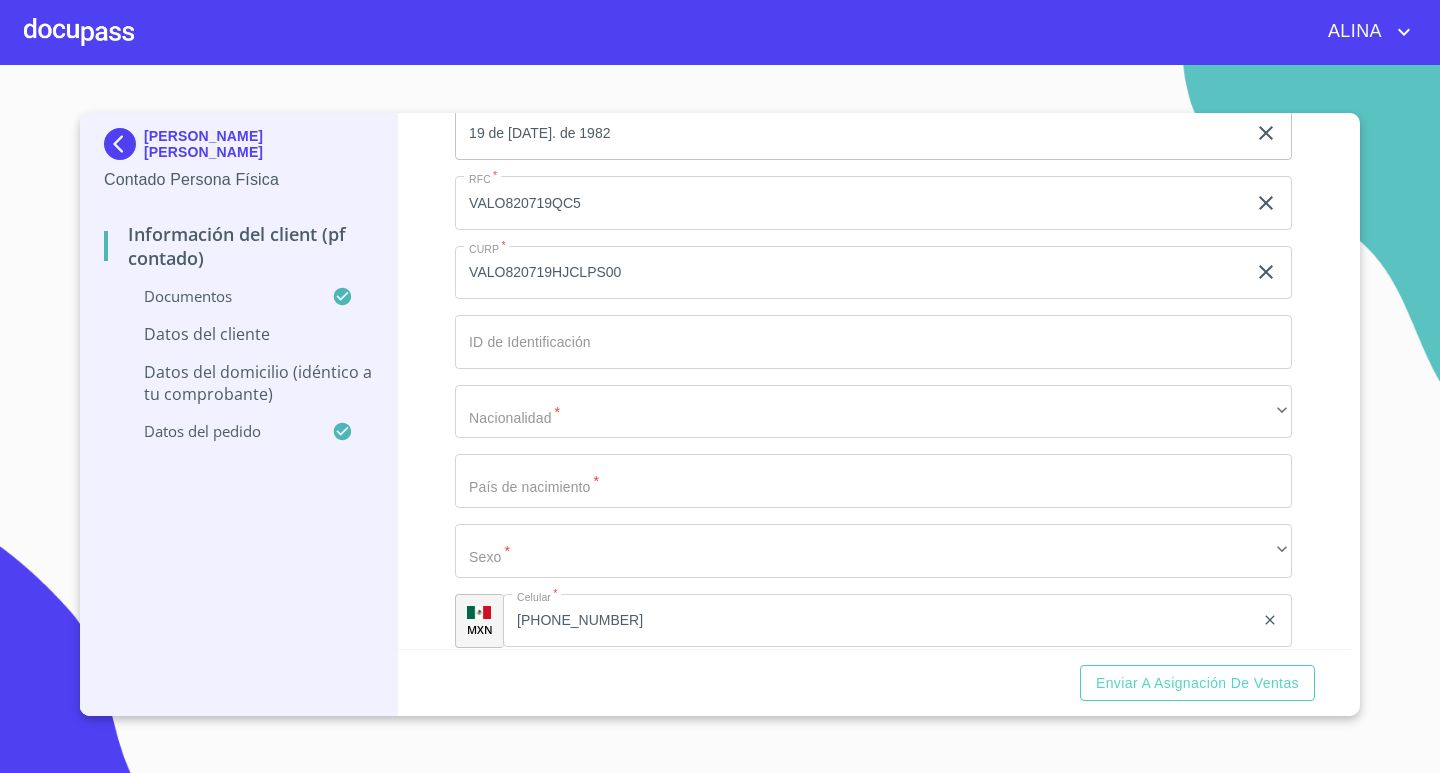 click on "Documento de identificación.   *" at bounding box center [850, -145] 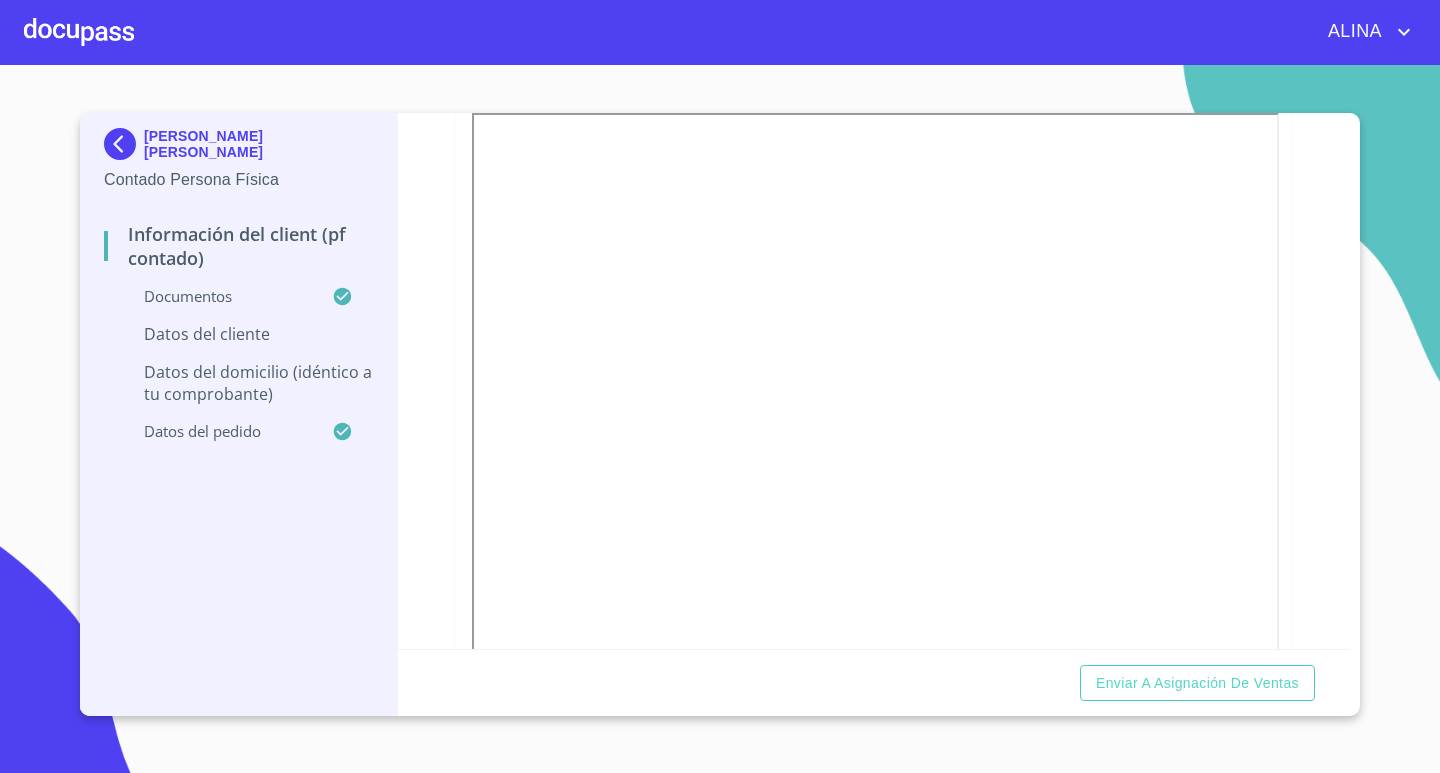 scroll, scrollTop: 326, scrollLeft: 0, axis: vertical 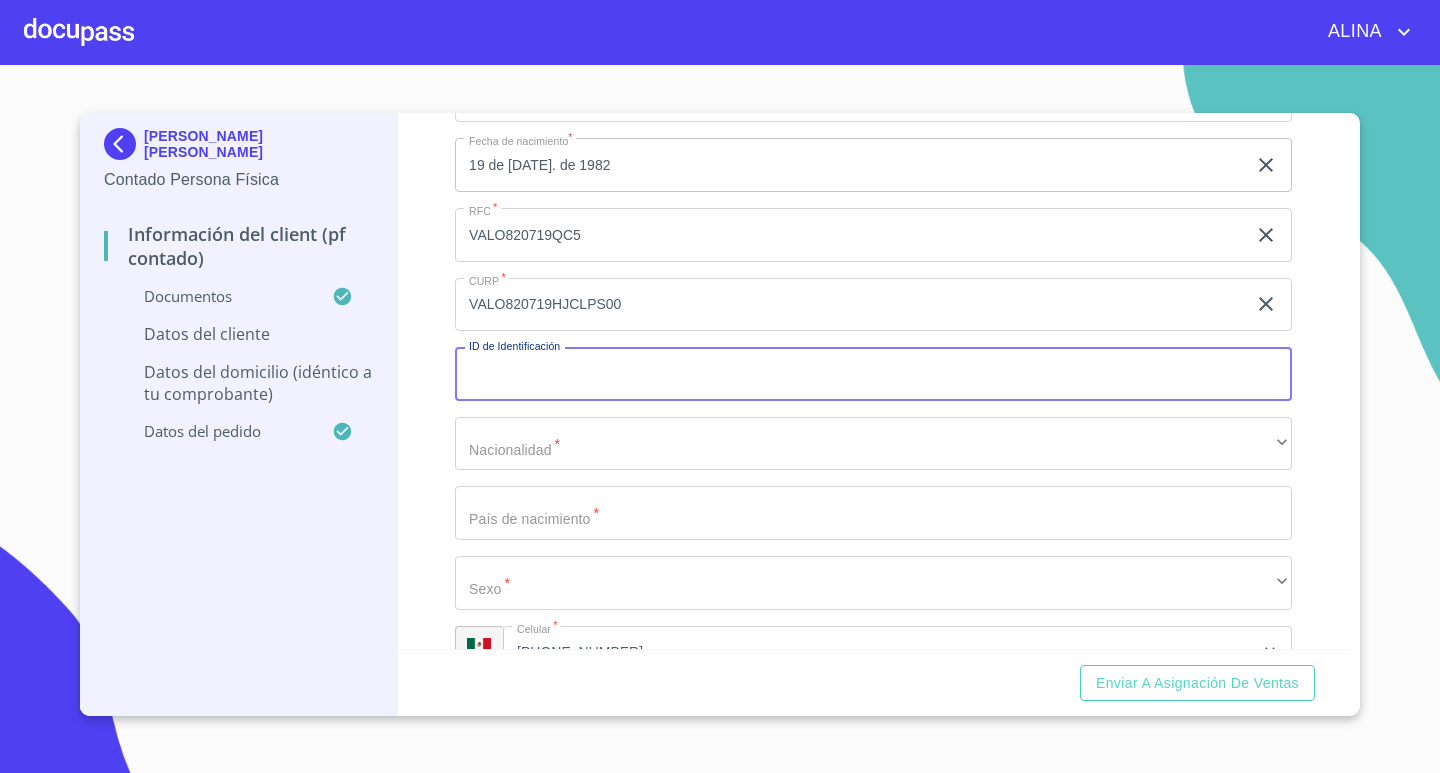 click on "Documento de identificación.   *" at bounding box center [873, 374] 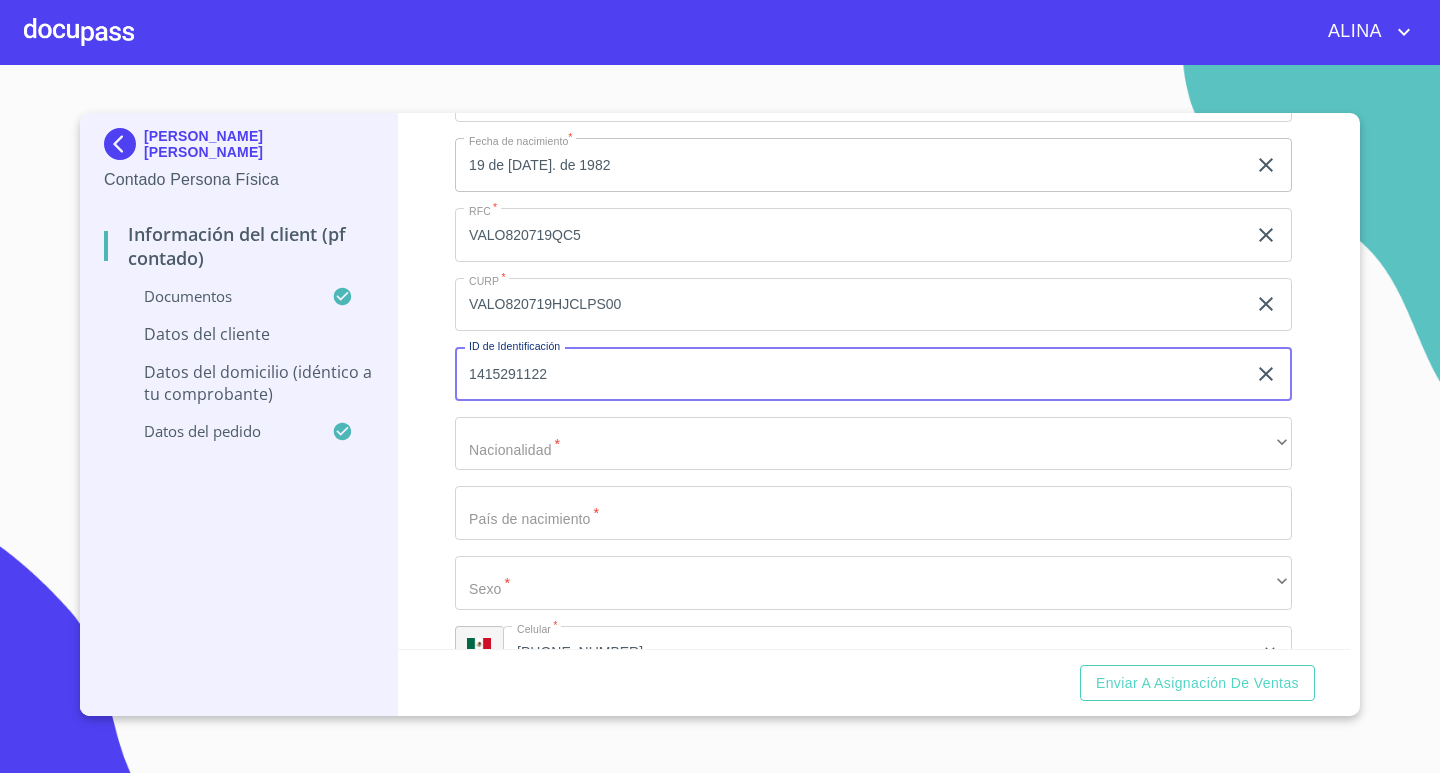 type on "1415291122" 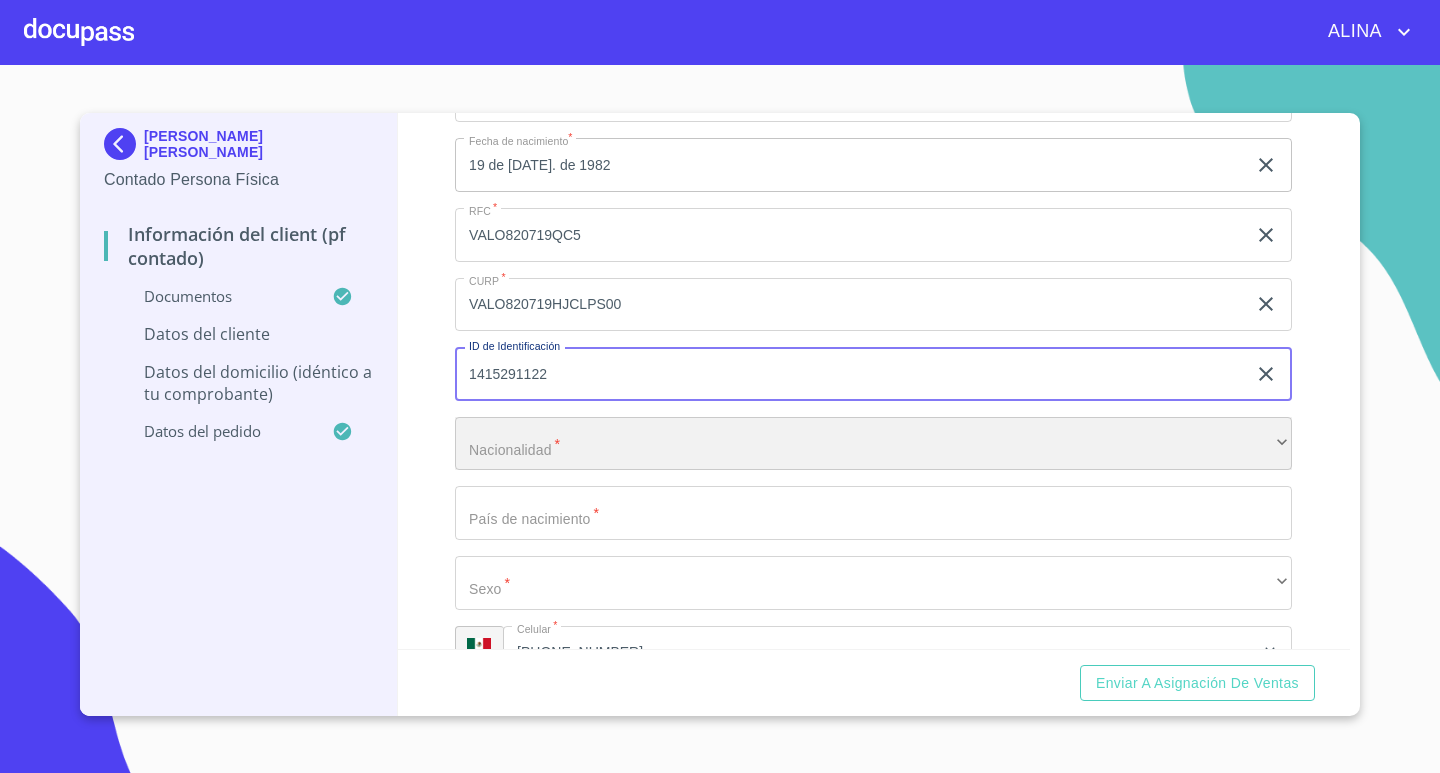 click on "​" at bounding box center (873, 444) 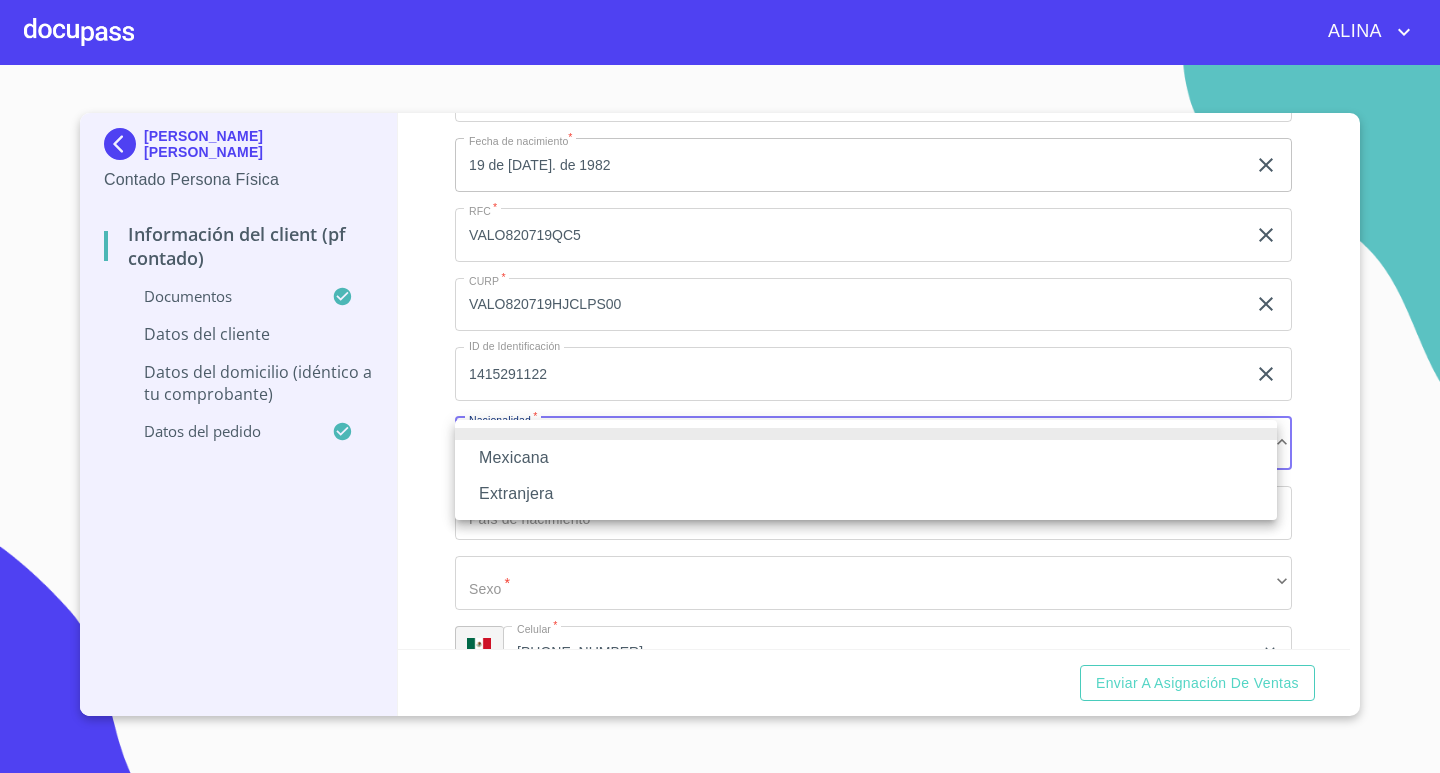 click on "Mexicana" at bounding box center (866, 458) 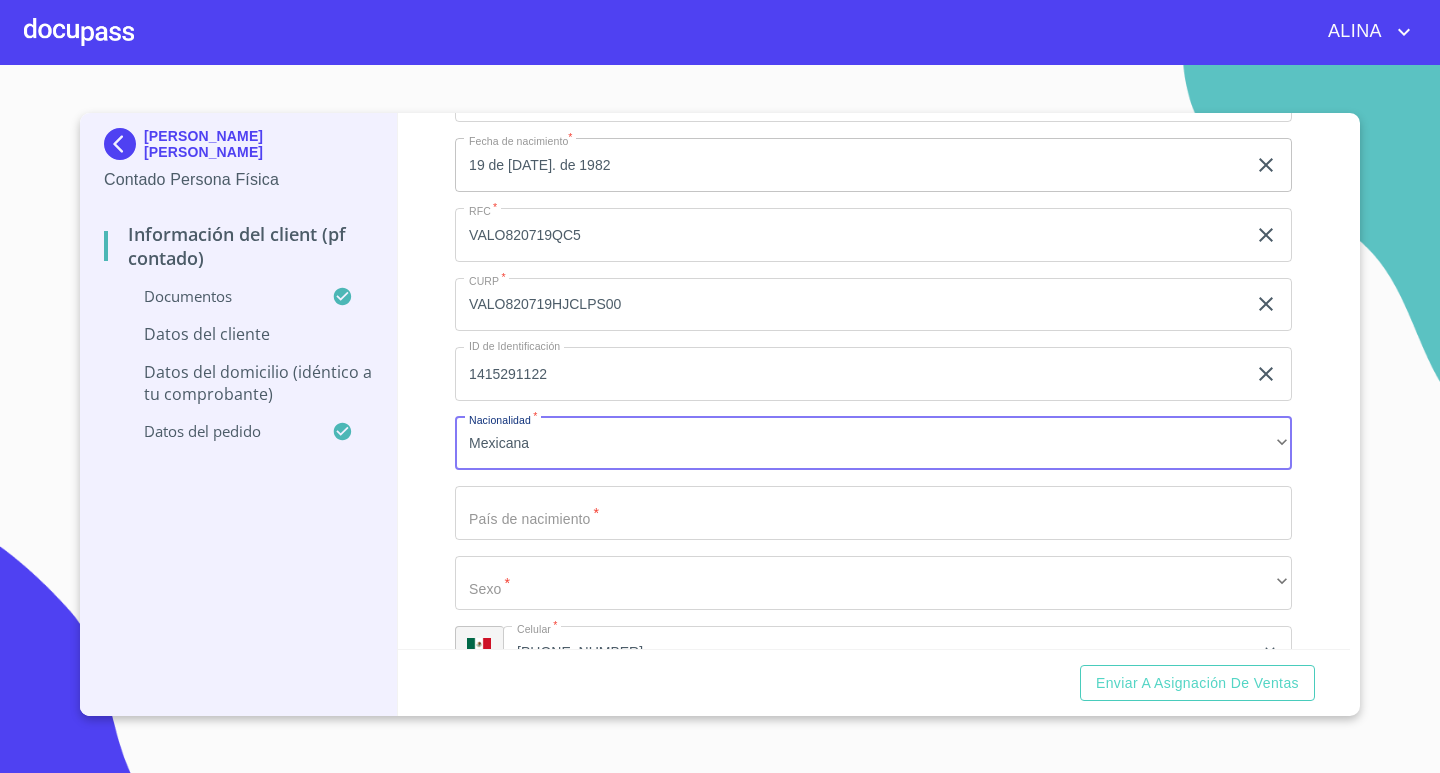 click on "Documento de identificación.   *" at bounding box center (850, -113) 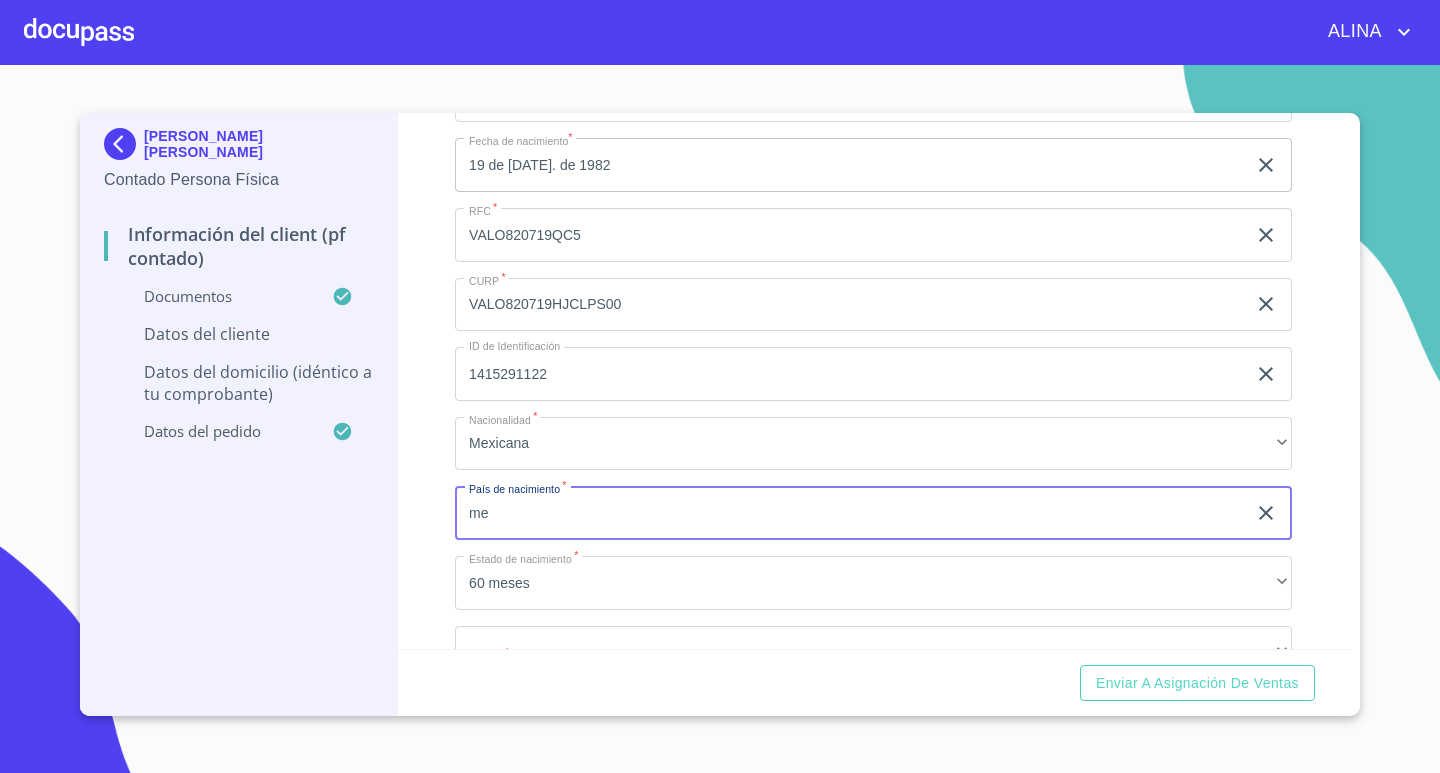 type on "m" 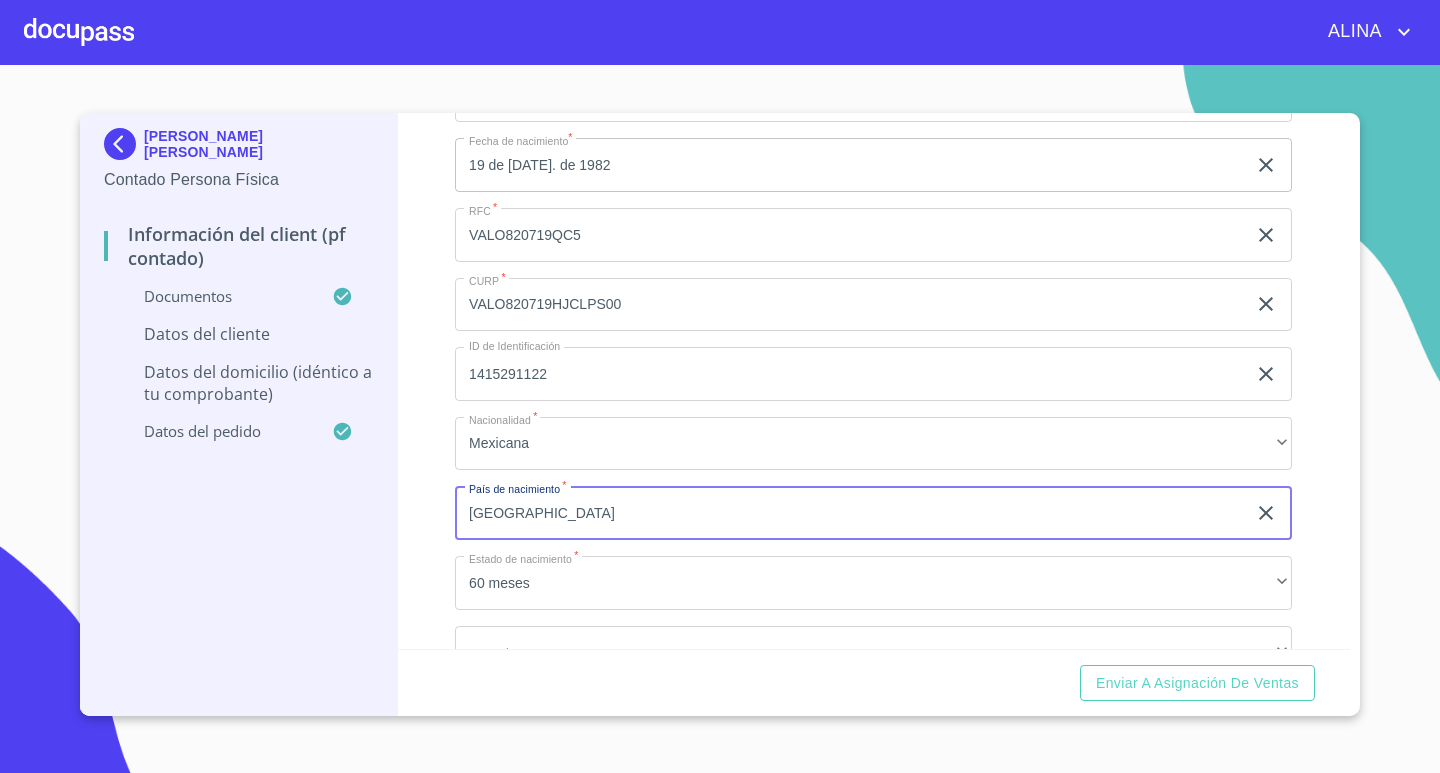 type on "[GEOGRAPHIC_DATA]" 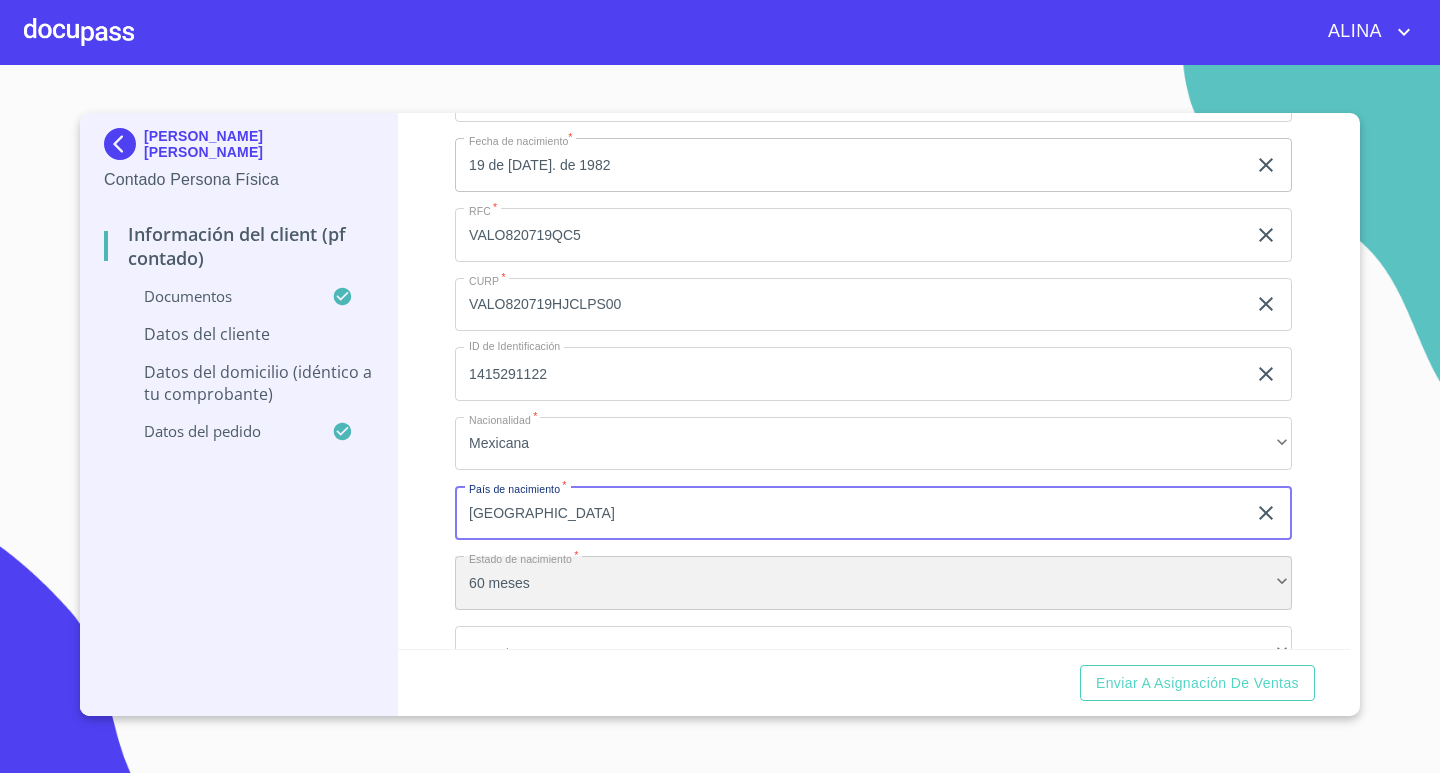 click on "60 meses" at bounding box center (873, 583) 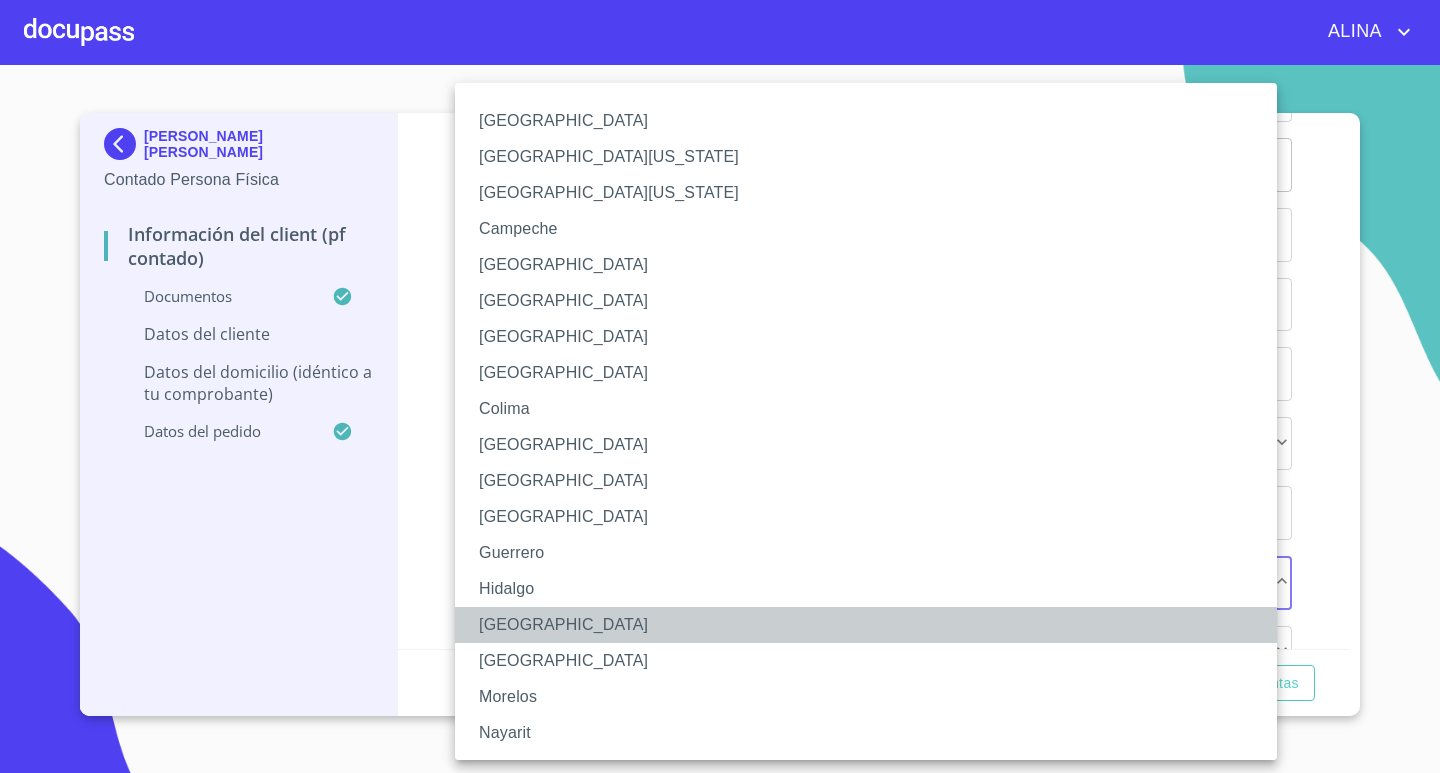 click on "[GEOGRAPHIC_DATA]" at bounding box center [873, 625] 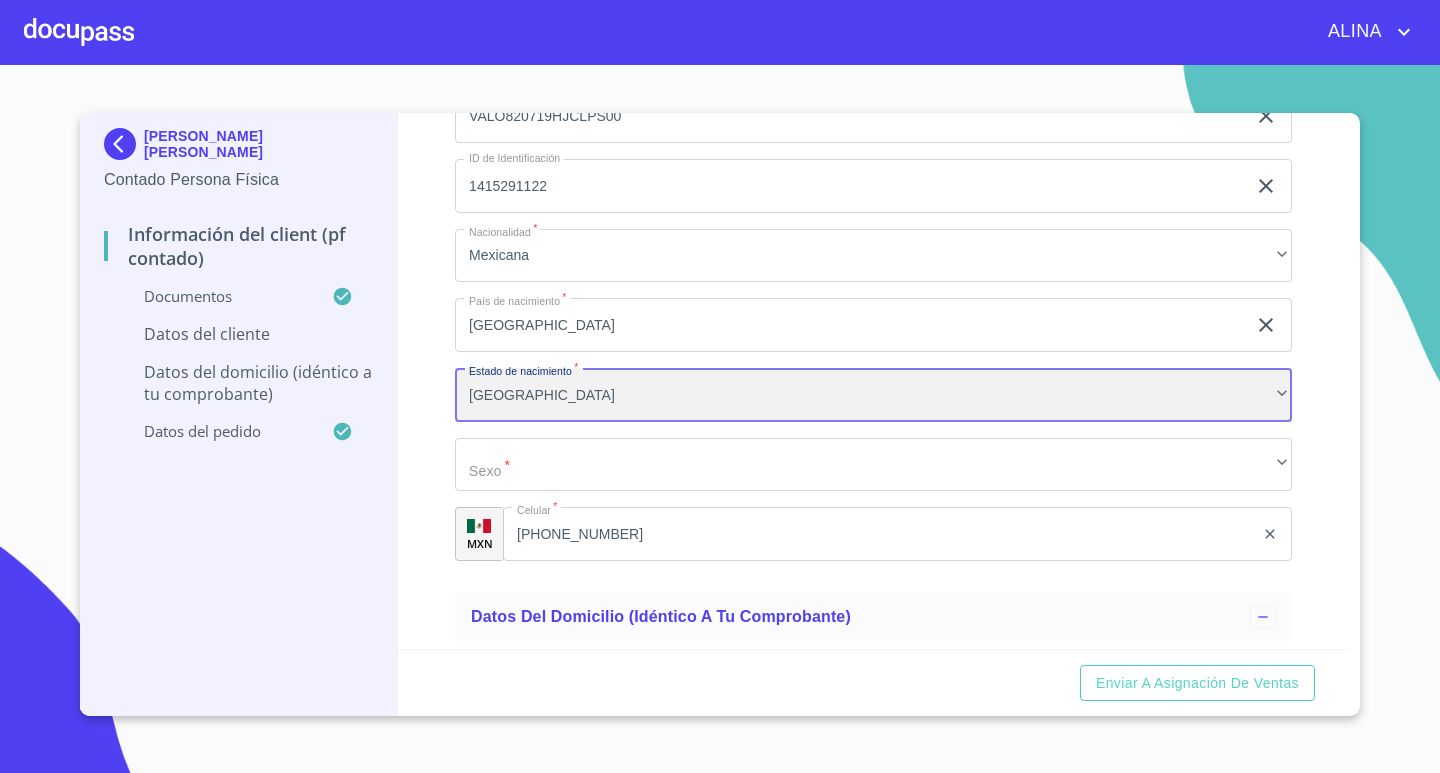 scroll, scrollTop: 4194, scrollLeft: 0, axis: vertical 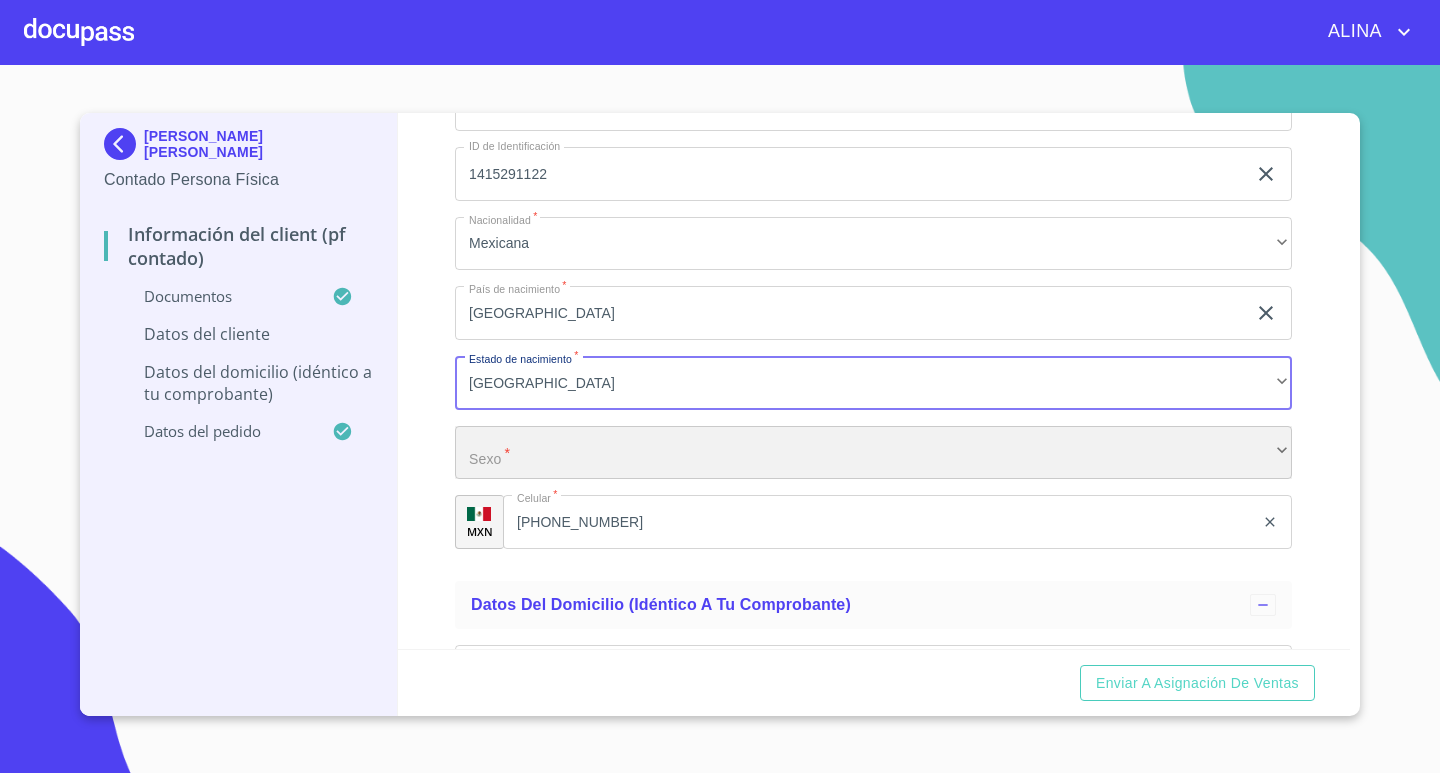 click on "​" at bounding box center [873, 453] 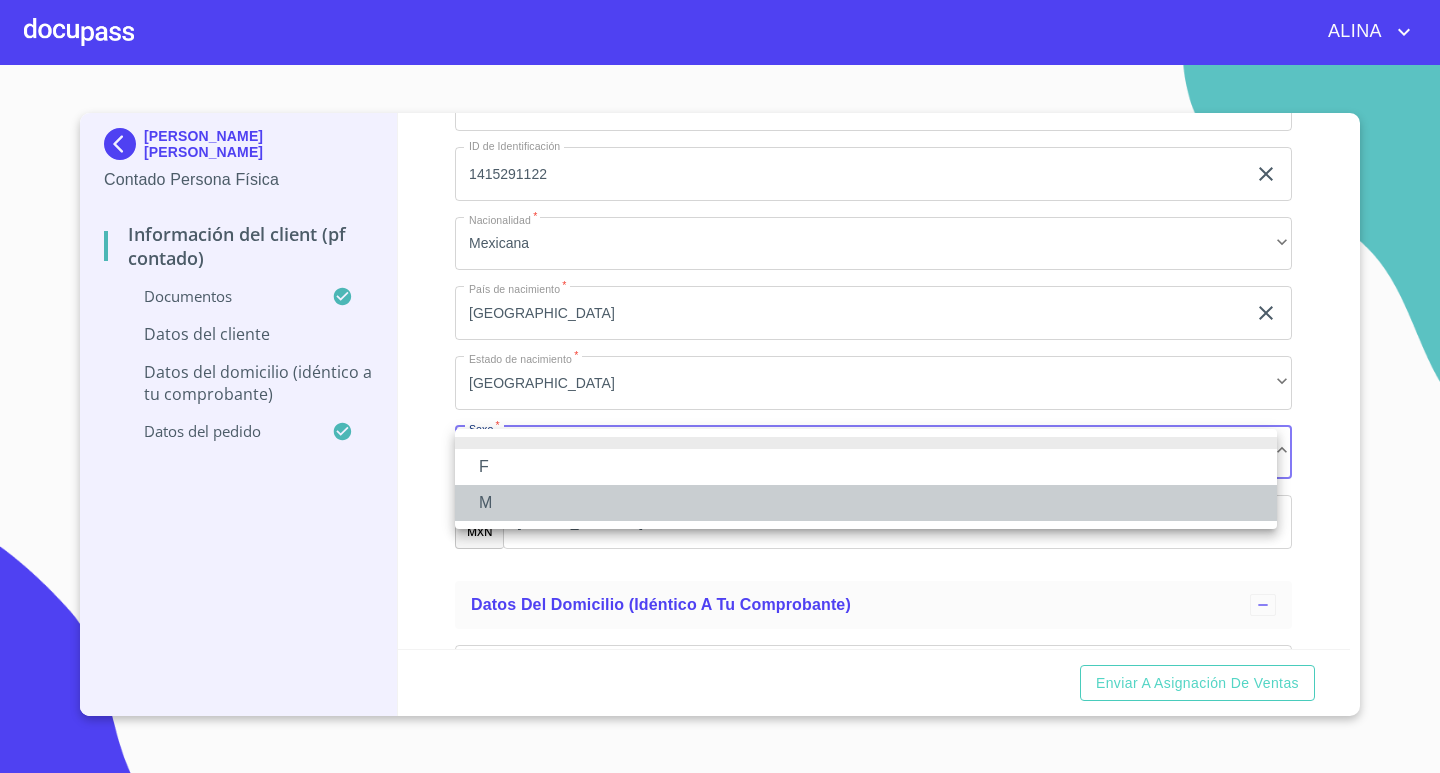 click on "M" at bounding box center [866, 503] 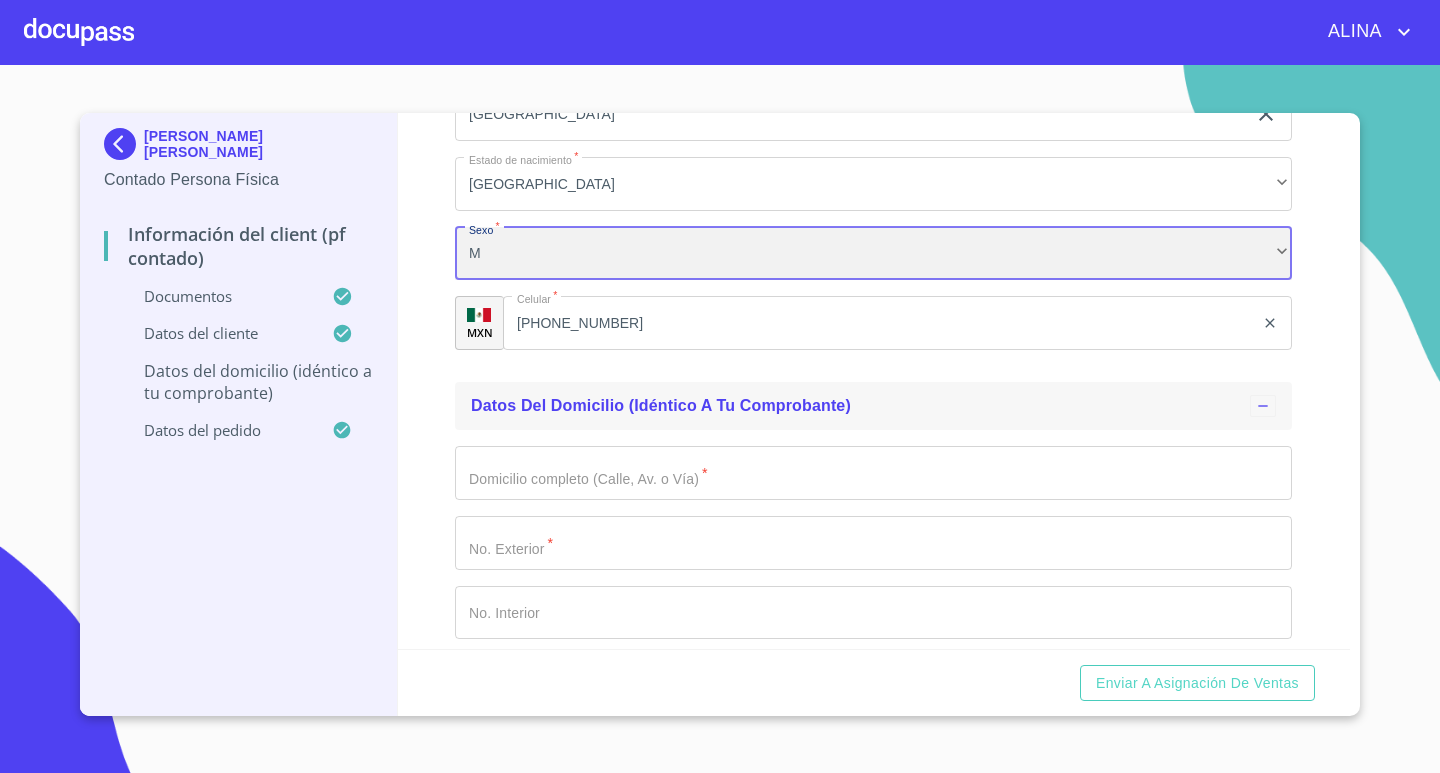 scroll, scrollTop: 4394, scrollLeft: 0, axis: vertical 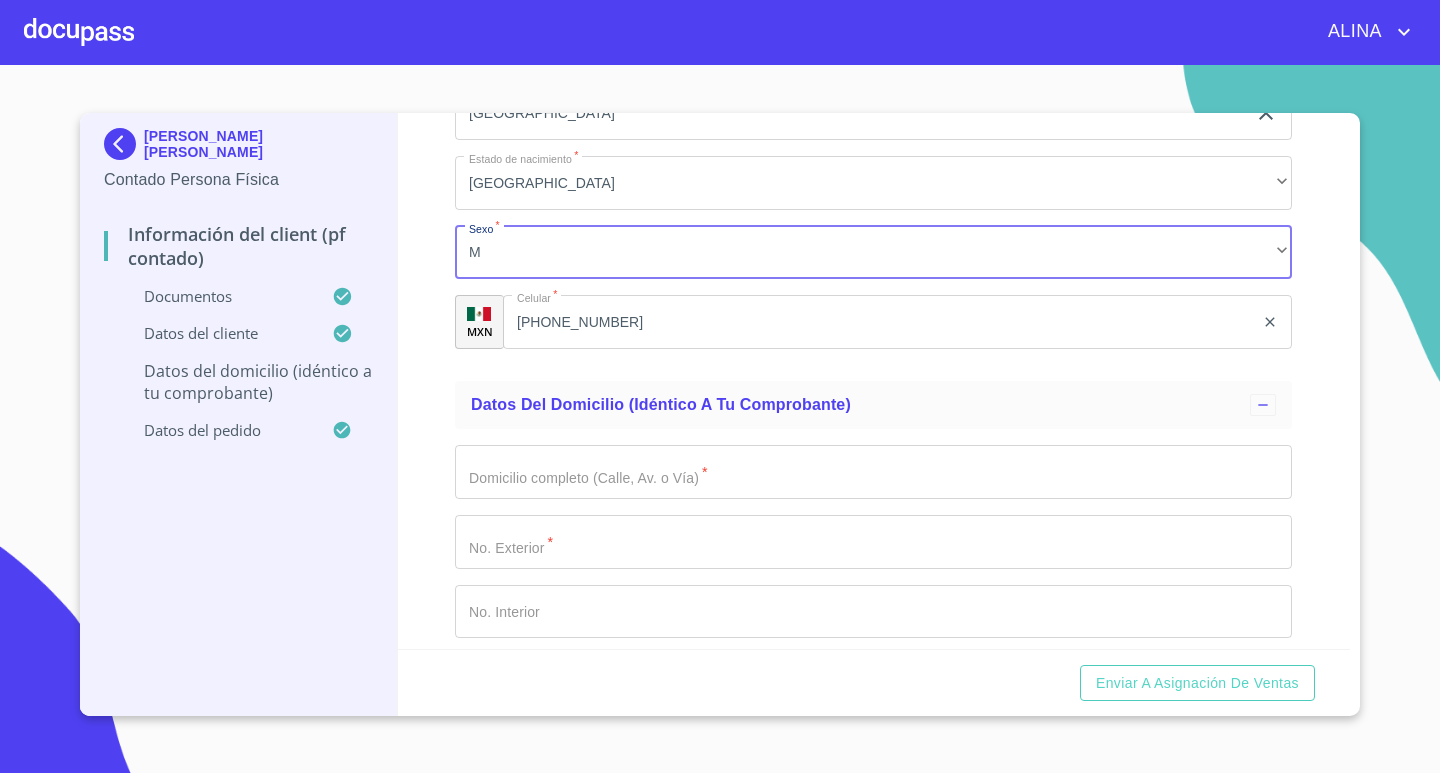 click on "Documento de identificación.   *" at bounding box center (850, -513) 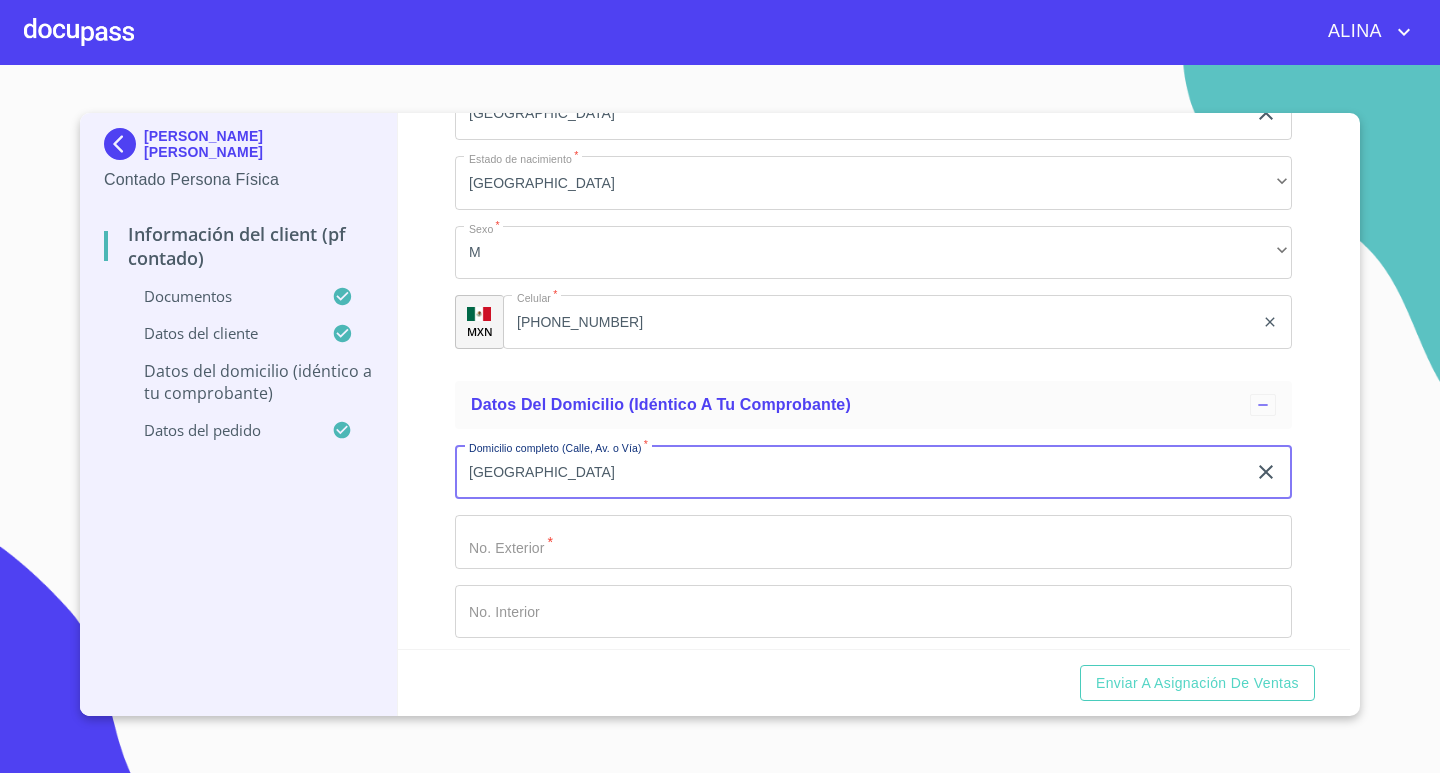 type on "[GEOGRAPHIC_DATA]" 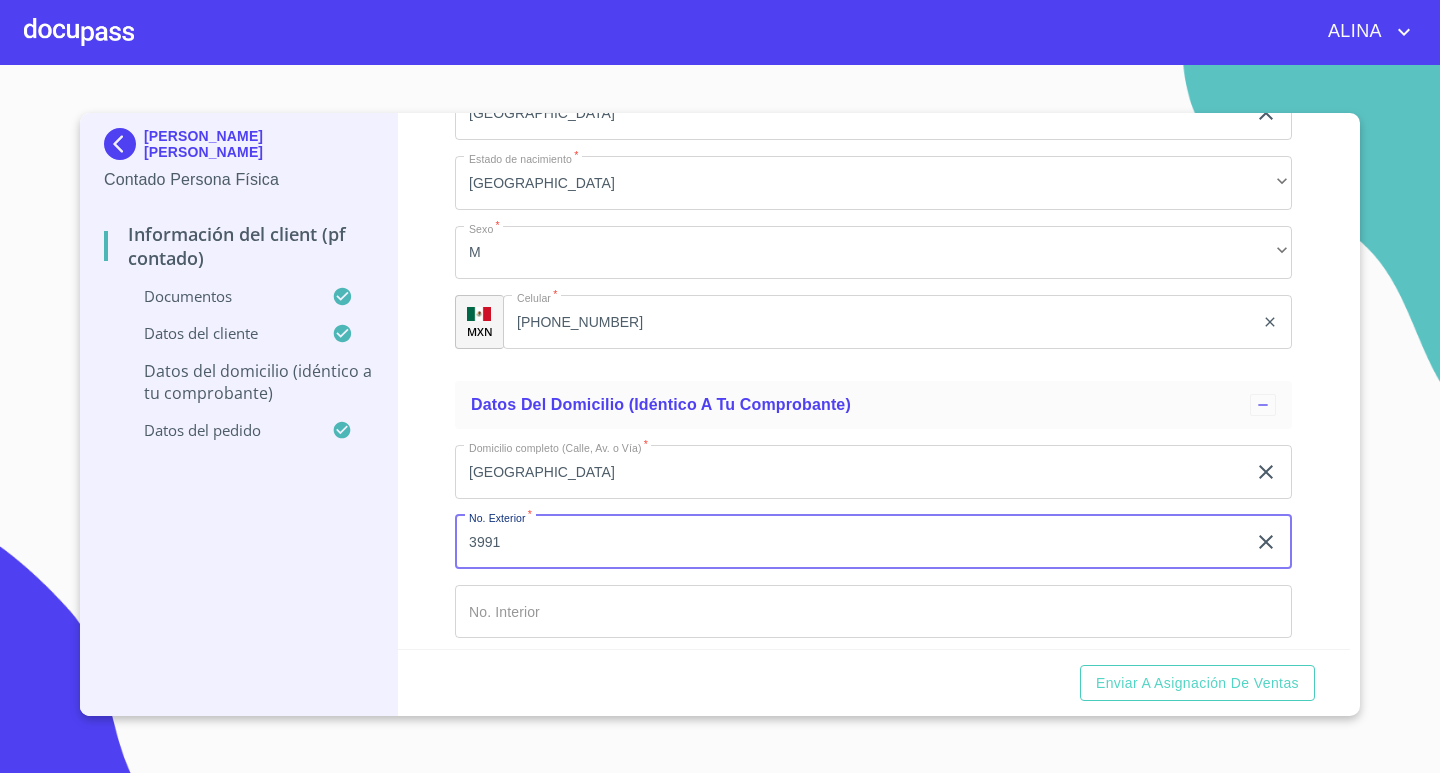 type on "3991" 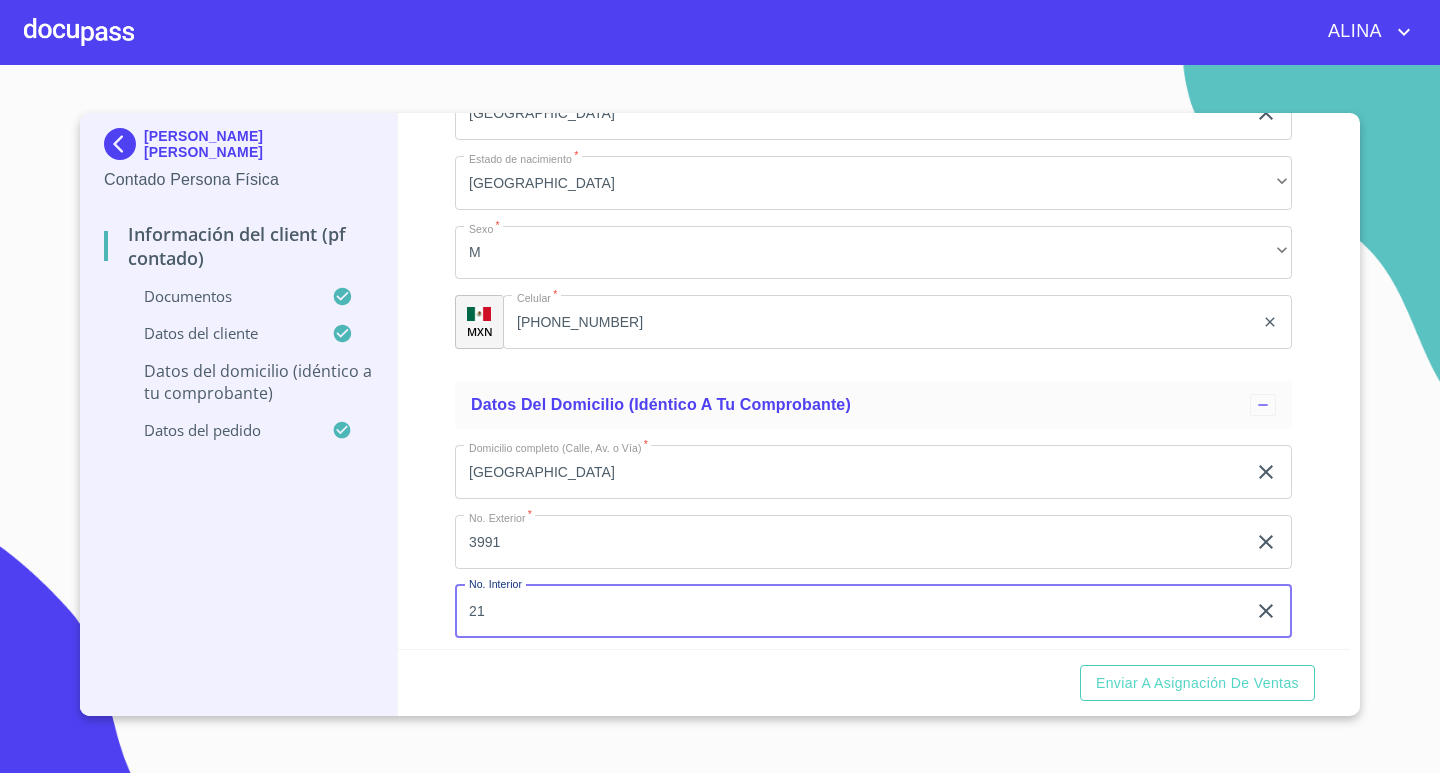 type on "2" 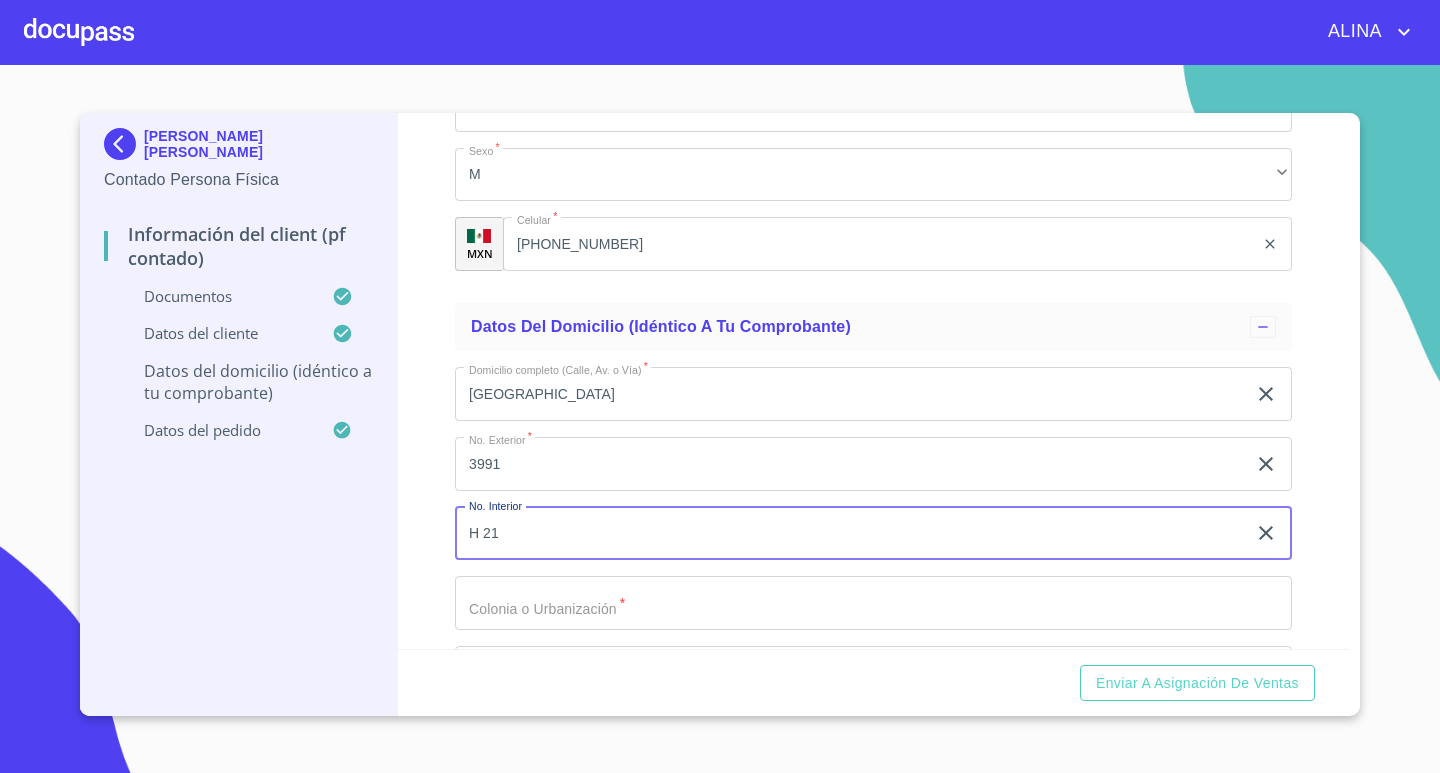 scroll, scrollTop: 4494, scrollLeft: 0, axis: vertical 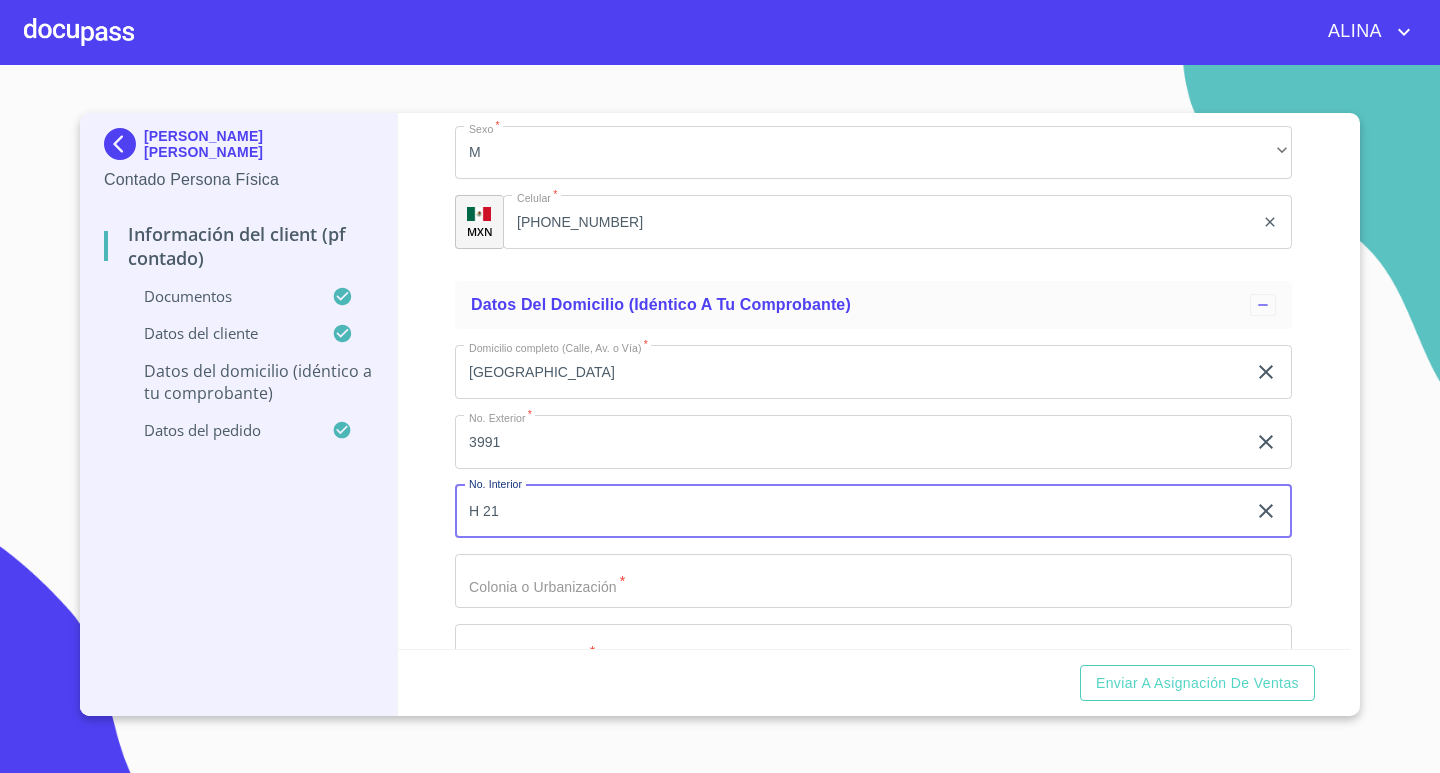 type on "H 21" 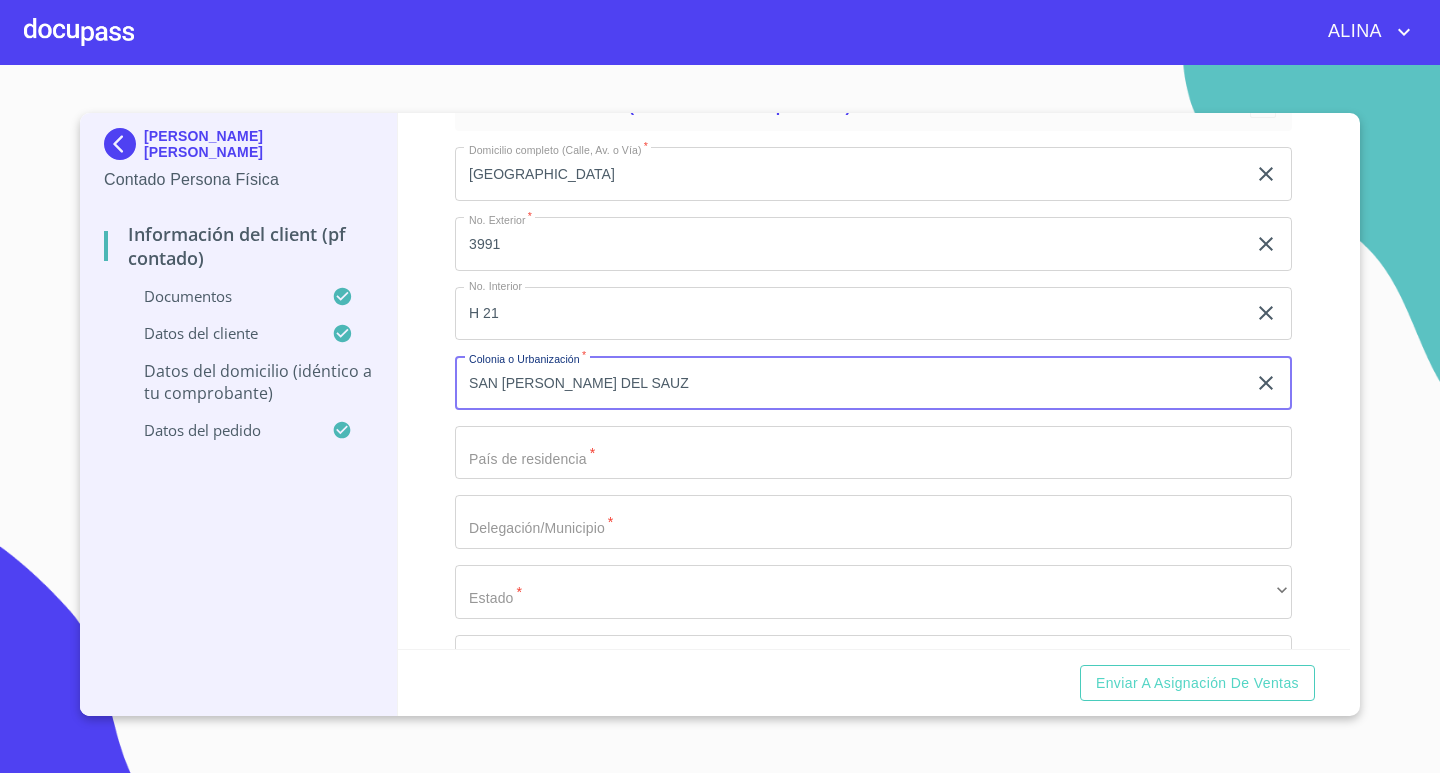 scroll, scrollTop: 4694, scrollLeft: 0, axis: vertical 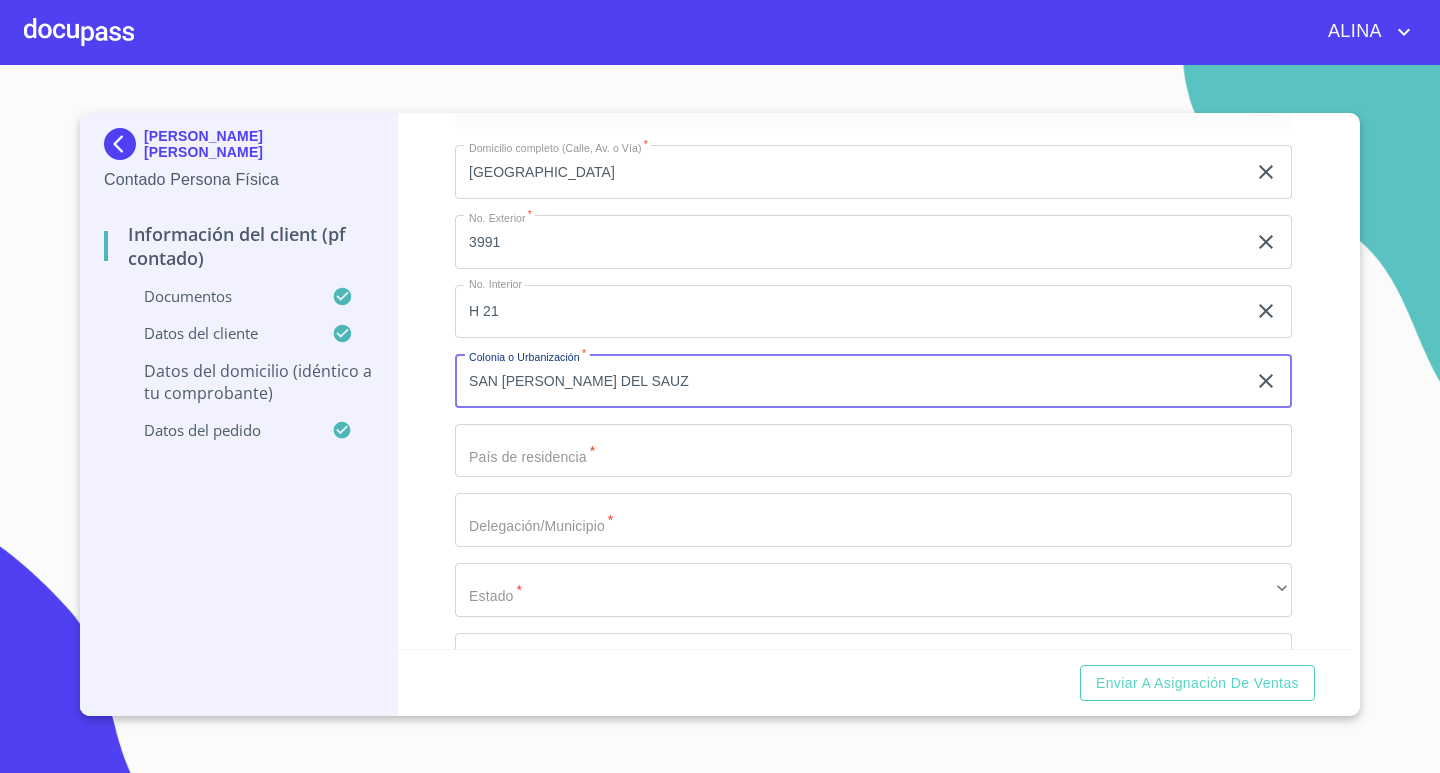 type on "SAN [PERSON_NAME] DEL SAUZ" 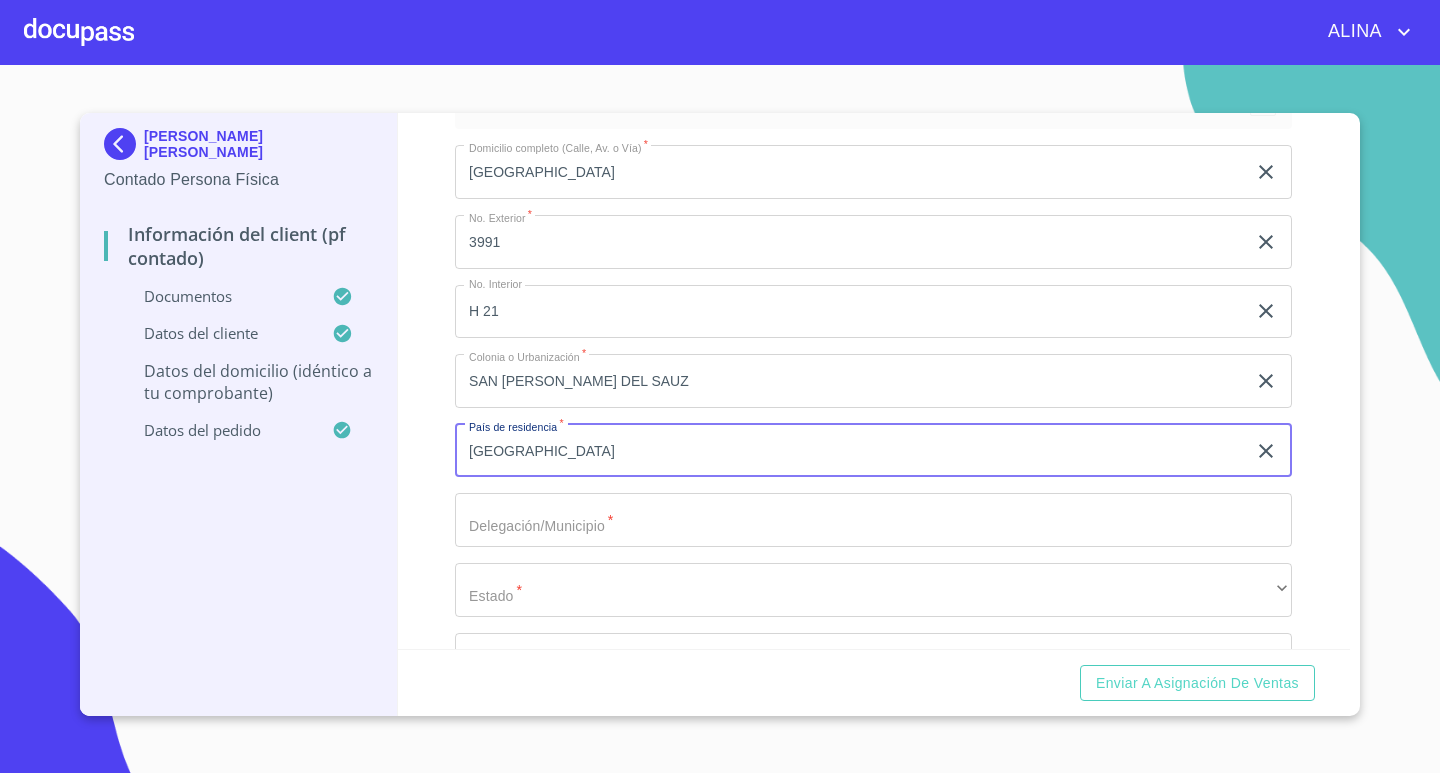 type on "[GEOGRAPHIC_DATA]" 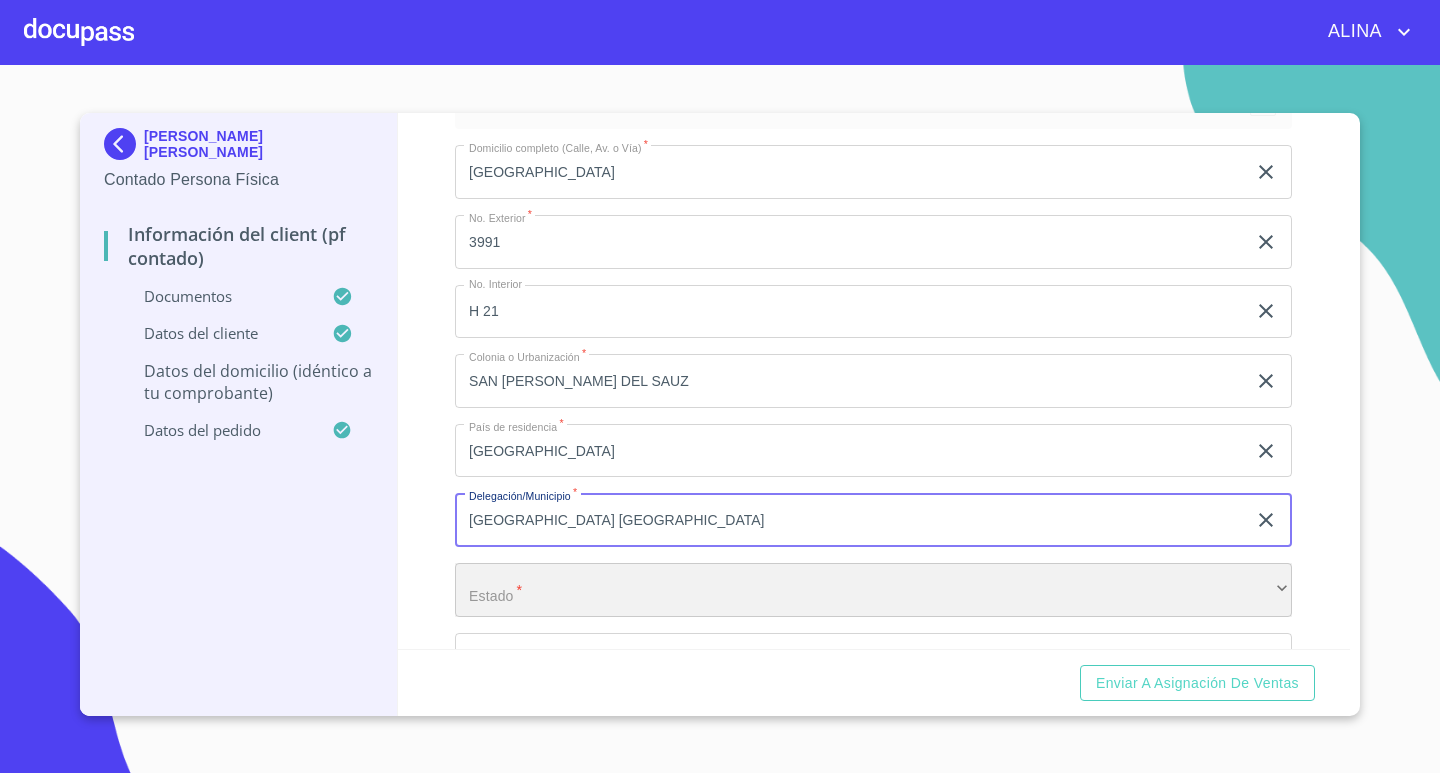 click on "​" at bounding box center [873, 590] 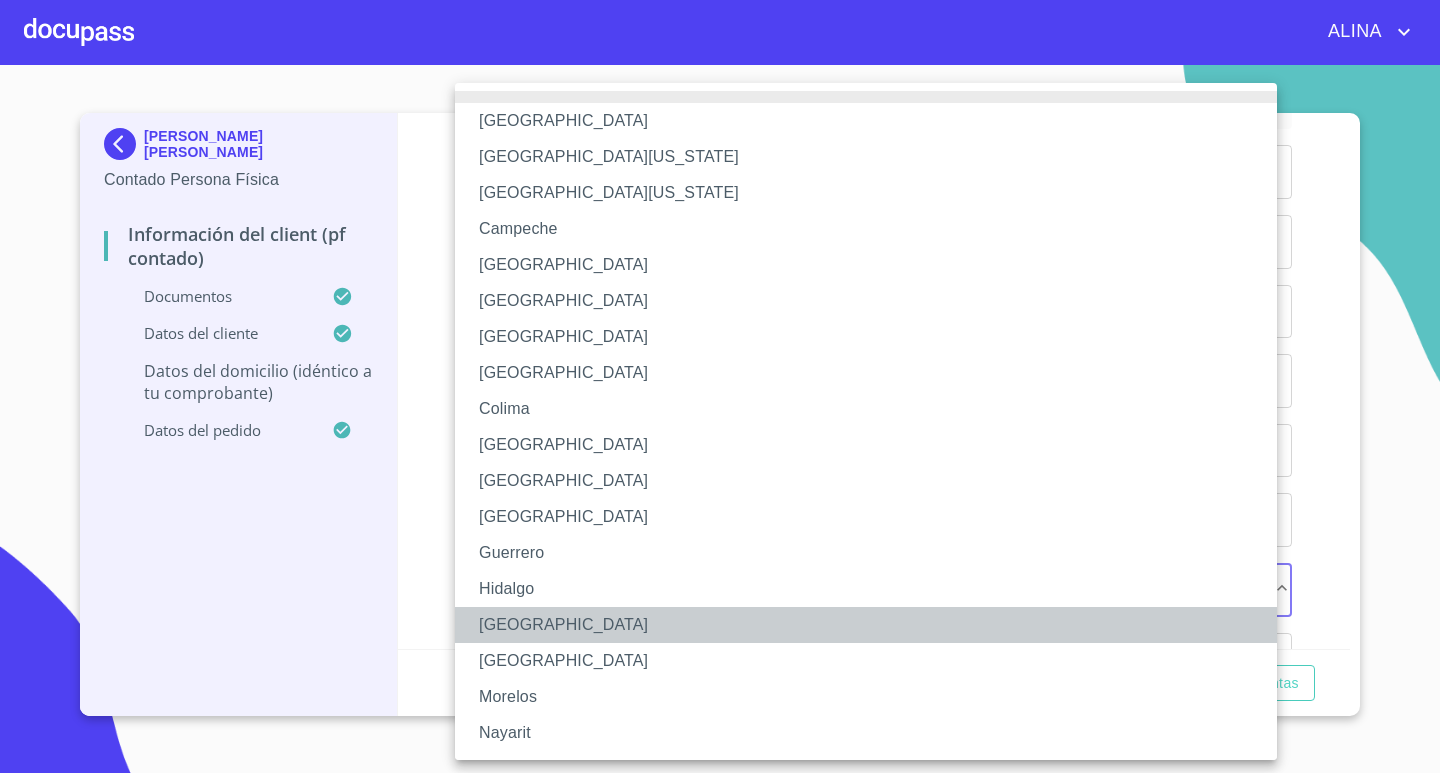 click on "[GEOGRAPHIC_DATA]" at bounding box center (873, 625) 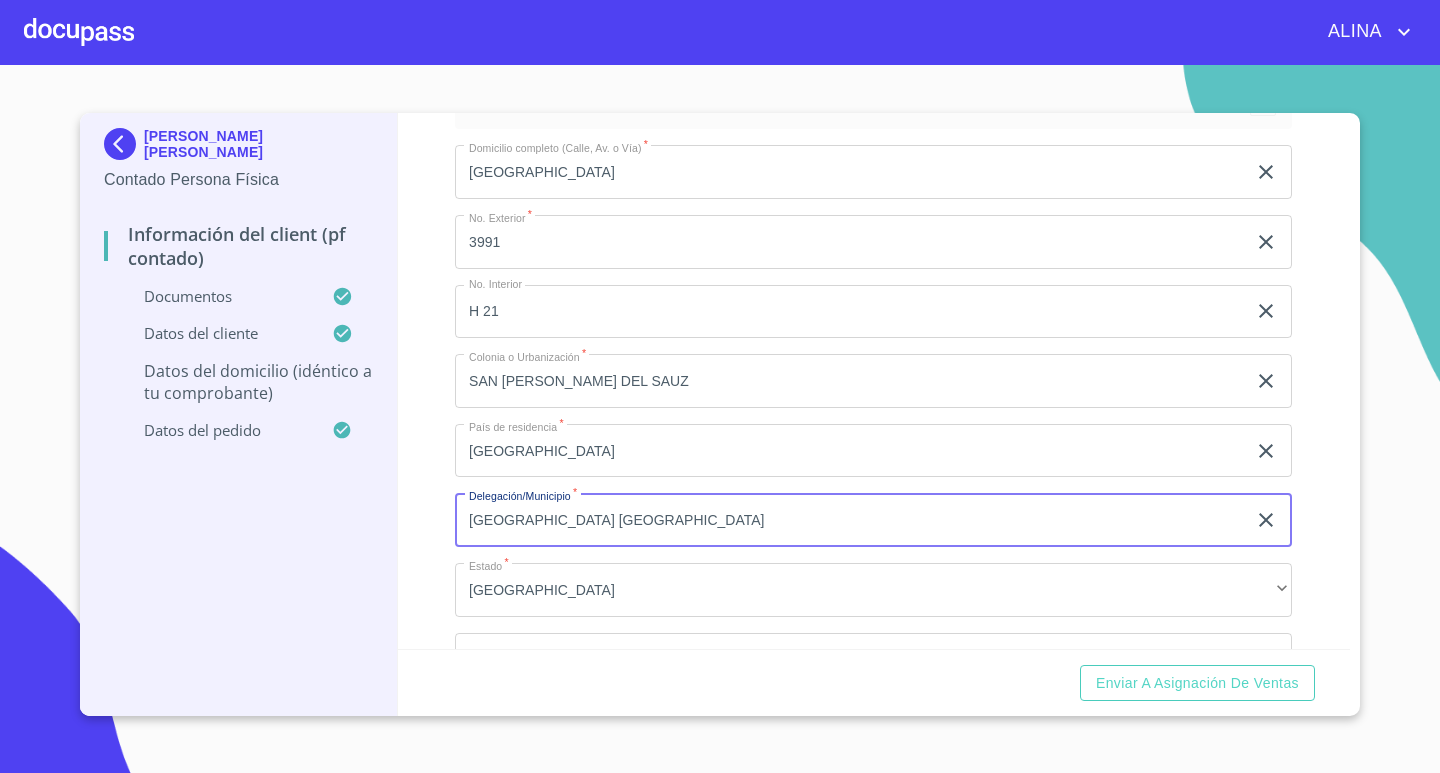 click on "[GEOGRAPHIC_DATA] [GEOGRAPHIC_DATA]" at bounding box center (850, 520) 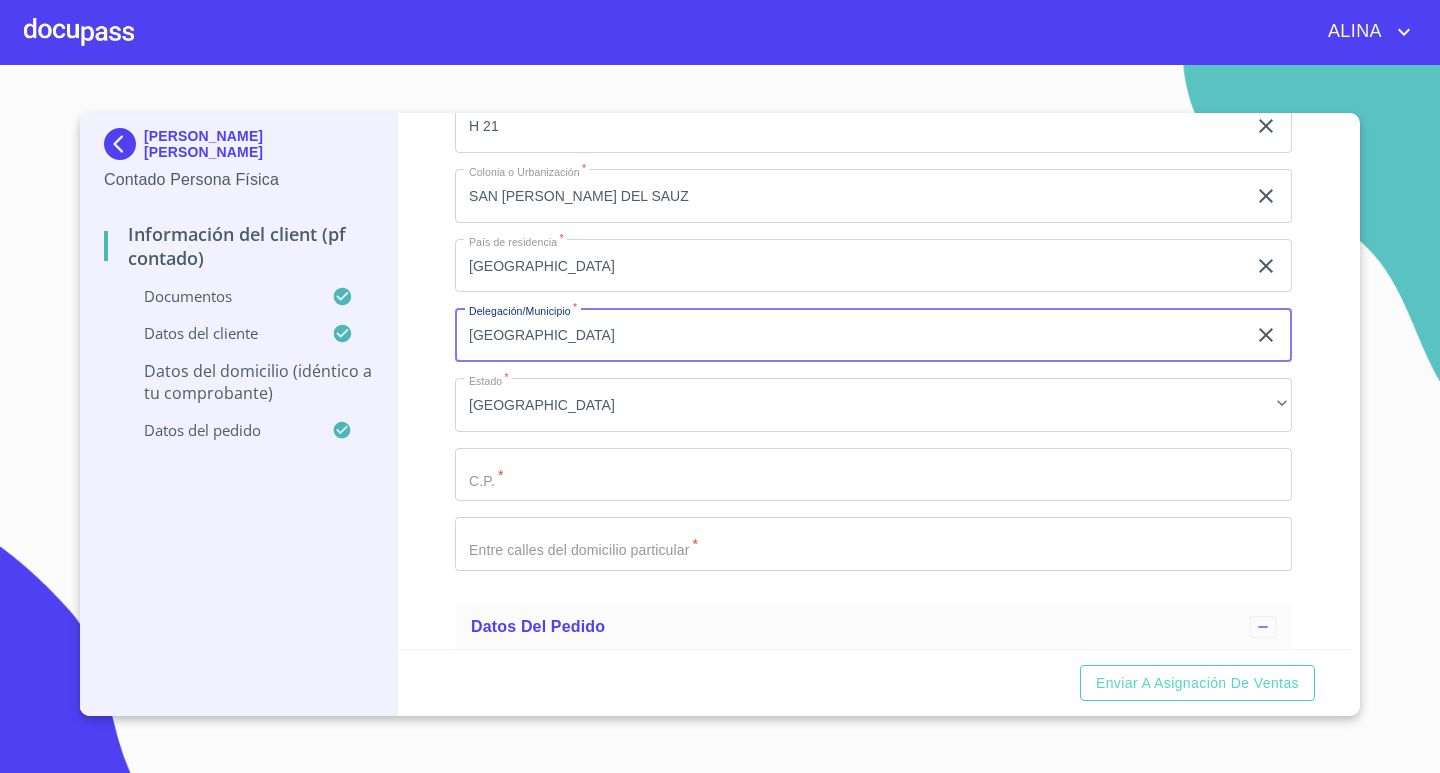 scroll, scrollTop: 4894, scrollLeft: 0, axis: vertical 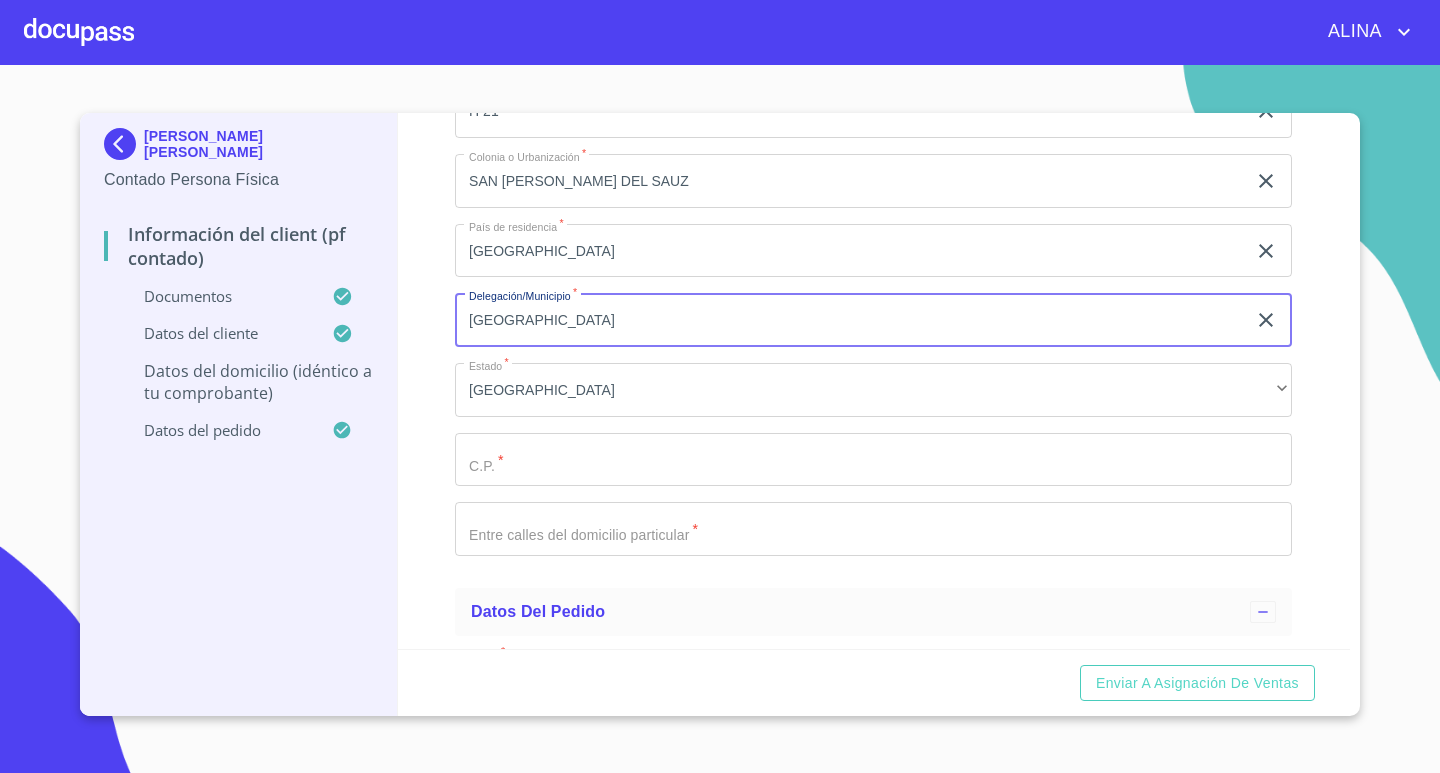 type on "[GEOGRAPHIC_DATA]" 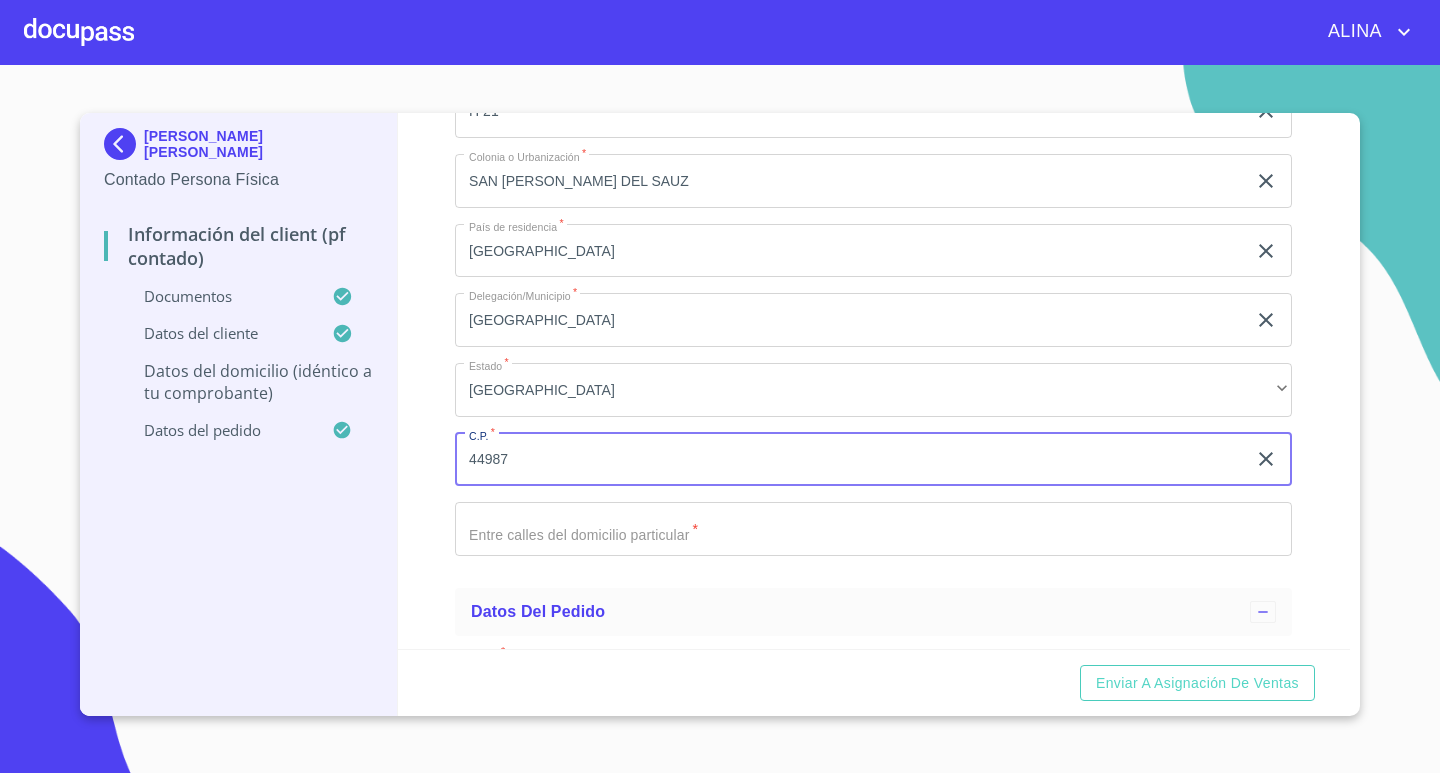 type on "44987" 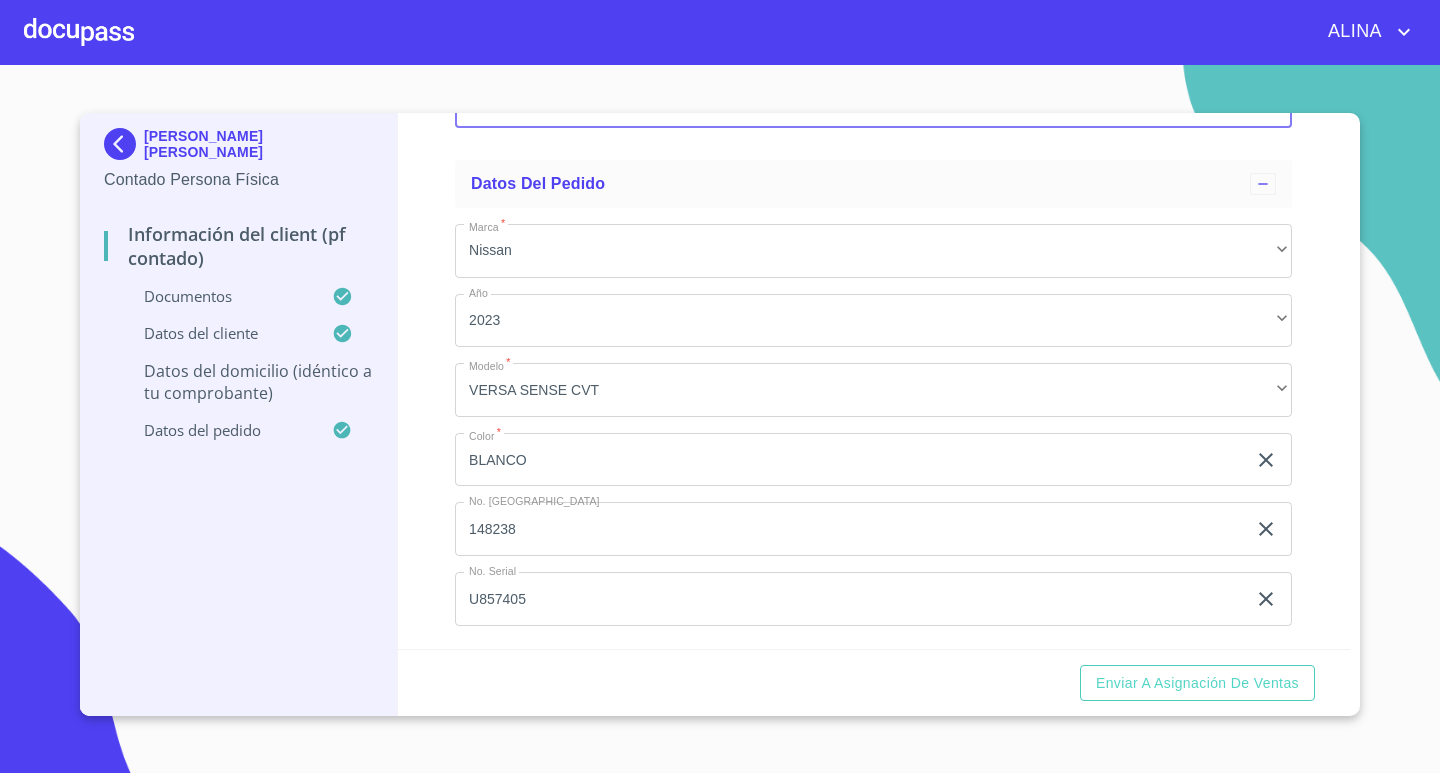 scroll, scrollTop: 5323, scrollLeft: 0, axis: vertical 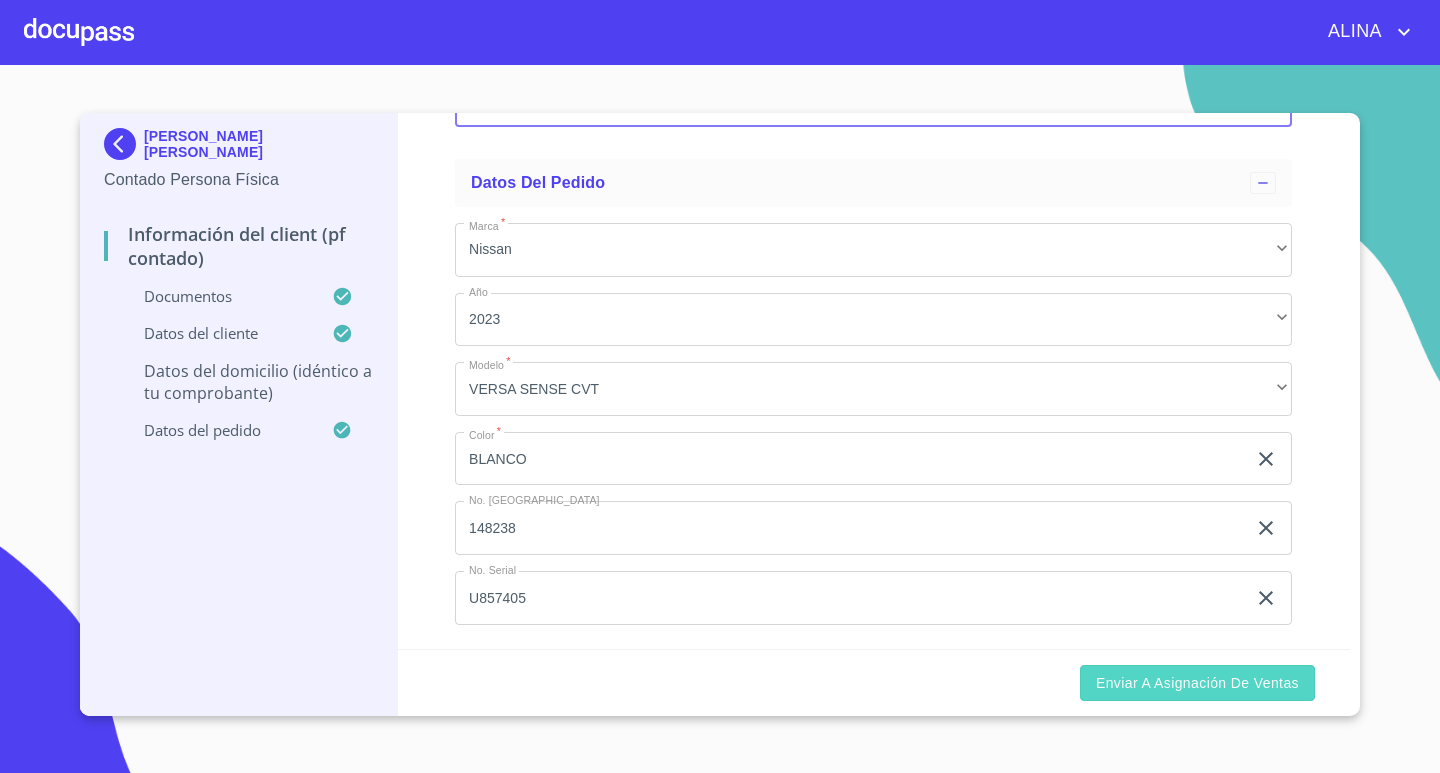 type on "AV PATRIA  Y T BODET" 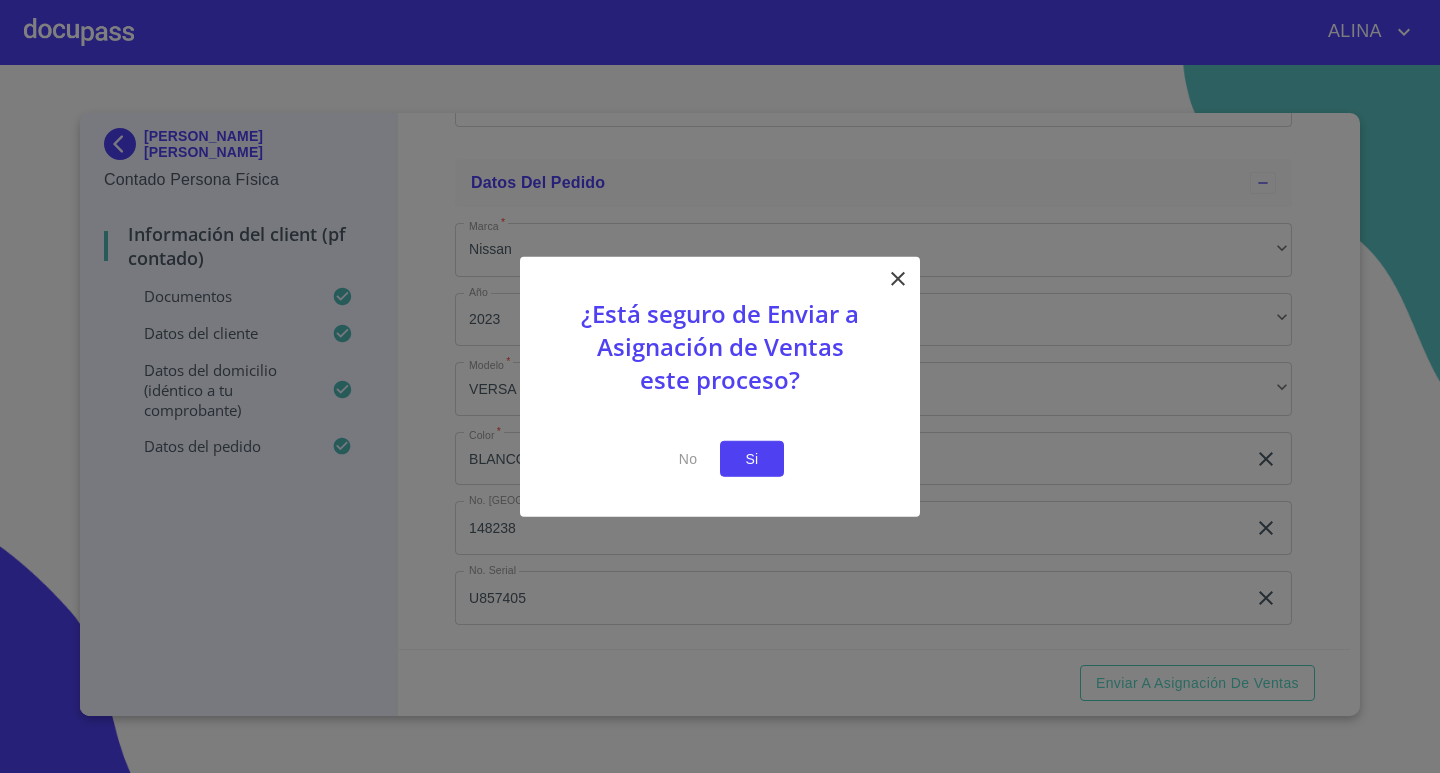 click on "Si" at bounding box center [752, 458] 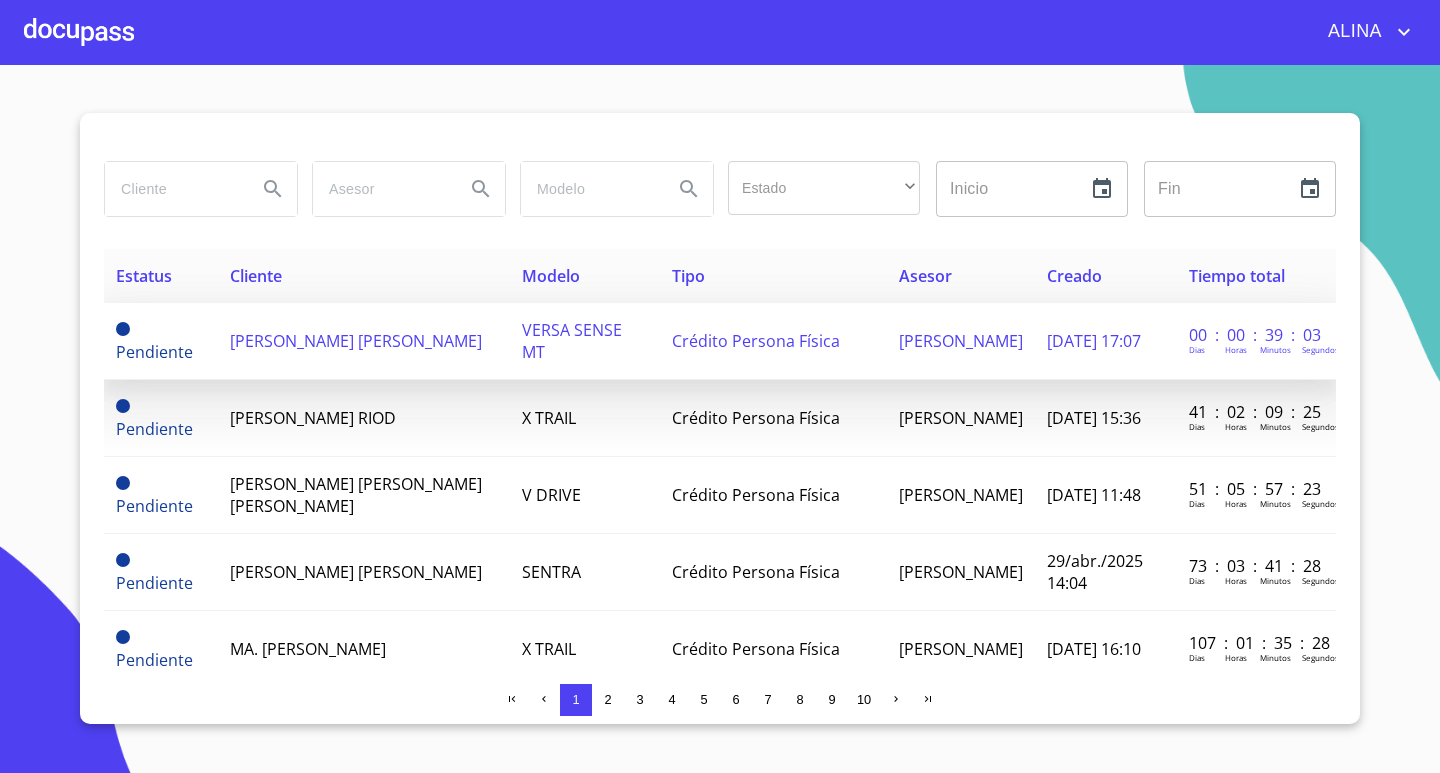 click on "[PERSON_NAME] [PERSON_NAME]" at bounding box center (356, 341) 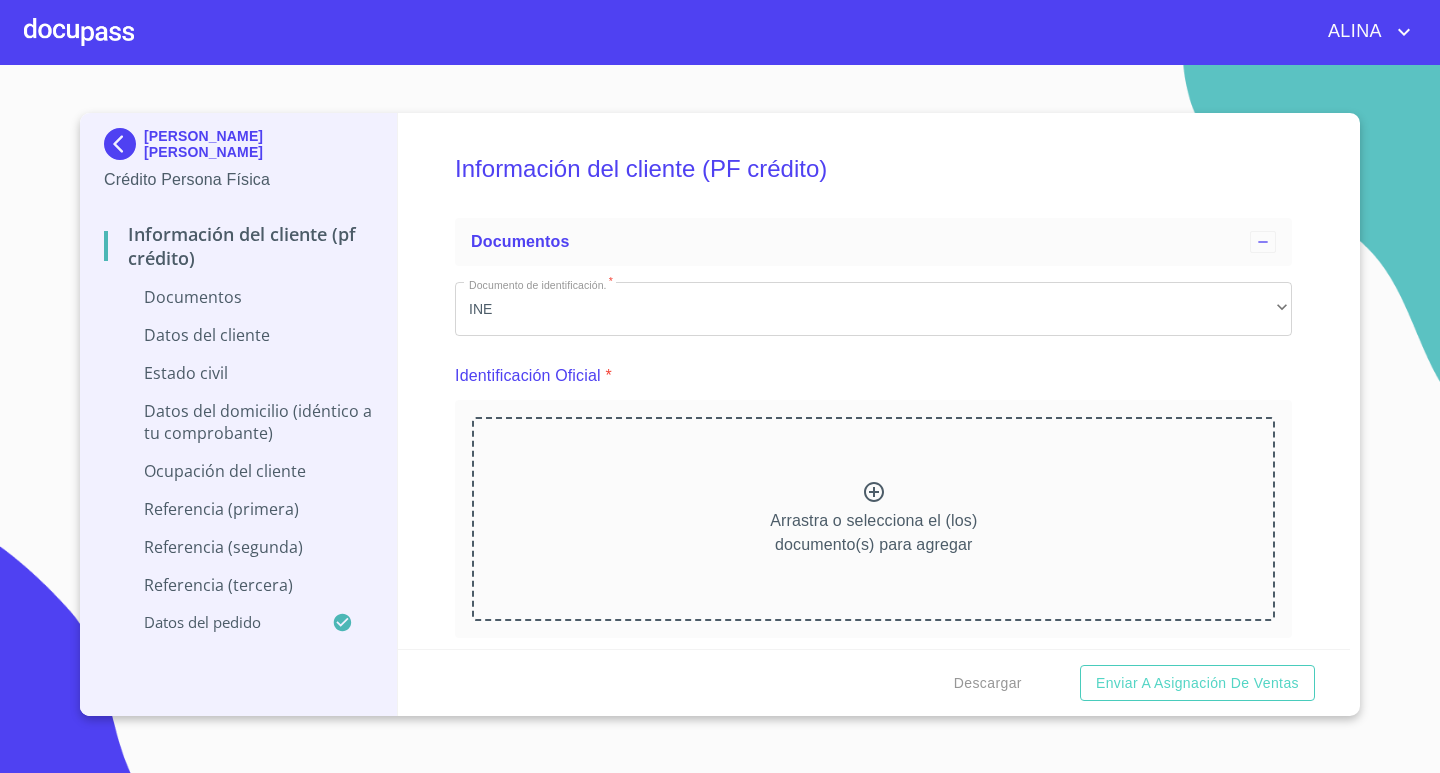 click at bounding box center [79, 32] 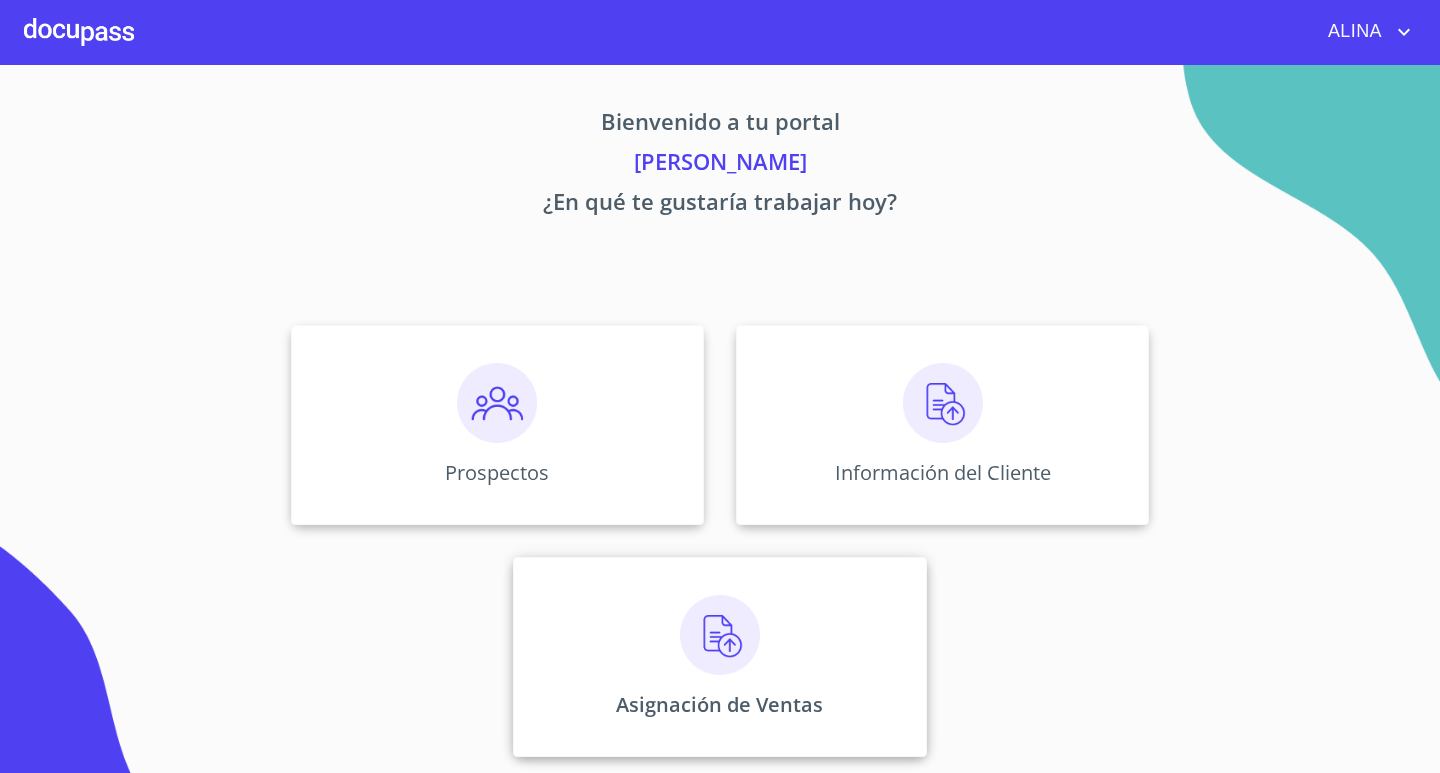 click on "Asignación de Ventas" at bounding box center [719, 657] 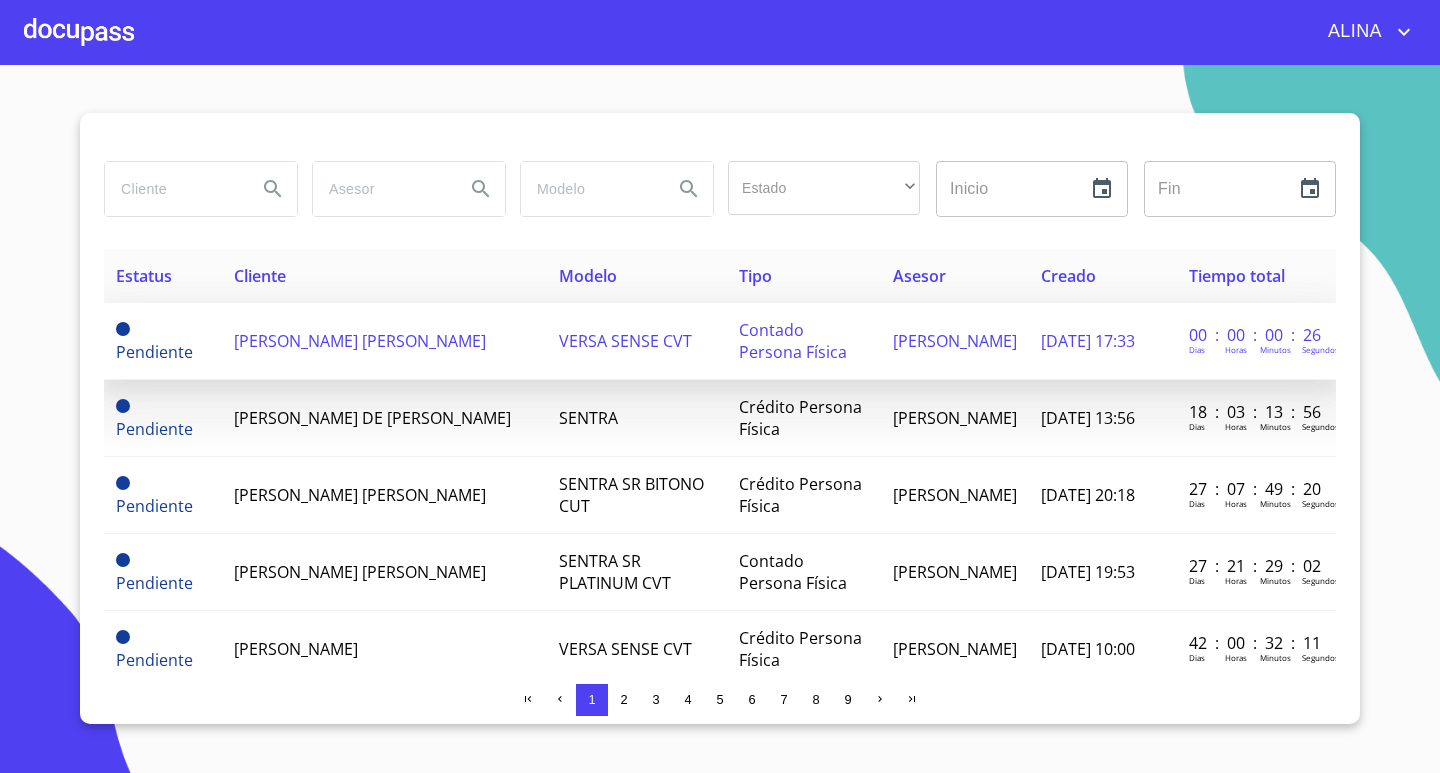 click on "[PERSON_NAME] [PERSON_NAME]" at bounding box center (360, 341) 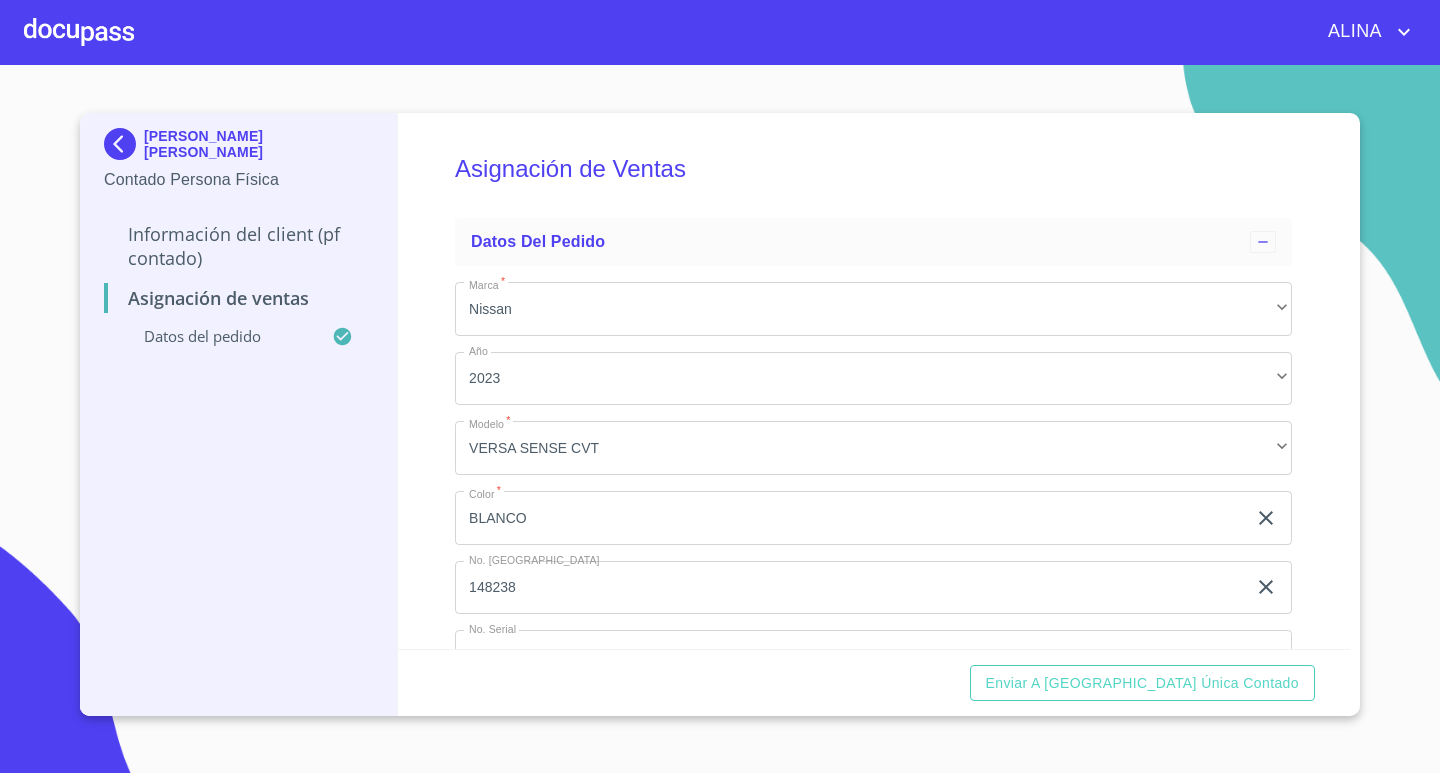 scroll, scrollTop: 74, scrollLeft: 0, axis: vertical 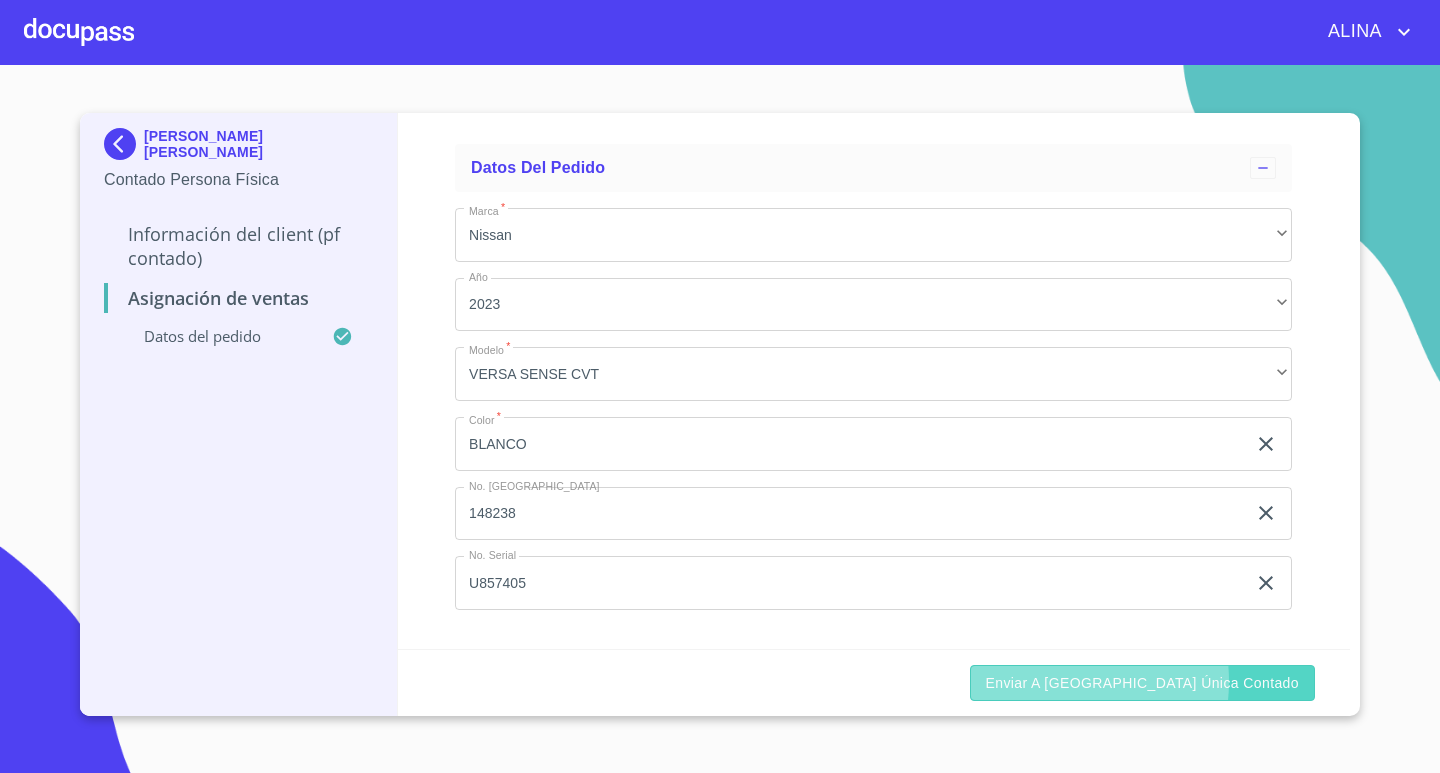 click on "Enviar a [GEOGRAPHIC_DATA] única contado" at bounding box center (1143, 683) 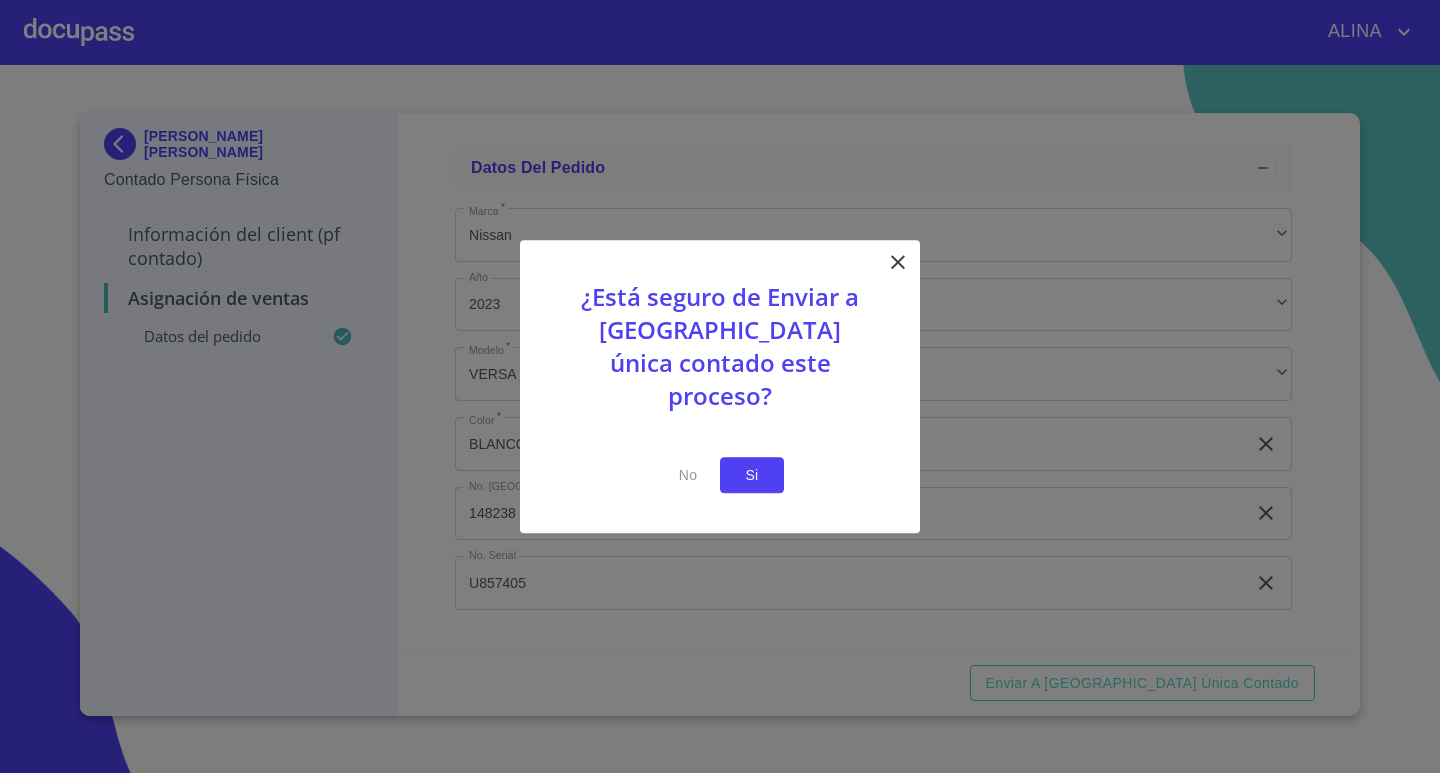 click on "Si" at bounding box center [752, 475] 